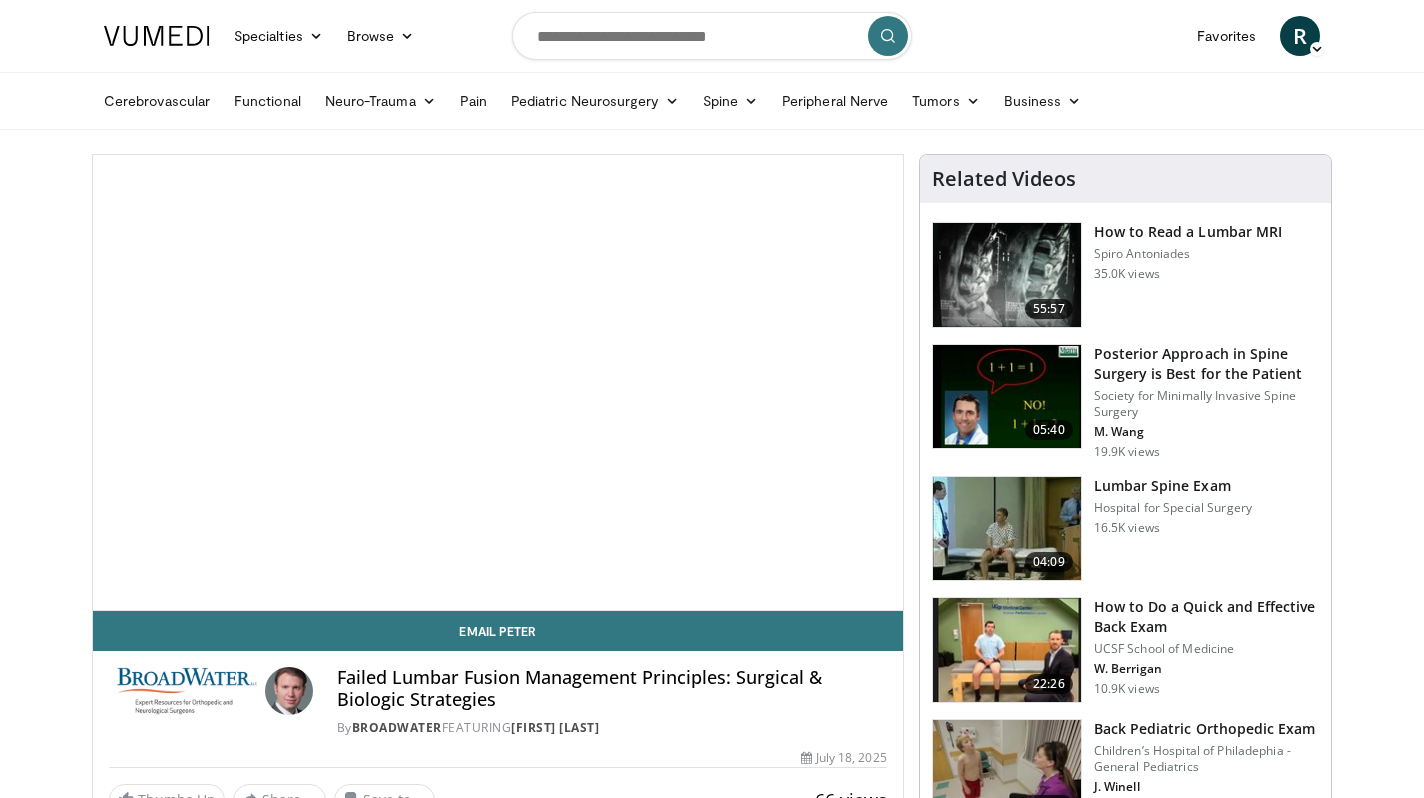 scroll, scrollTop: 0, scrollLeft: 0, axis: both 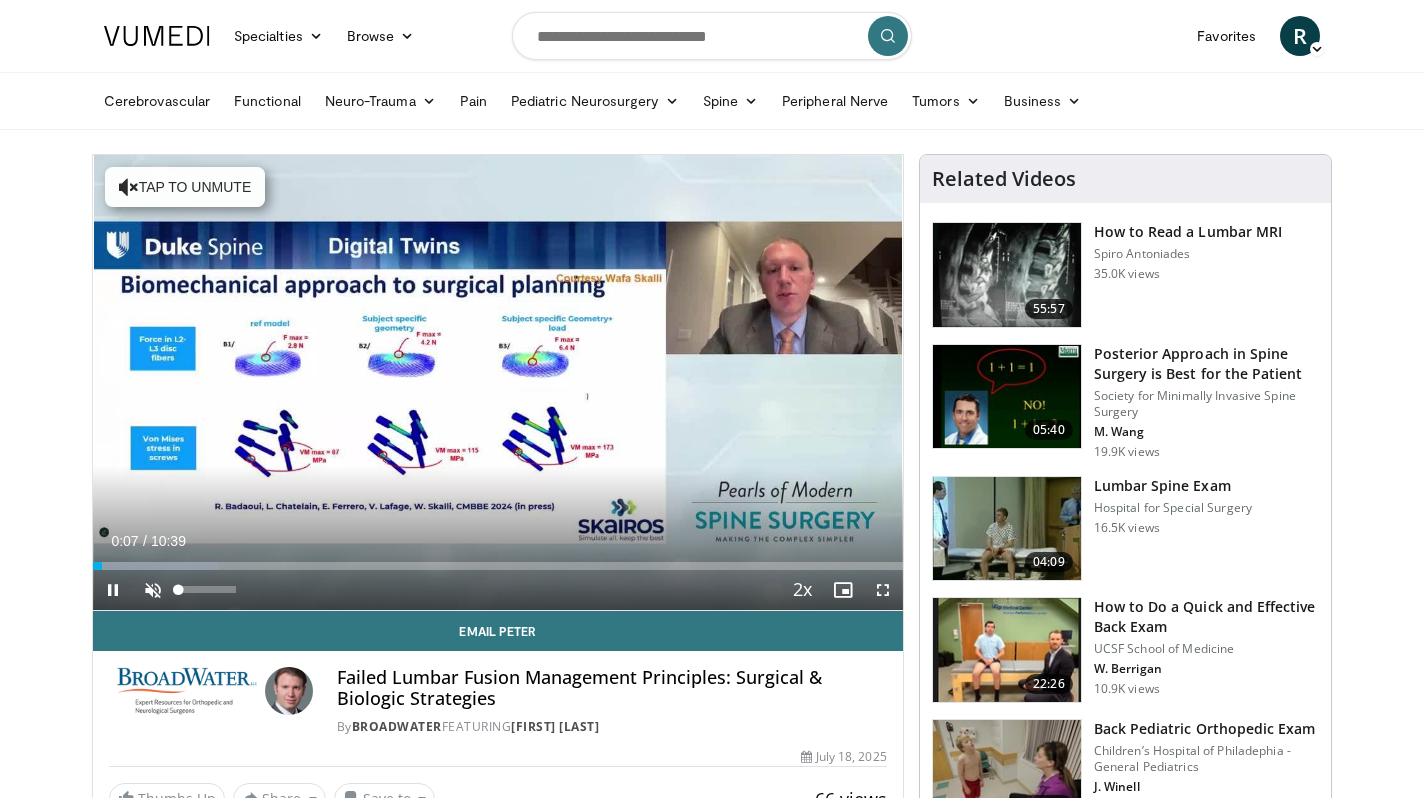 click at bounding box center (153, 590) 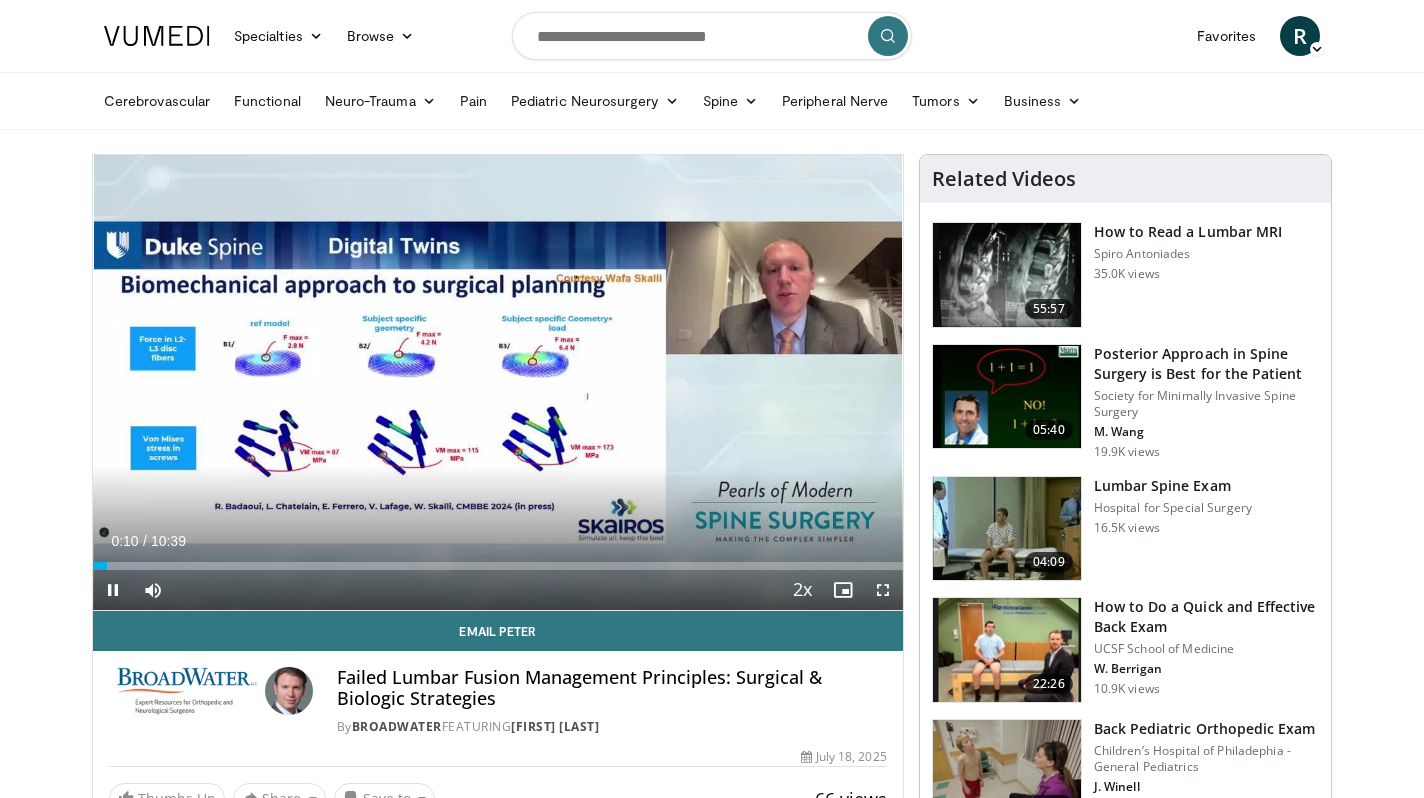 click at bounding box center [883, 590] 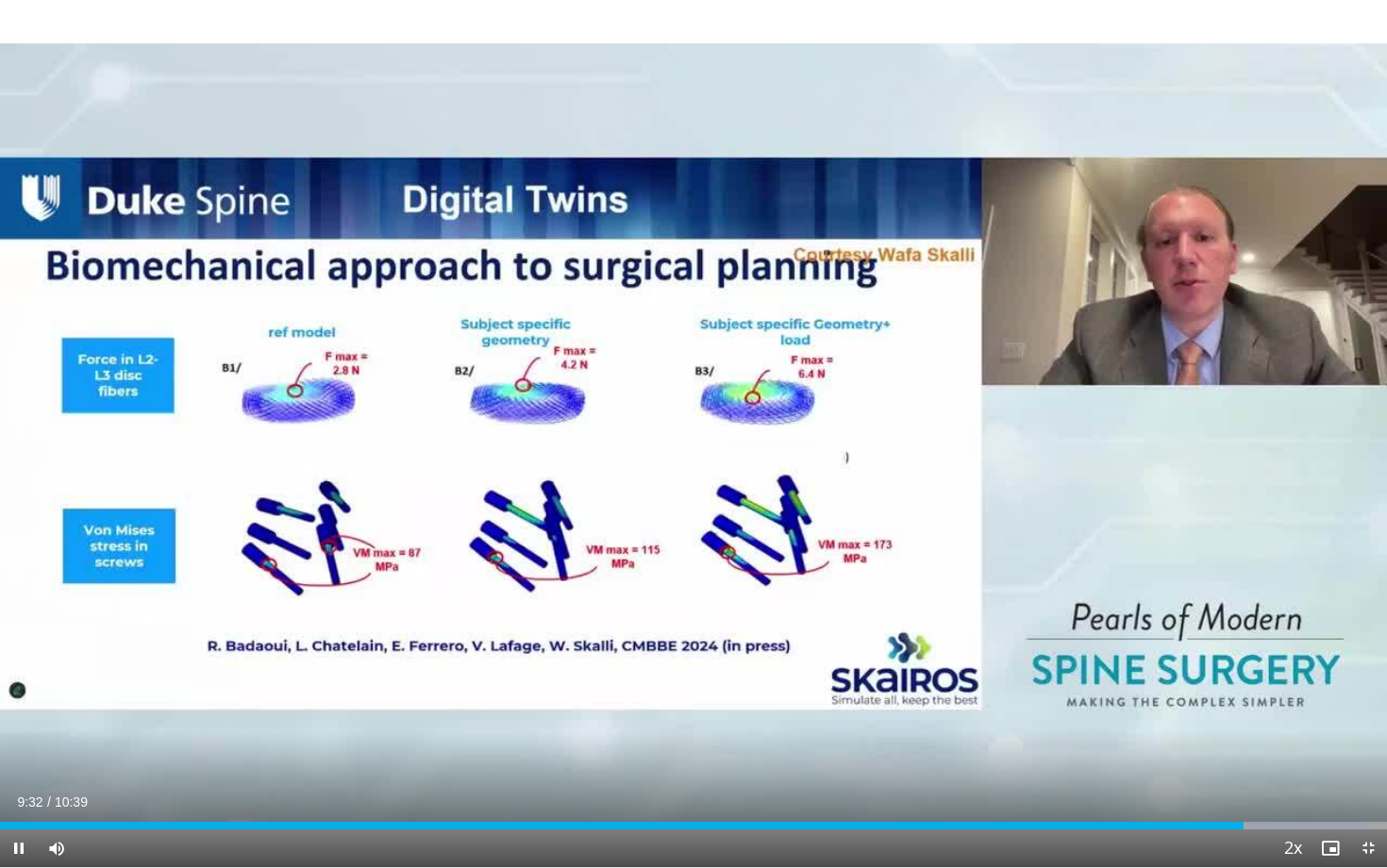 click at bounding box center [1368, 848] 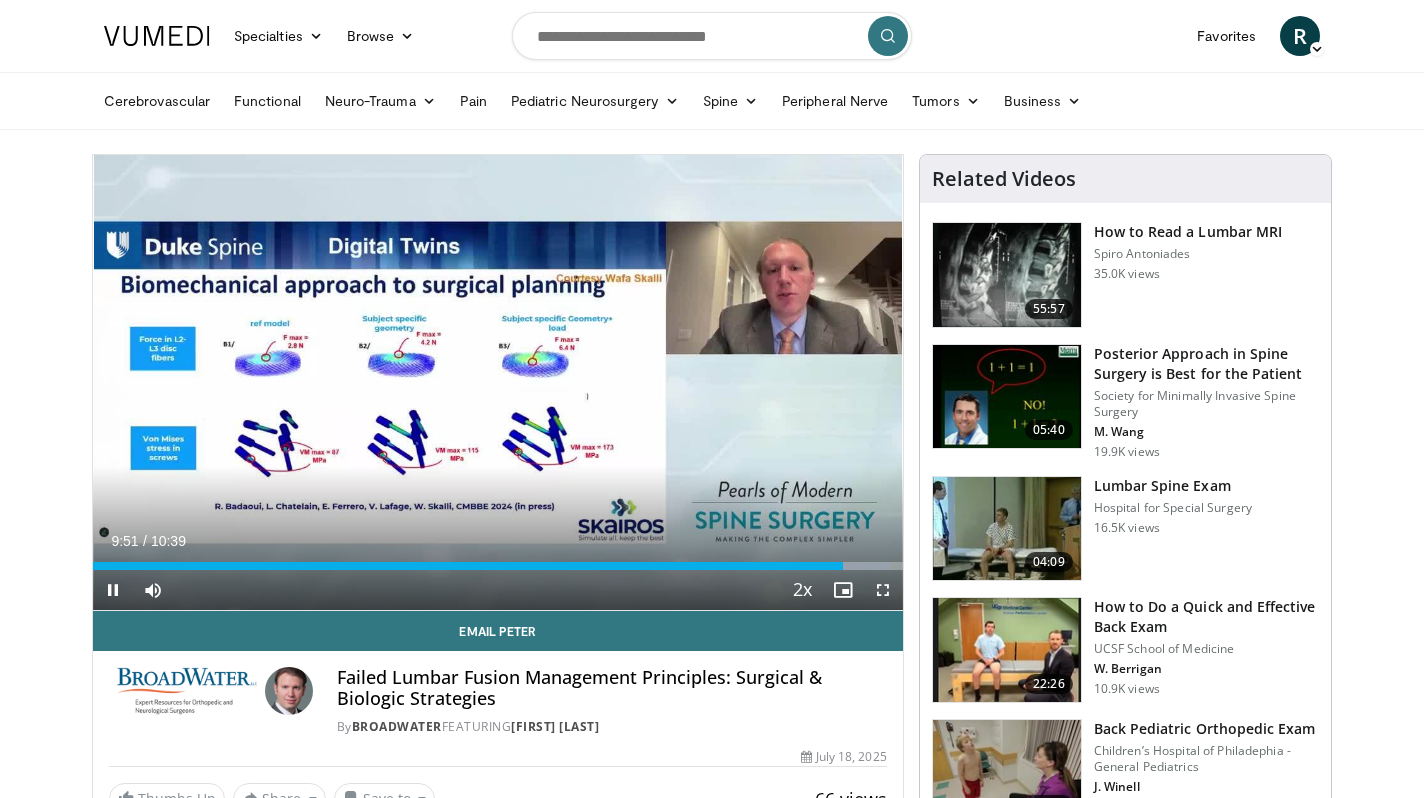 click at bounding box center (883, 590) 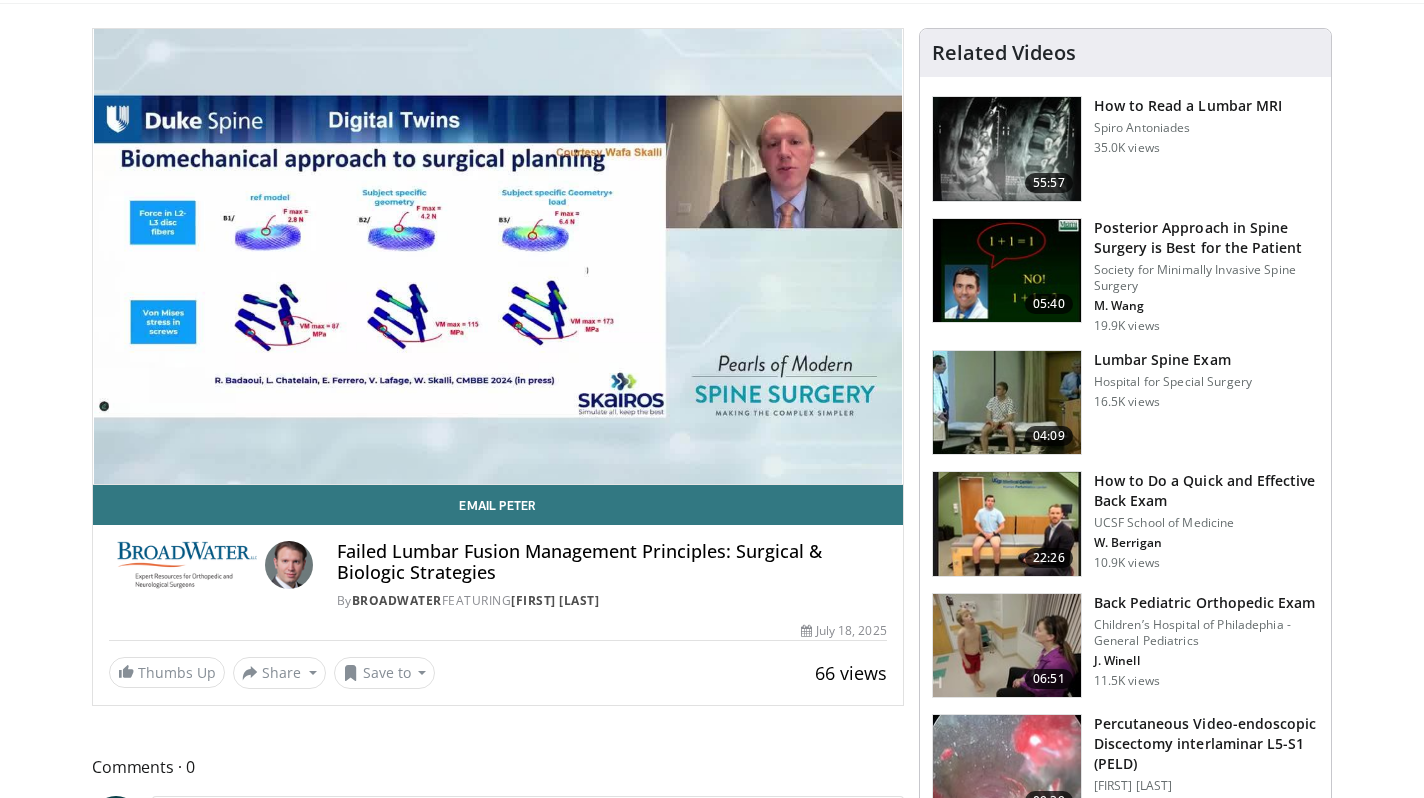 scroll, scrollTop: 134, scrollLeft: 0, axis: vertical 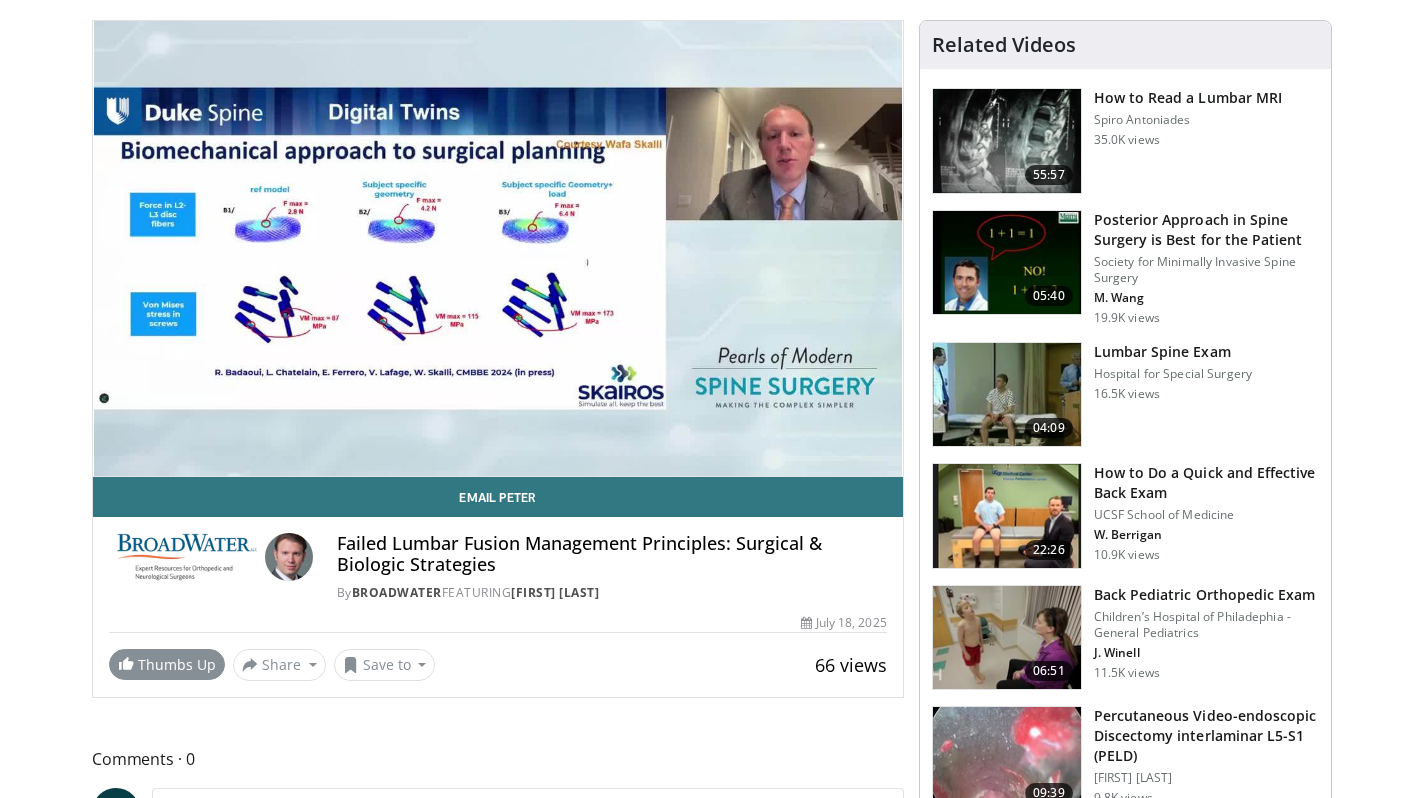 click on "Thumbs Up" at bounding box center (167, 664) 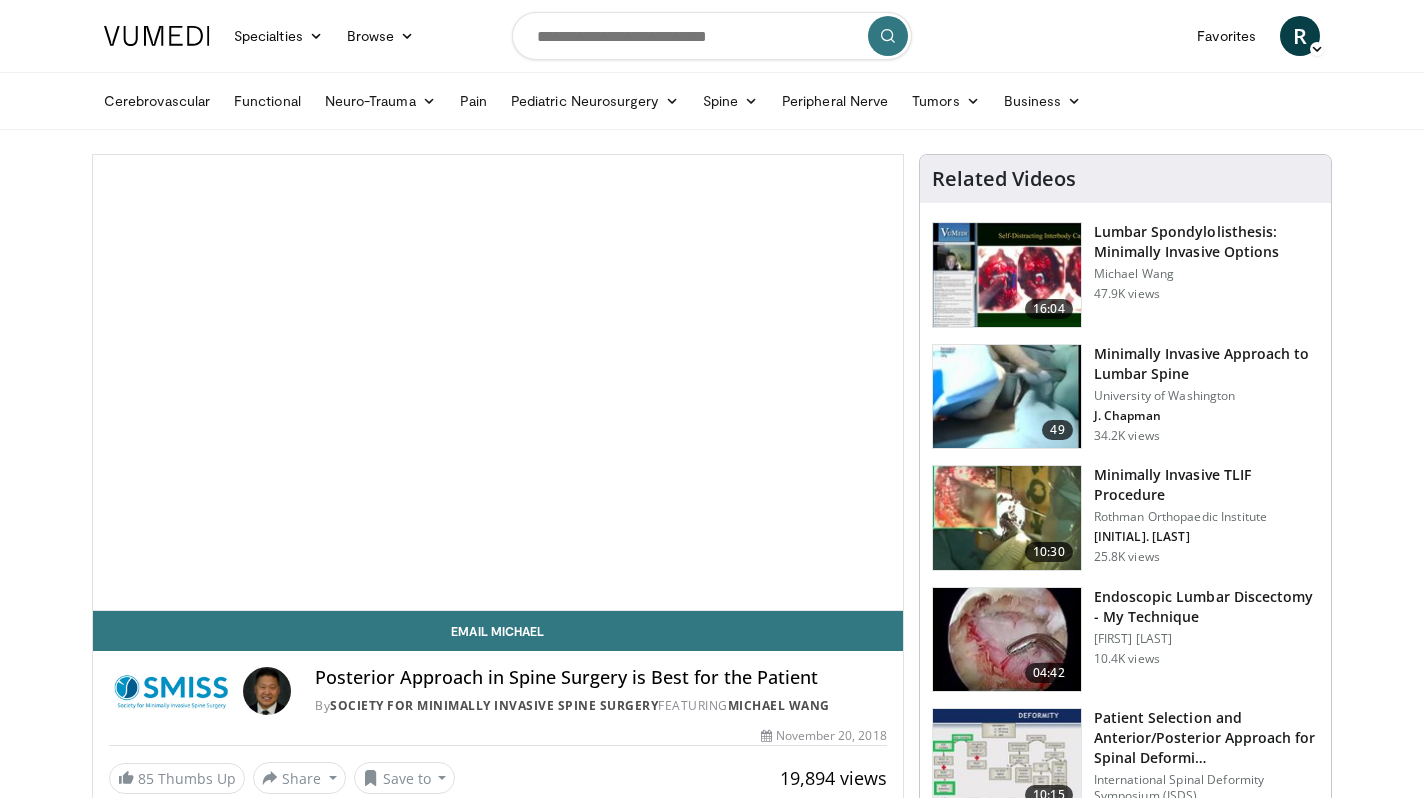 scroll, scrollTop: 0, scrollLeft: 0, axis: both 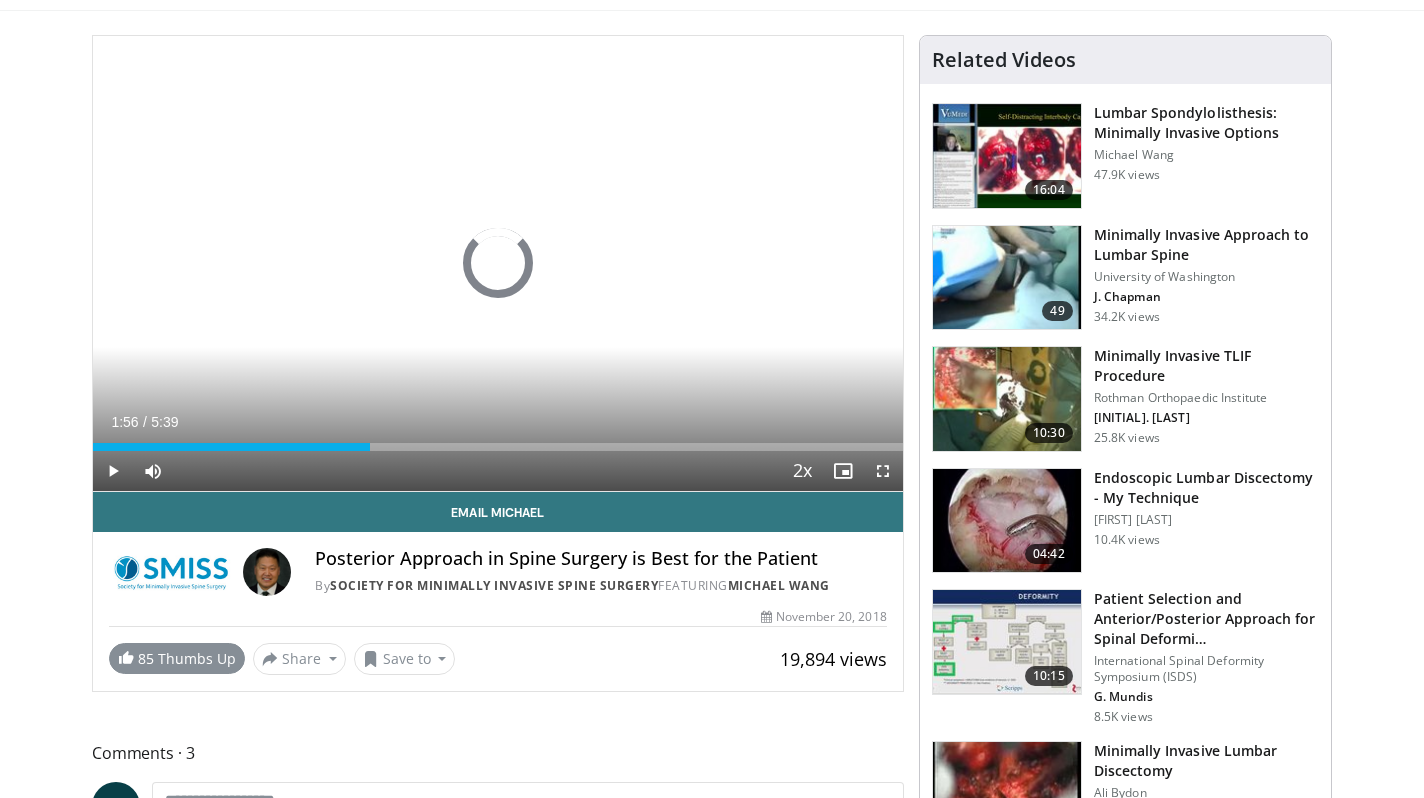 click on "85
Thumbs Up" at bounding box center (177, 658) 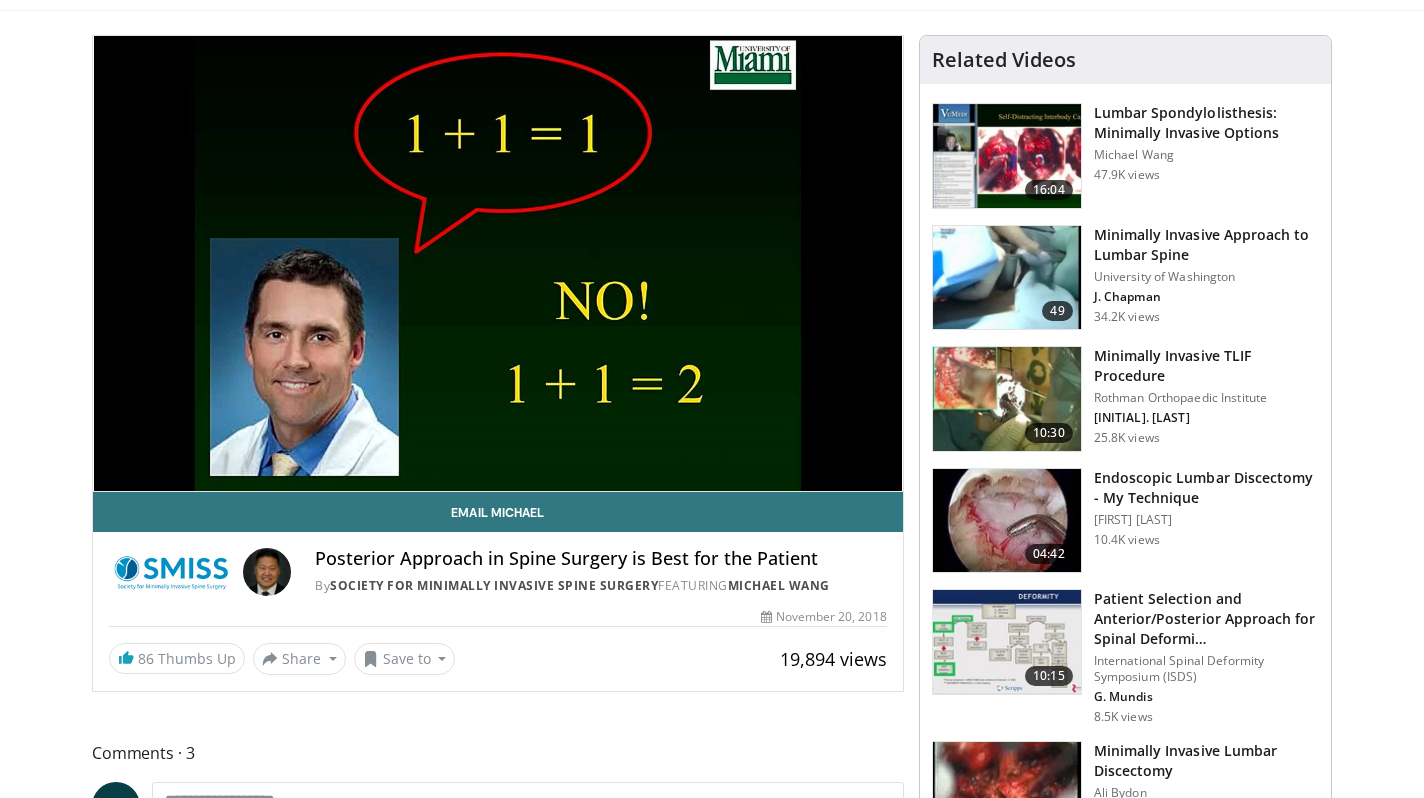 click on "Email
[FIRST]
Posterior Approach in Spine Surgery is Best for the Patient
By
Society for Minimally Invasive Spine Surgery
FEATURING
[FIRST] [LAST]
By
Society for Minimally Invasive Spine Surgery
FEATURING
[FIRST] [LAST]
19,894 views
November 20, 2018
86
Thumbs Up
×" at bounding box center [498, 583] 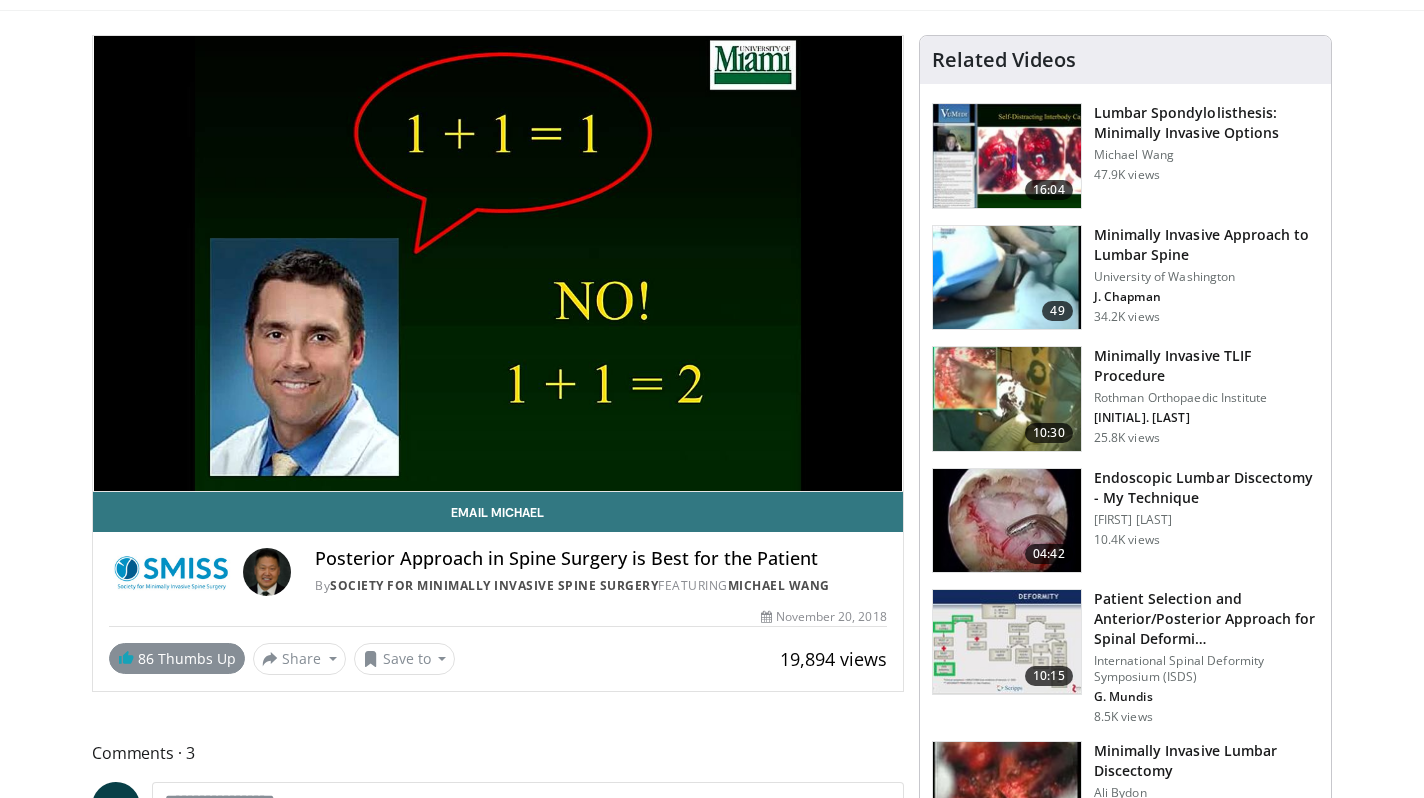 click on "86
Thumbs Up" at bounding box center (177, 658) 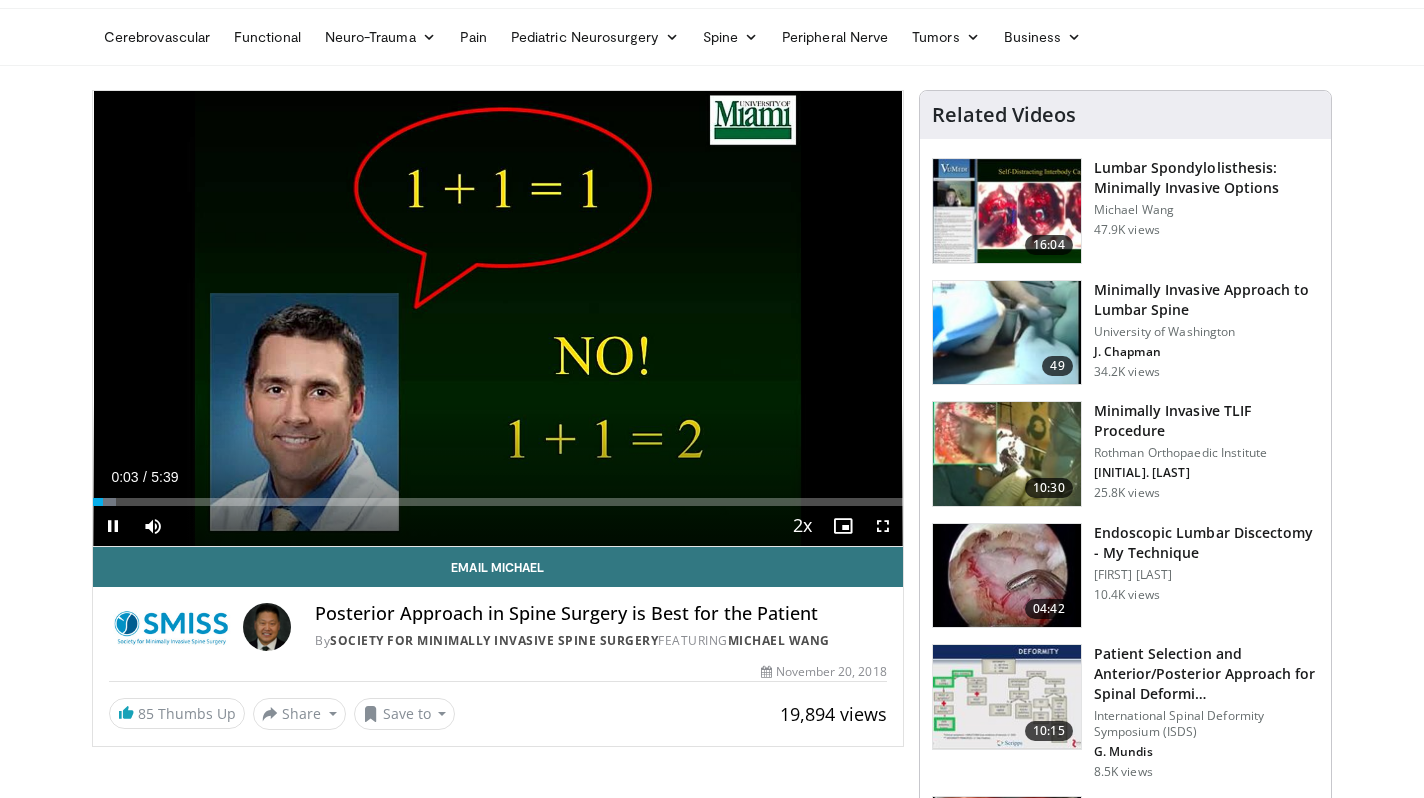 scroll, scrollTop: 67, scrollLeft: 0, axis: vertical 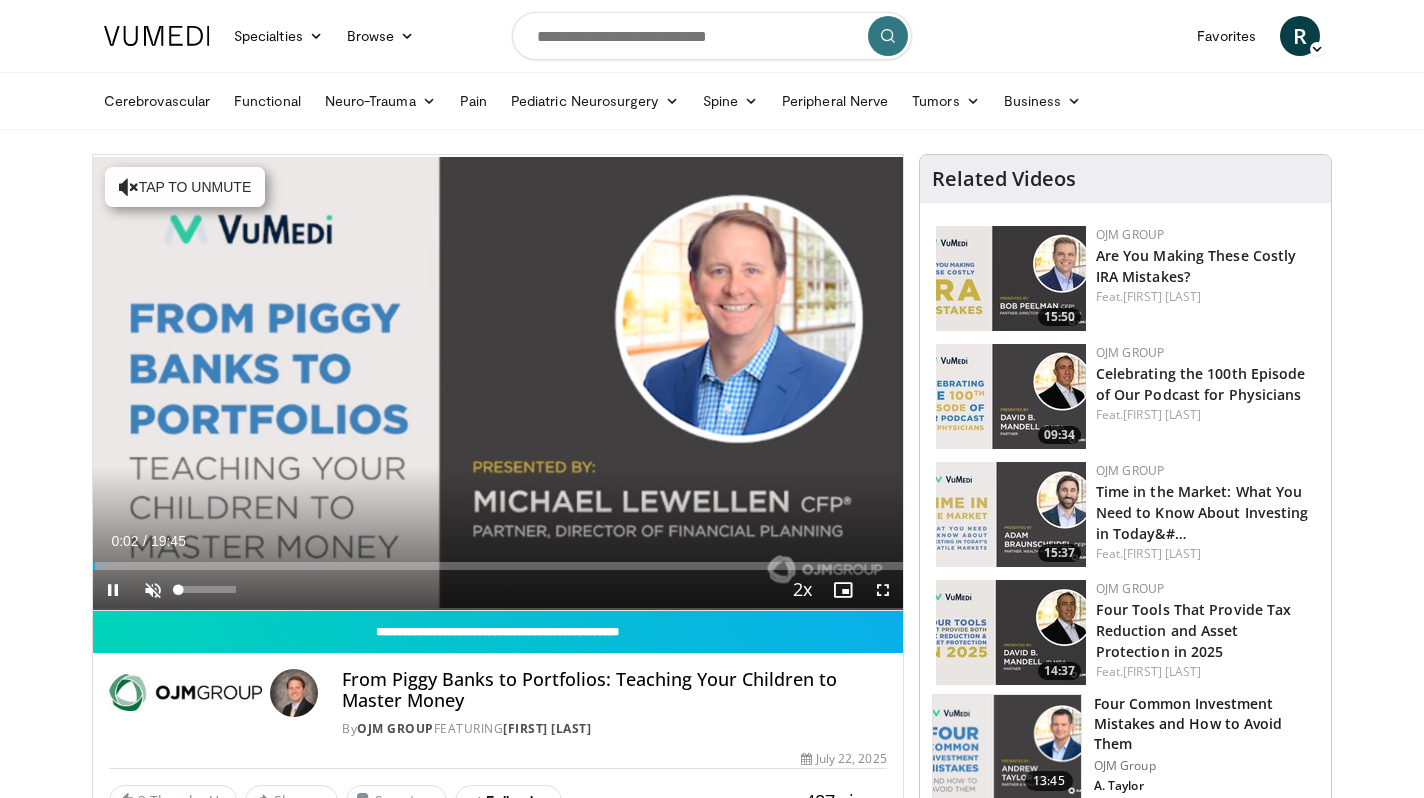 click at bounding box center [153, 590] 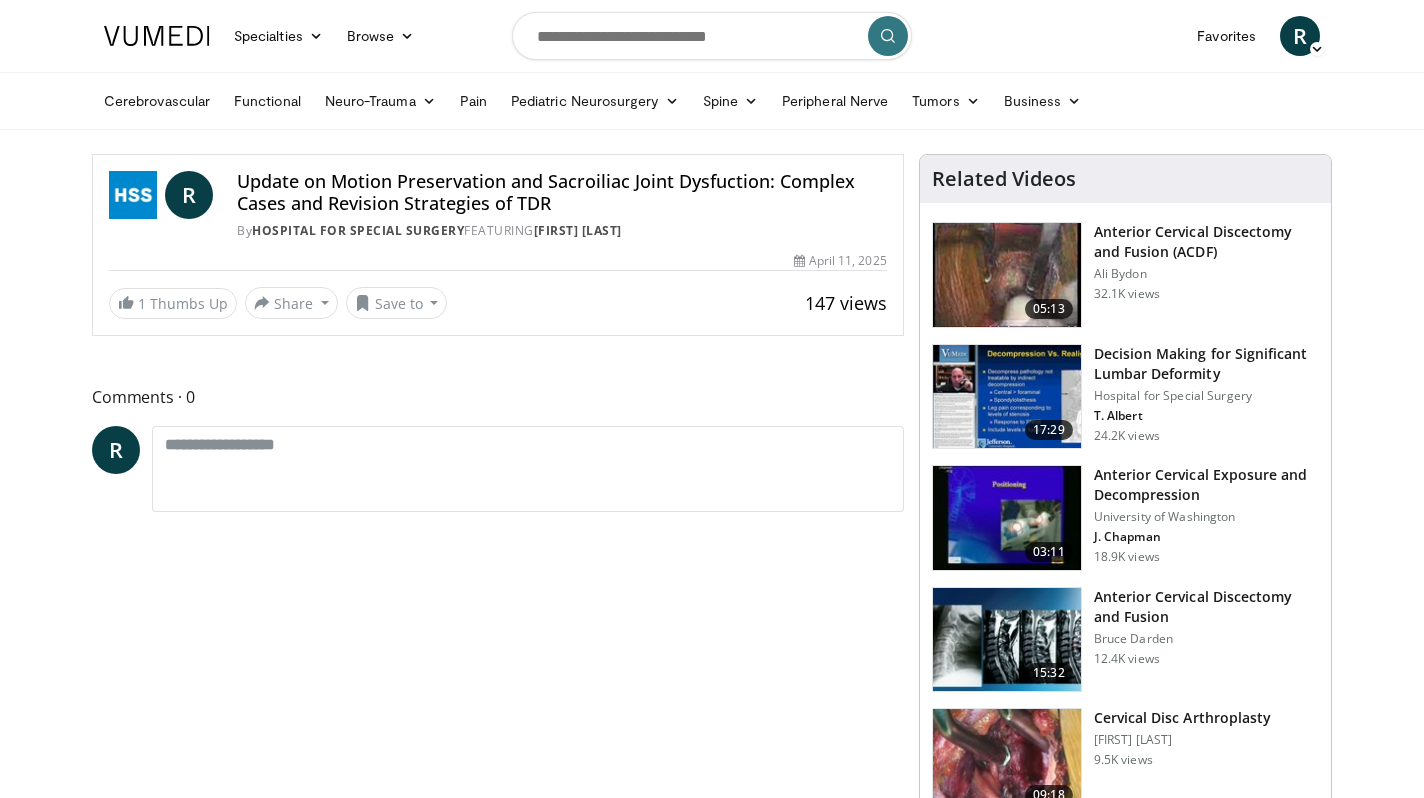scroll, scrollTop: 0, scrollLeft: 0, axis: both 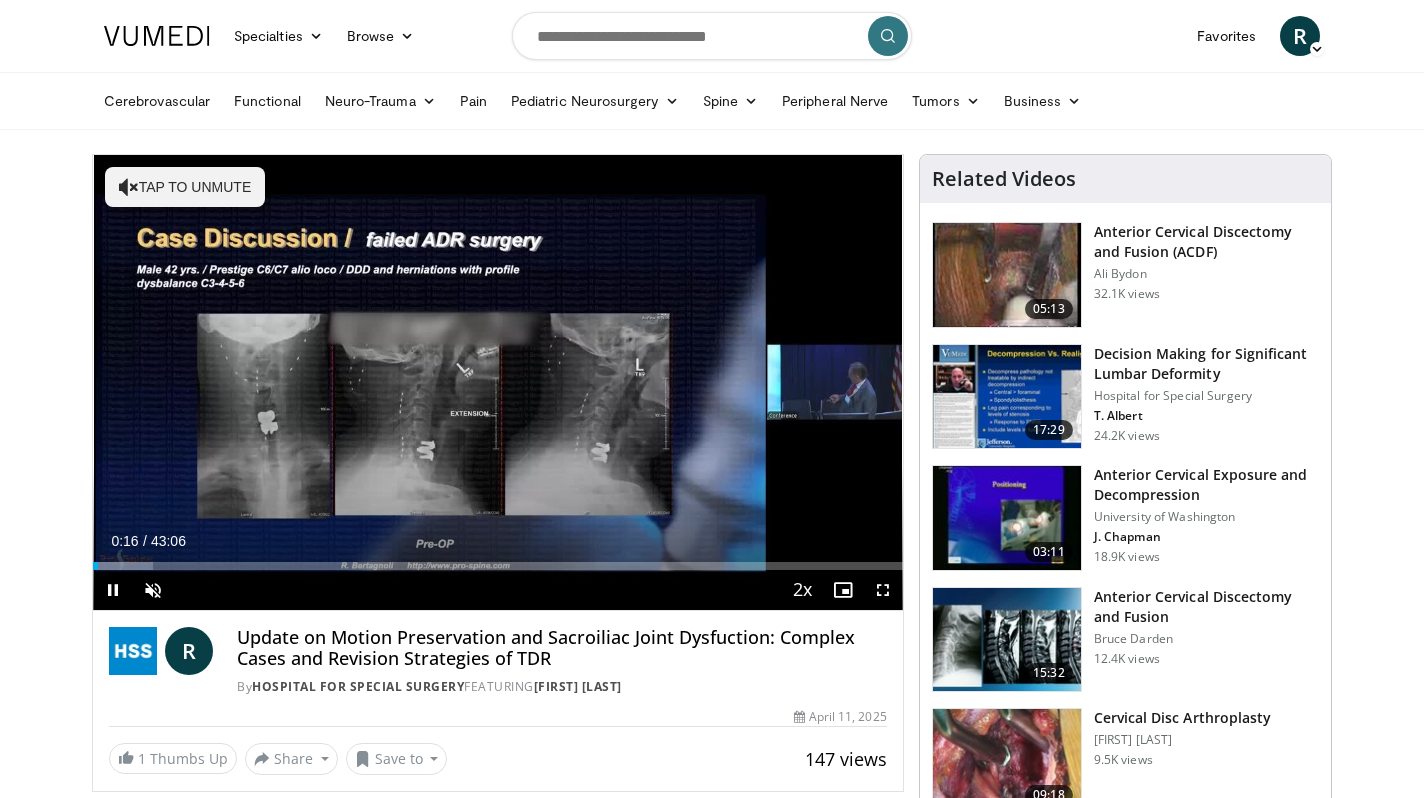 click at bounding box center (883, 590) 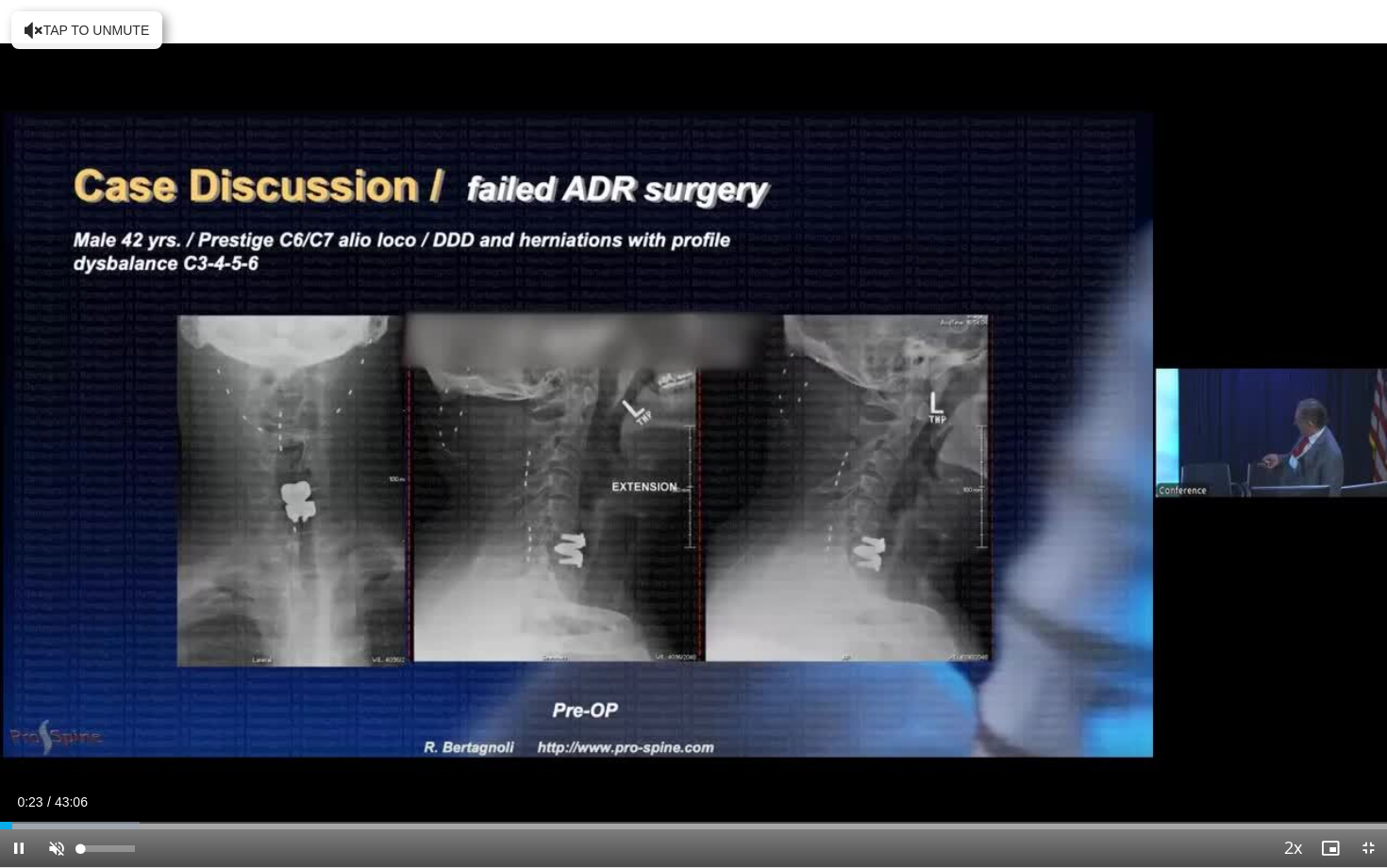 click at bounding box center [57, 848] 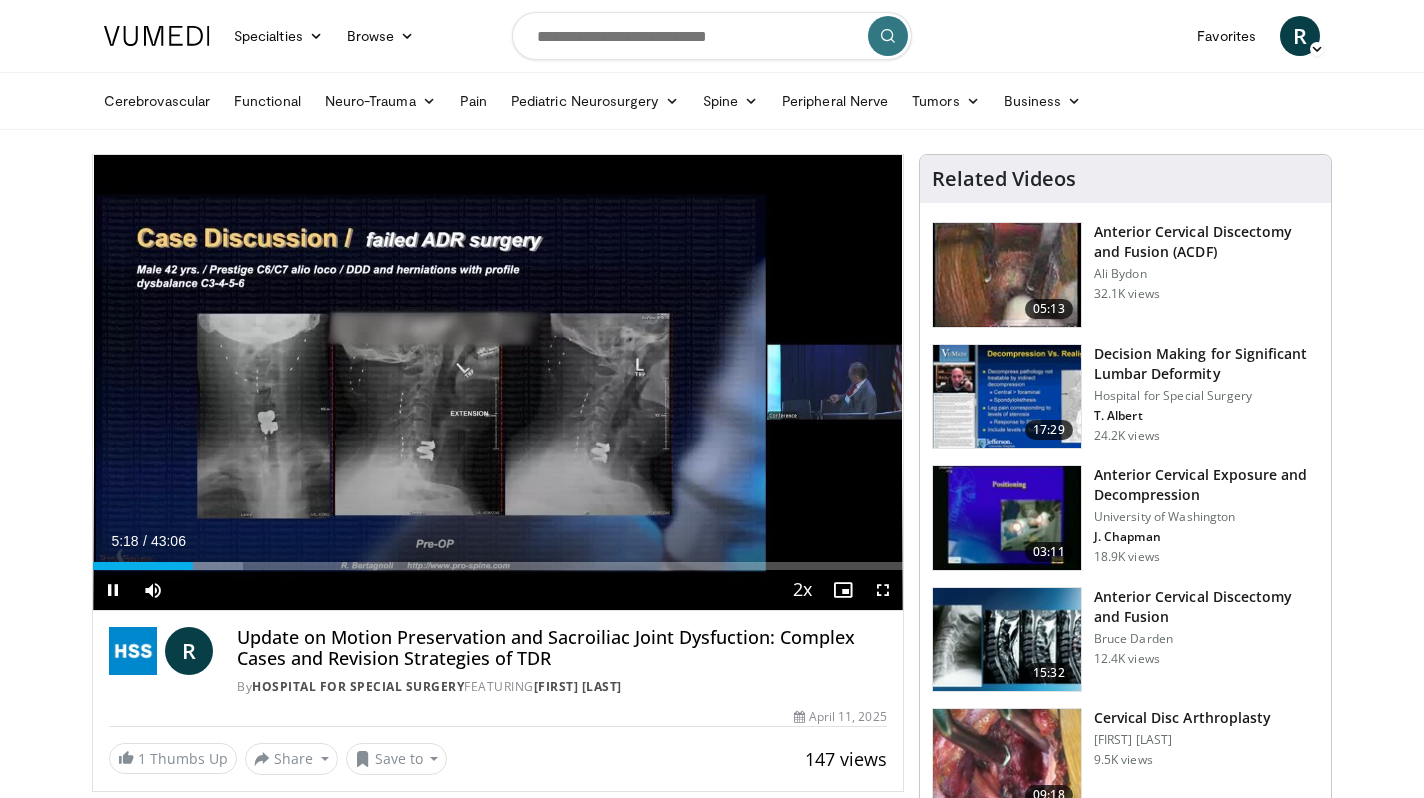 click at bounding box center (883, 590) 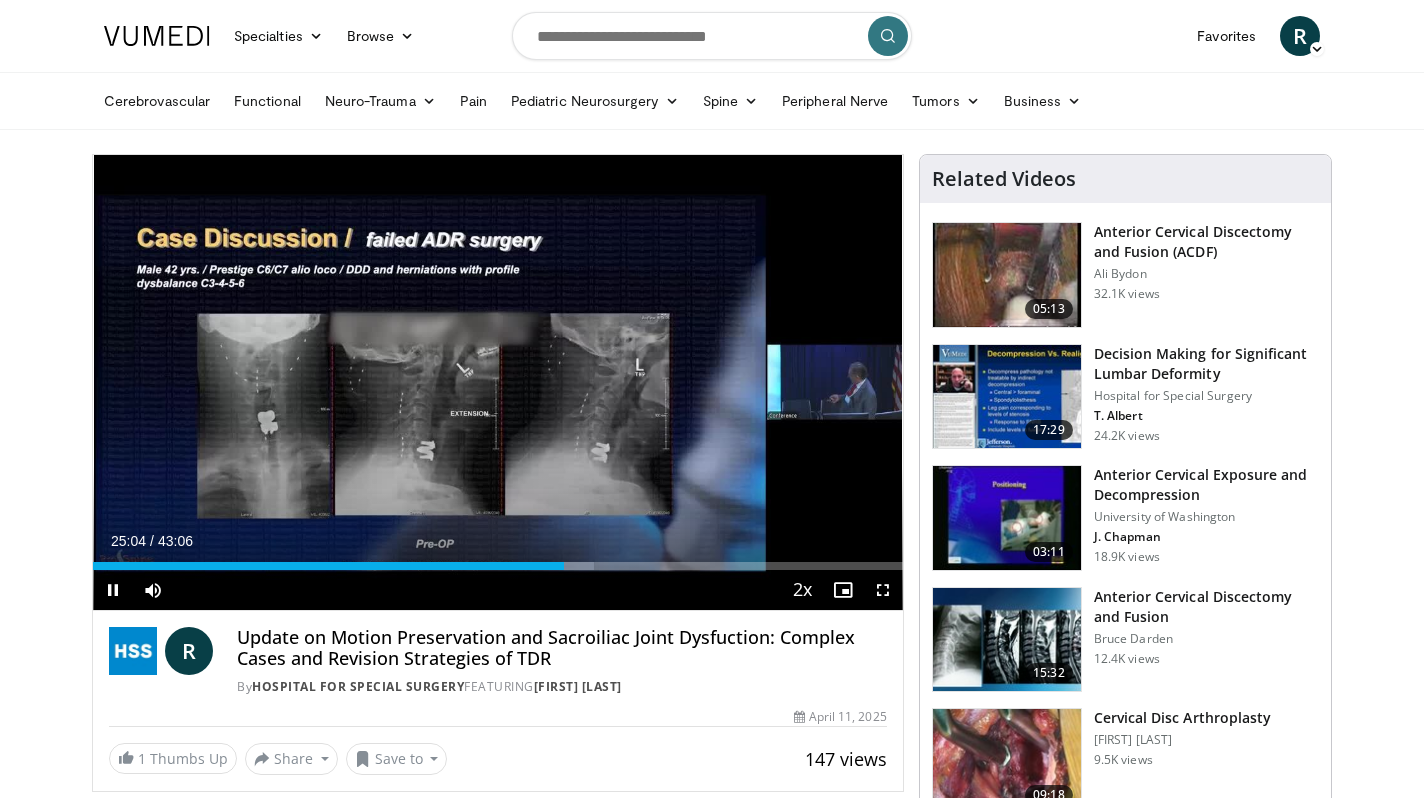 click at bounding box center [883, 590] 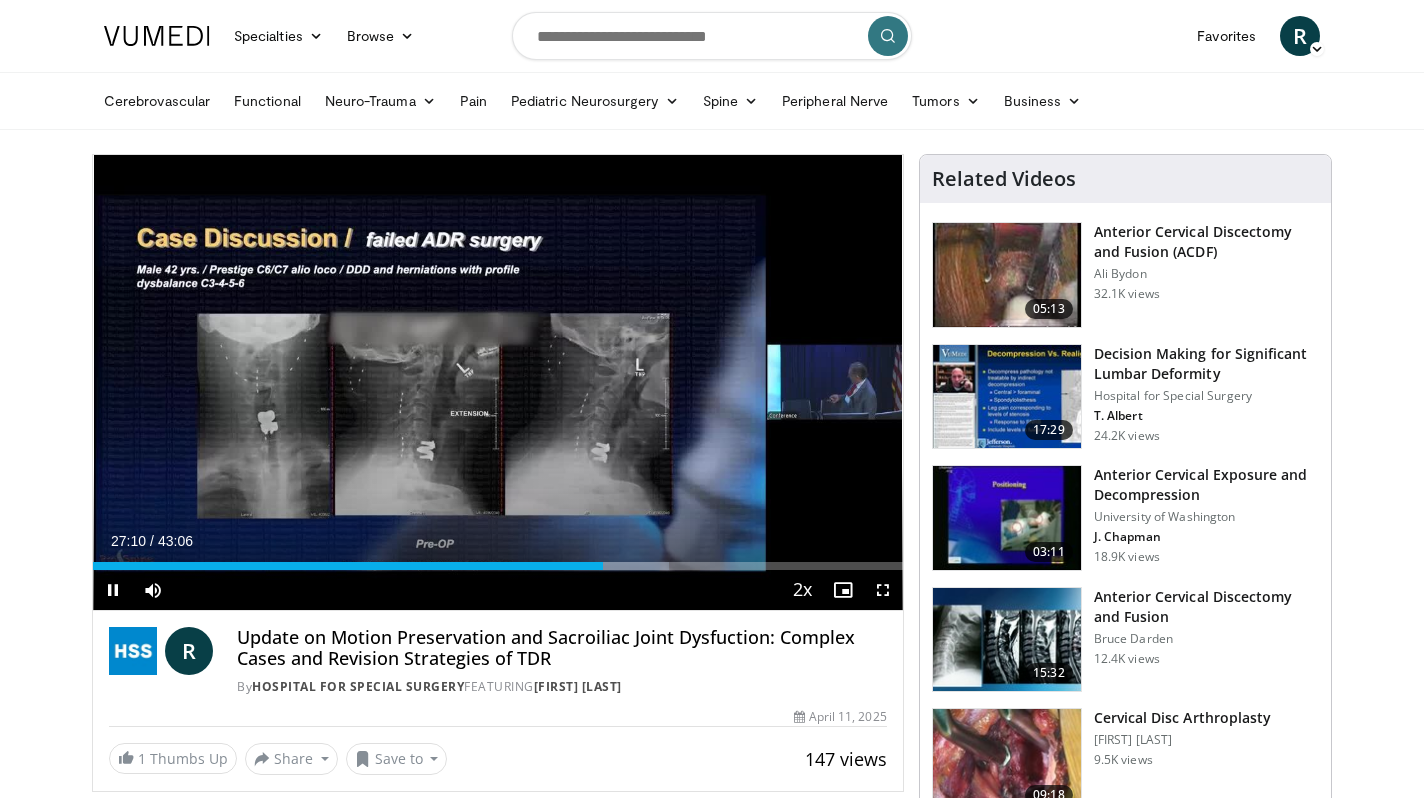 click at bounding box center (883, 590) 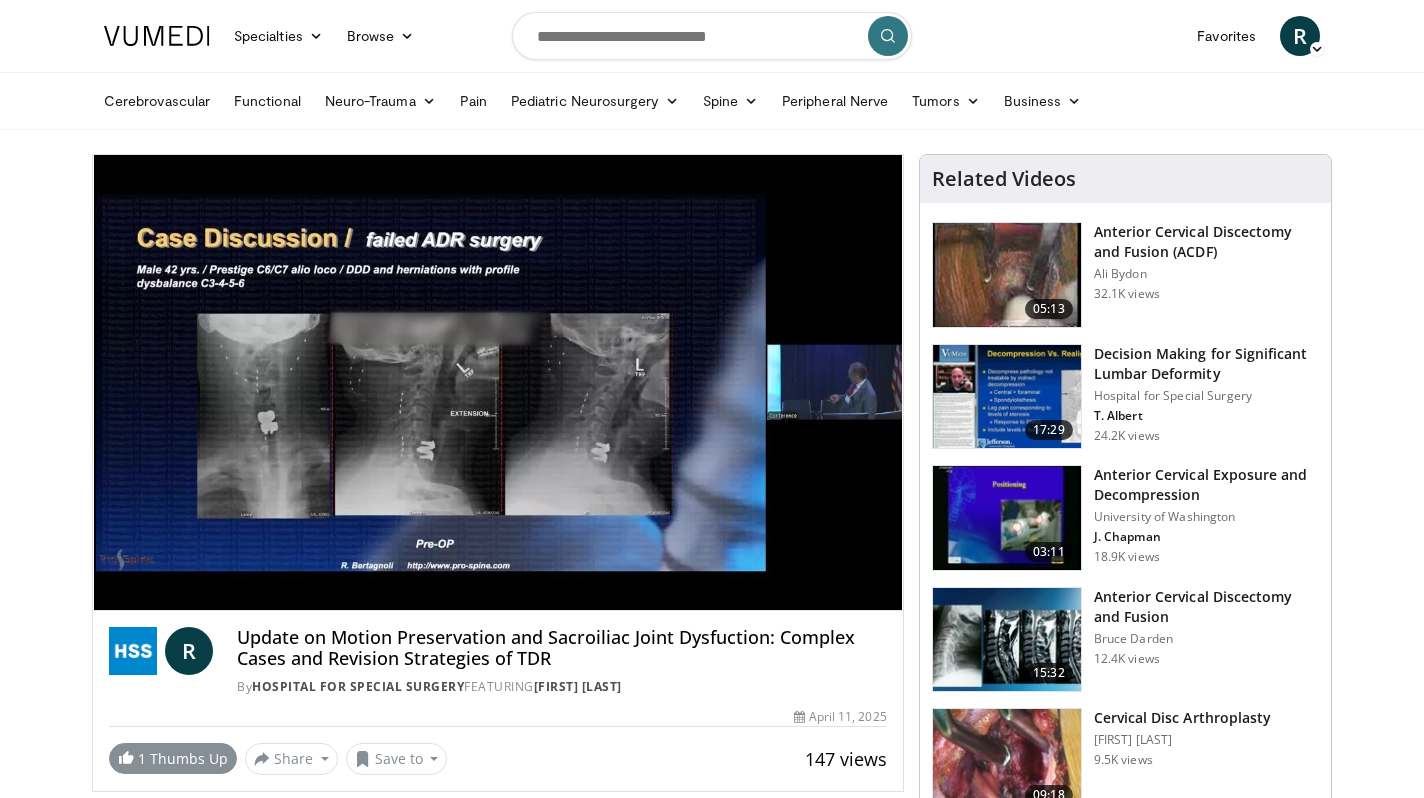 click on "1
Thumbs Up" at bounding box center [173, 758] 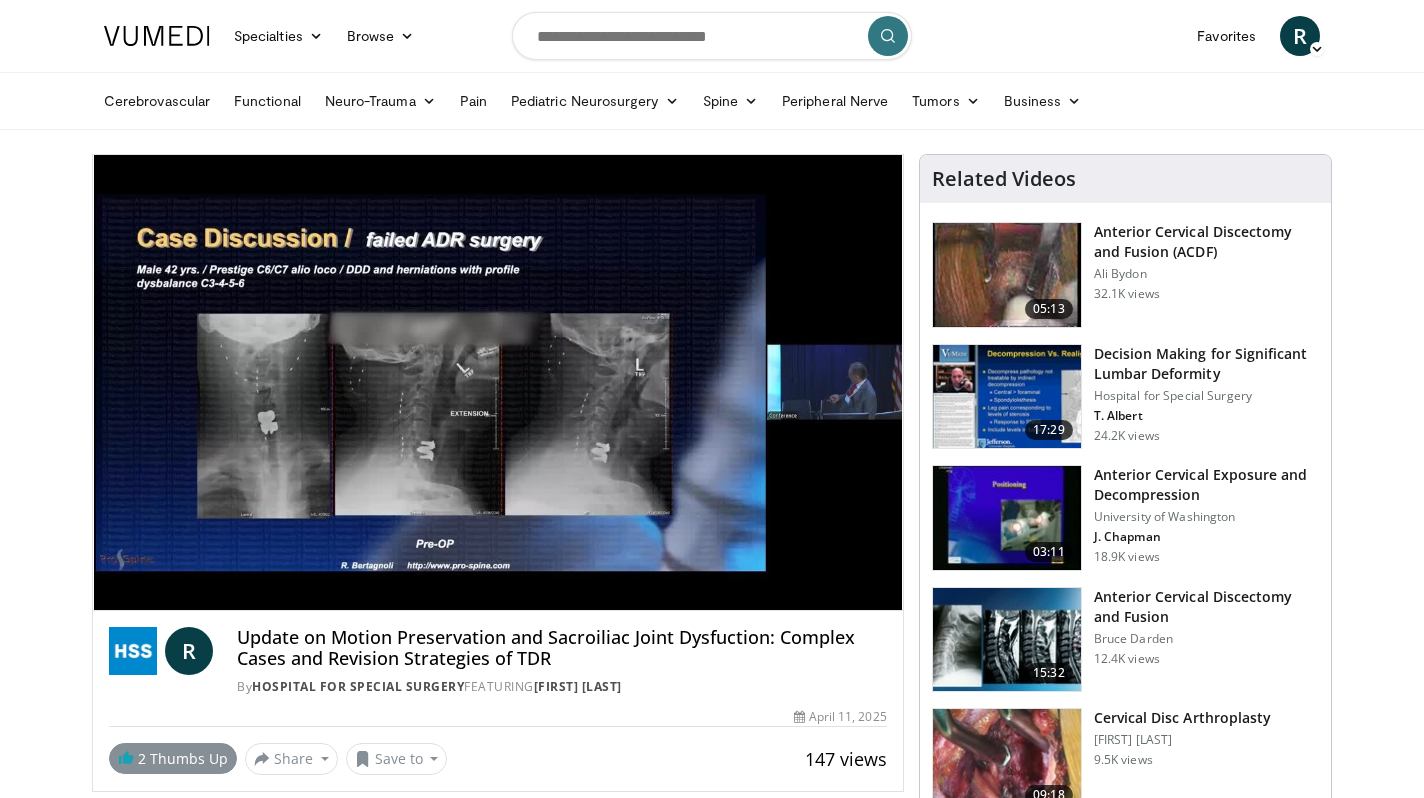 click on "2
Thumbs Up" at bounding box center [173, 758] 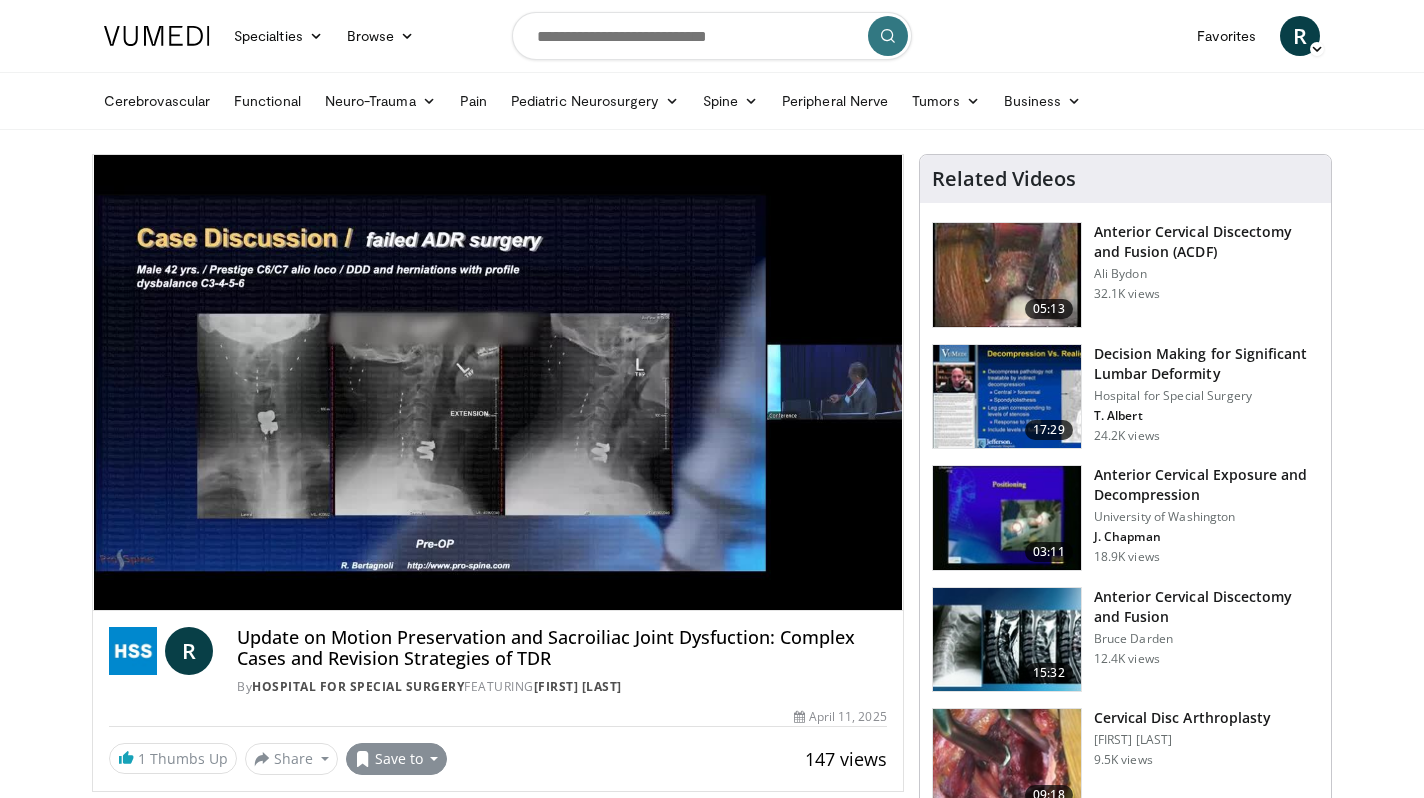 click on "Save to" at bounding box center (397, 759) 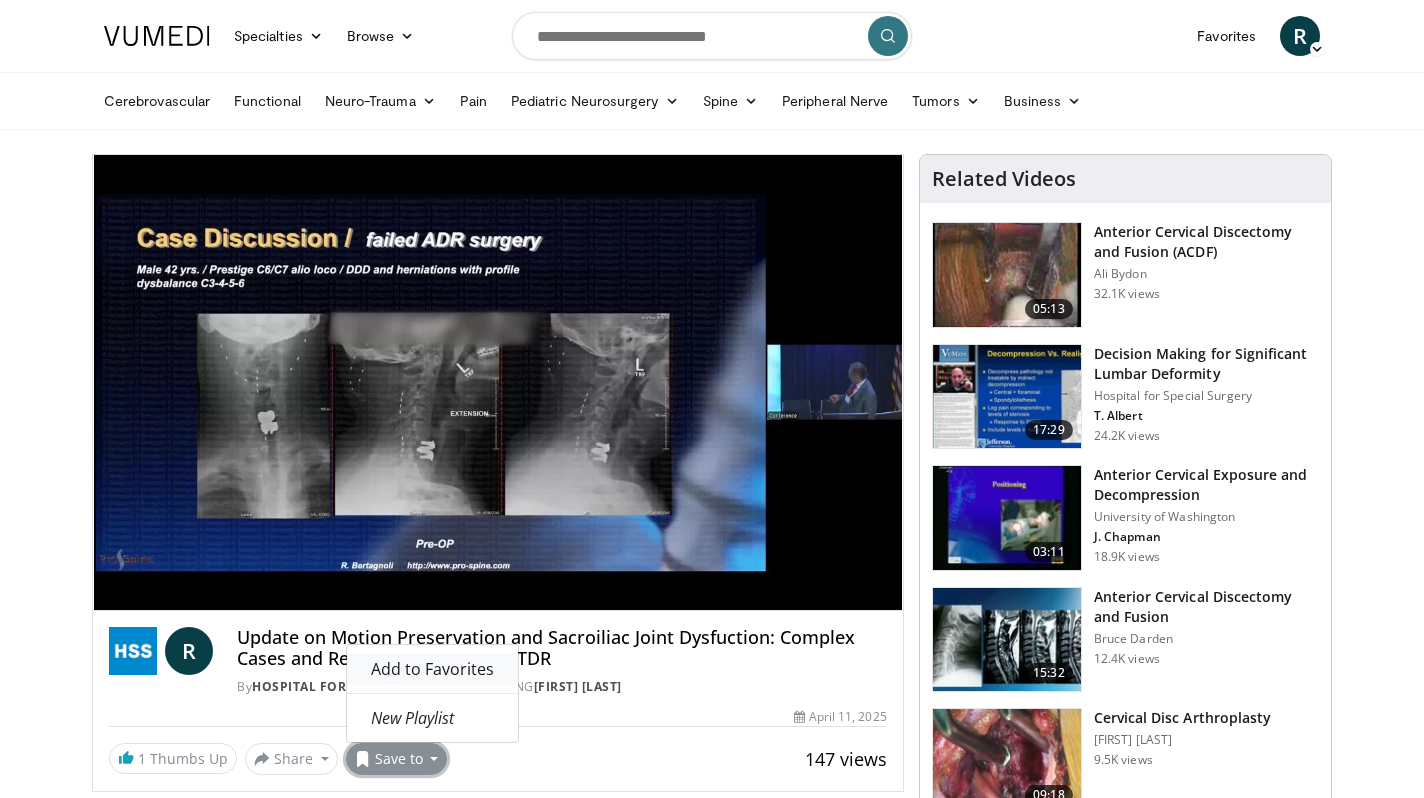 click on "Add to Favorites" at bounding box center [432, 669] 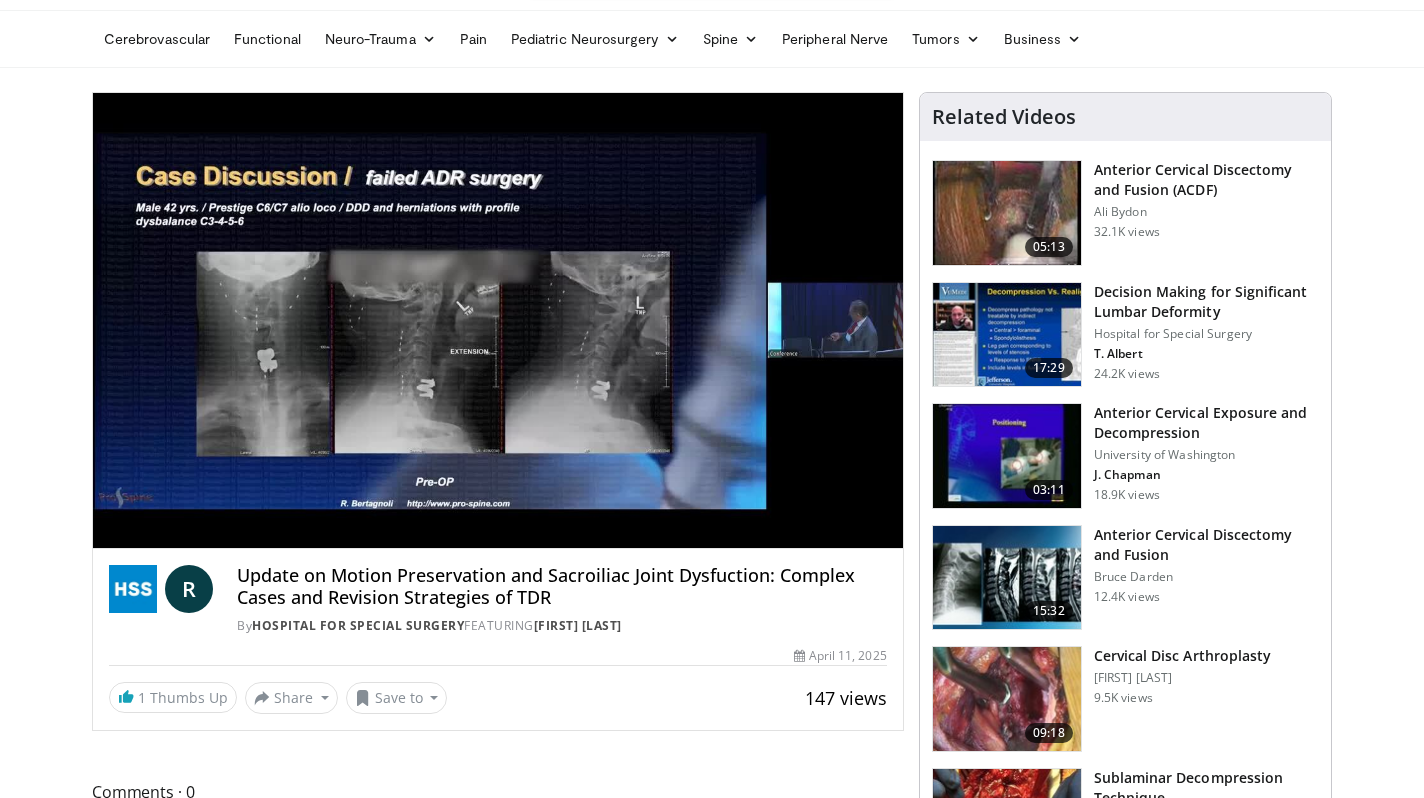 scroll, scrollTop: 63, scrollLeft: 0, axis: vertical 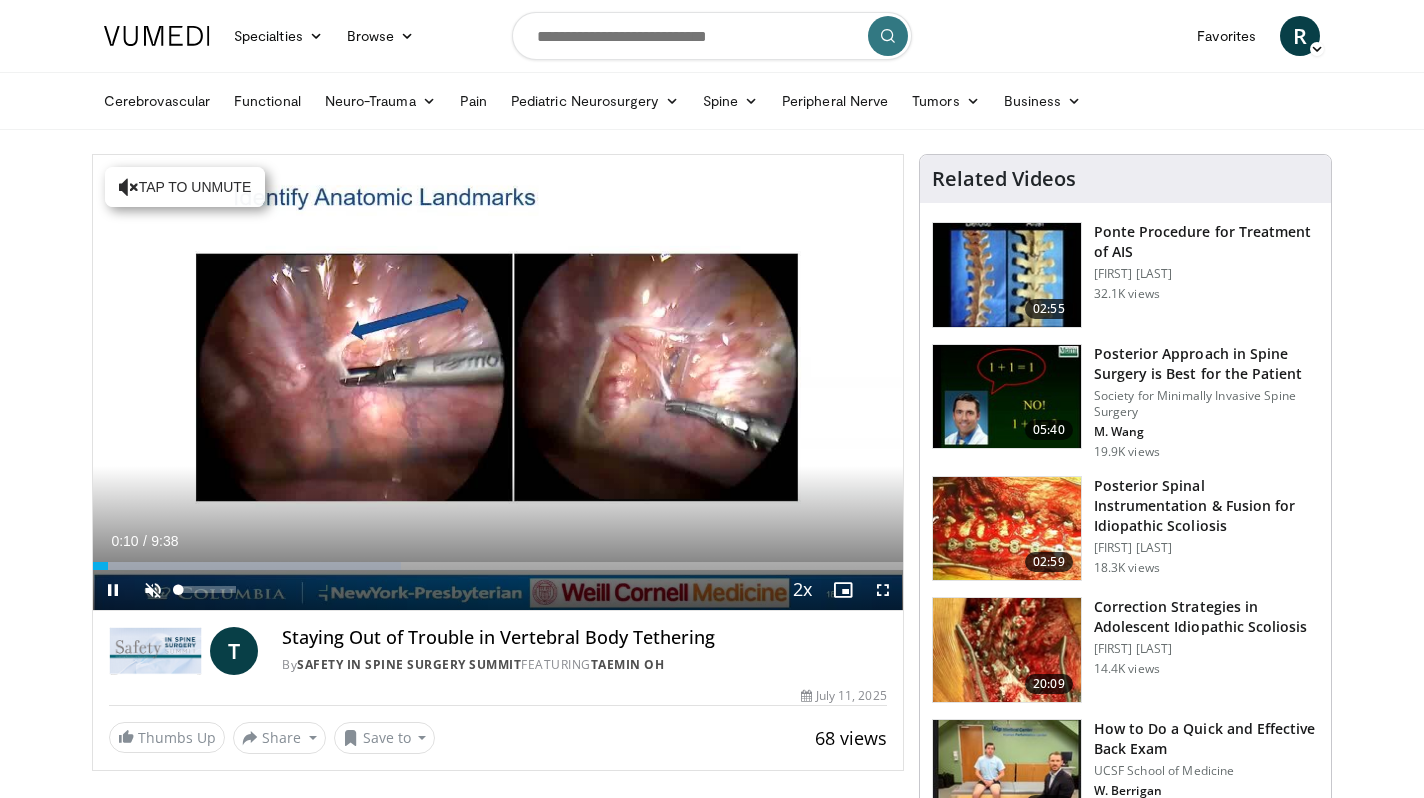 click at bounding box center (153, 590) 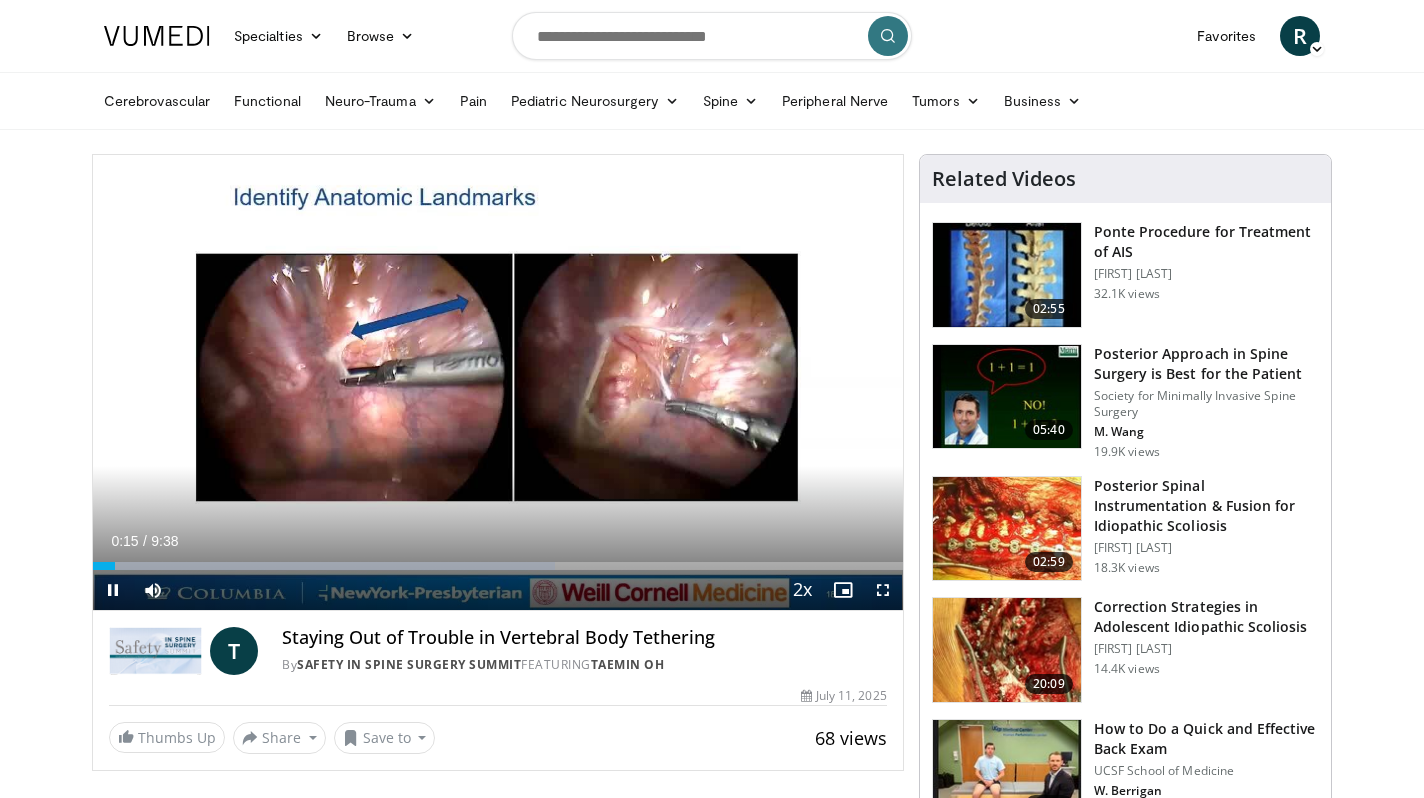 click at bounding box center (883, 590) 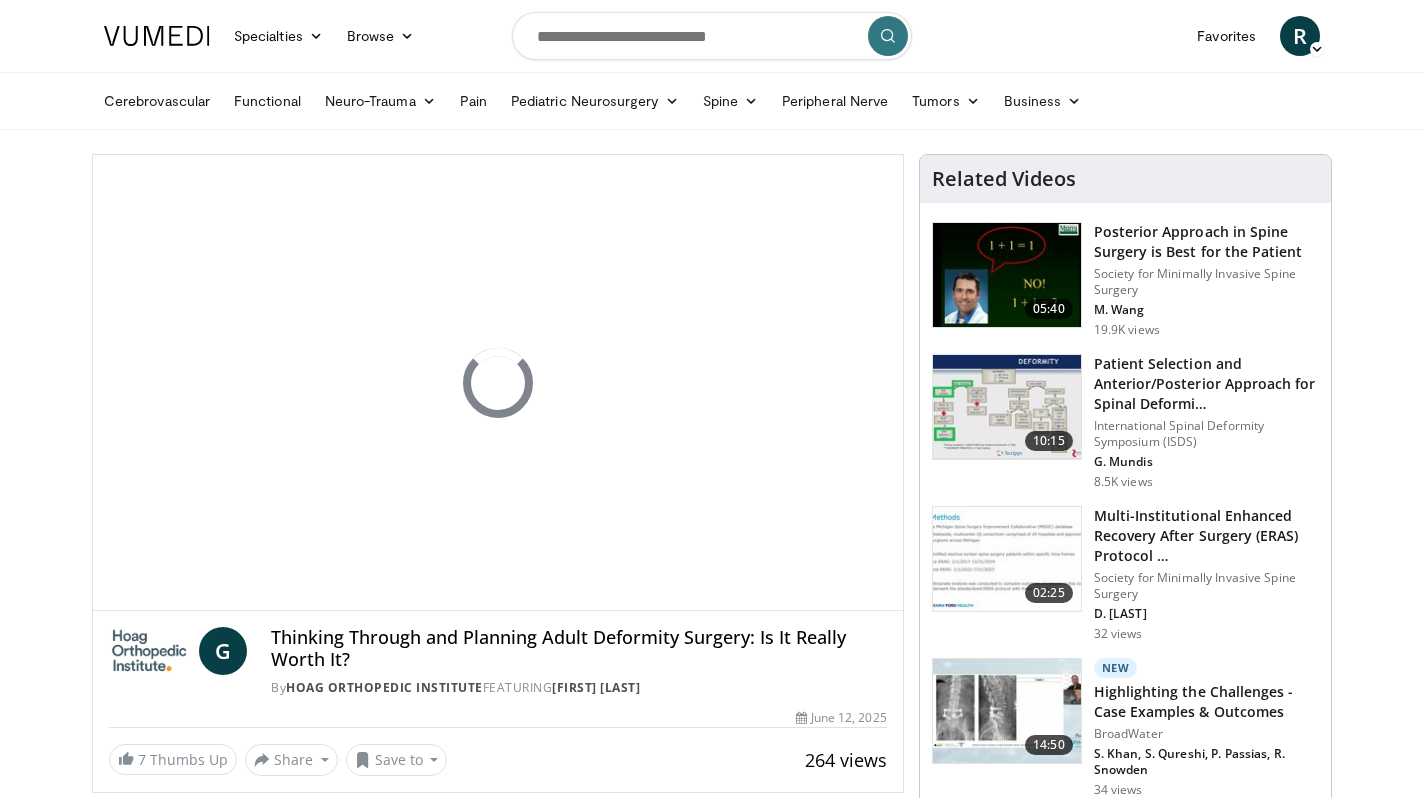 scroll, scrollTop: 0, scrollLeft: 0, axis: both 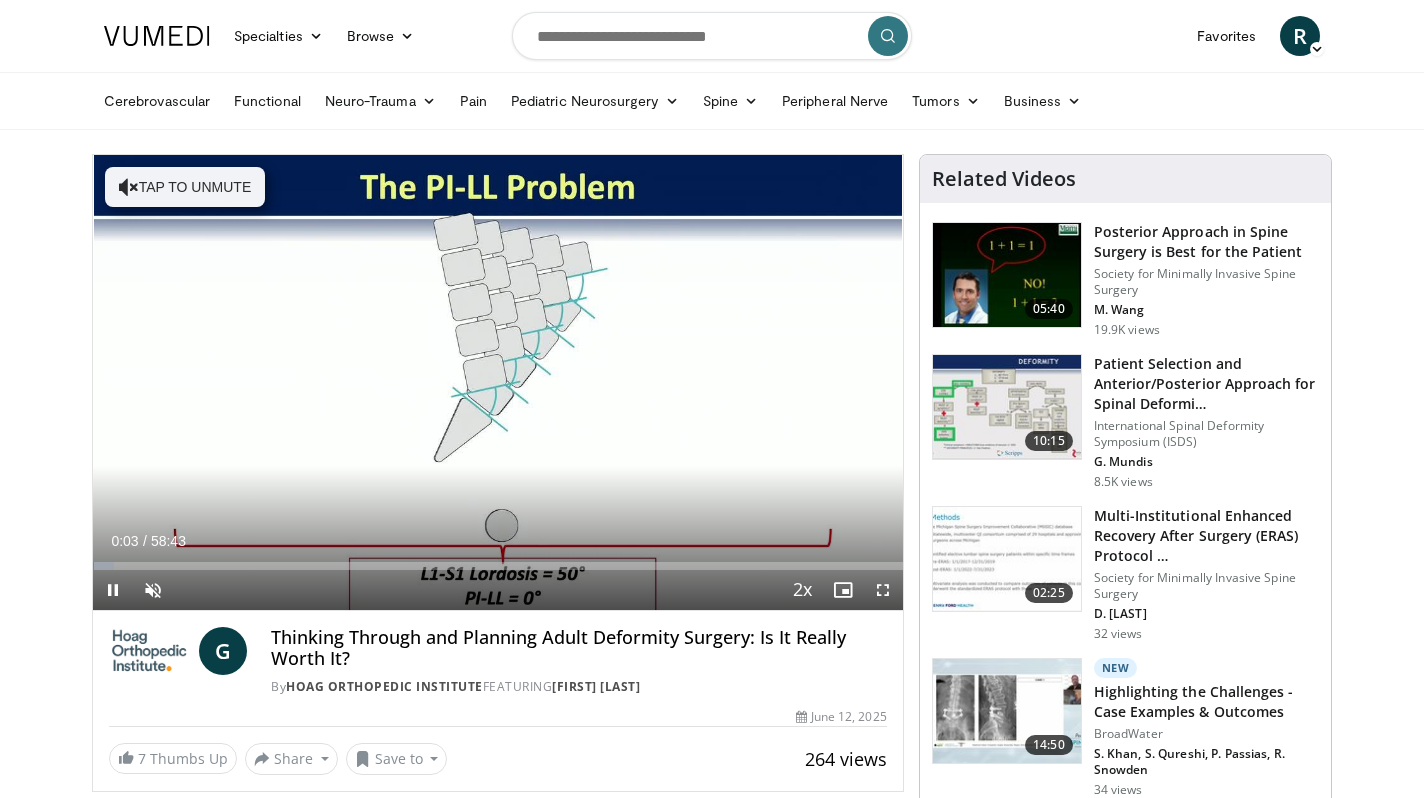 click at bounding box center [883, 590] 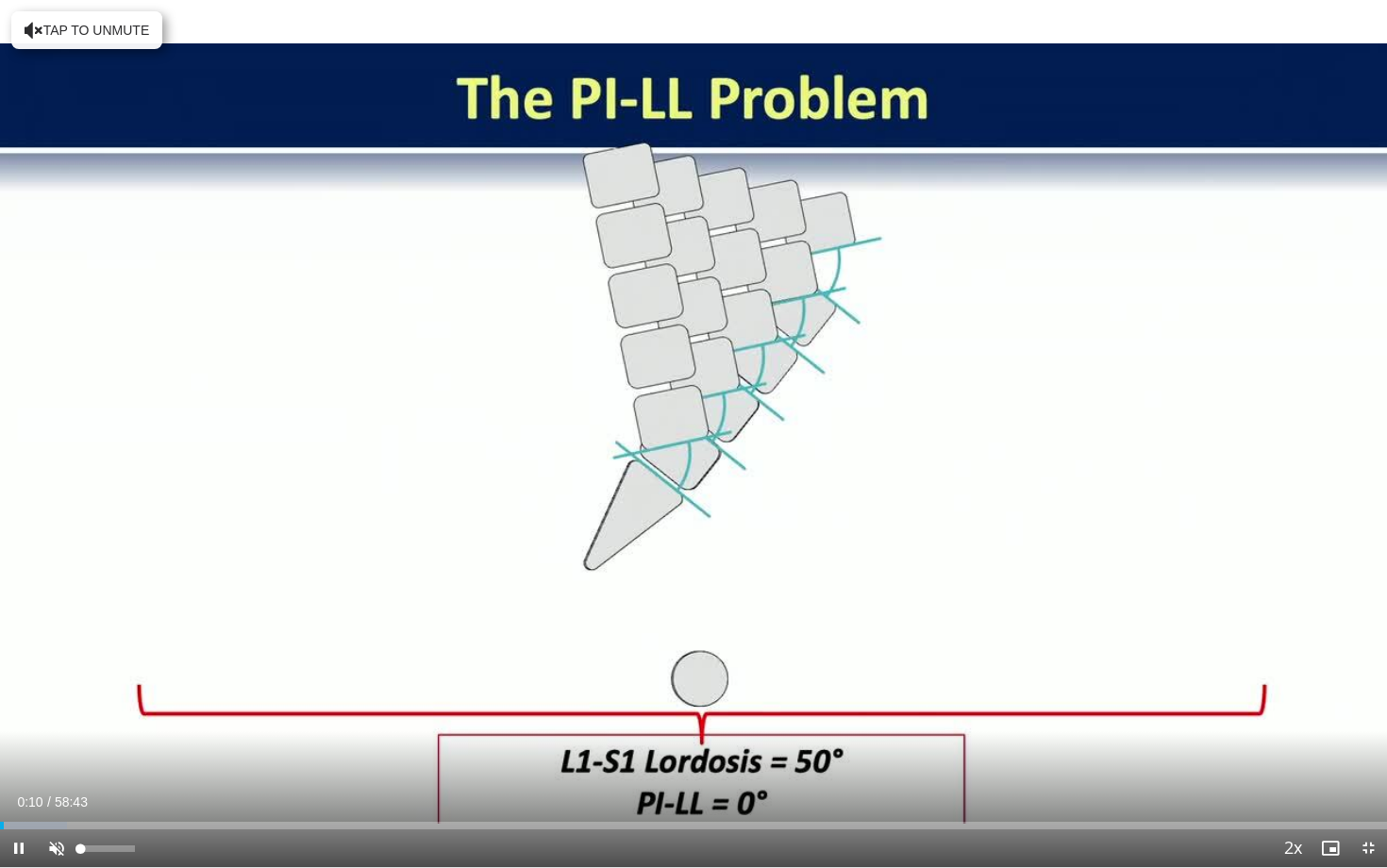 click at bounding box center [57, 848] 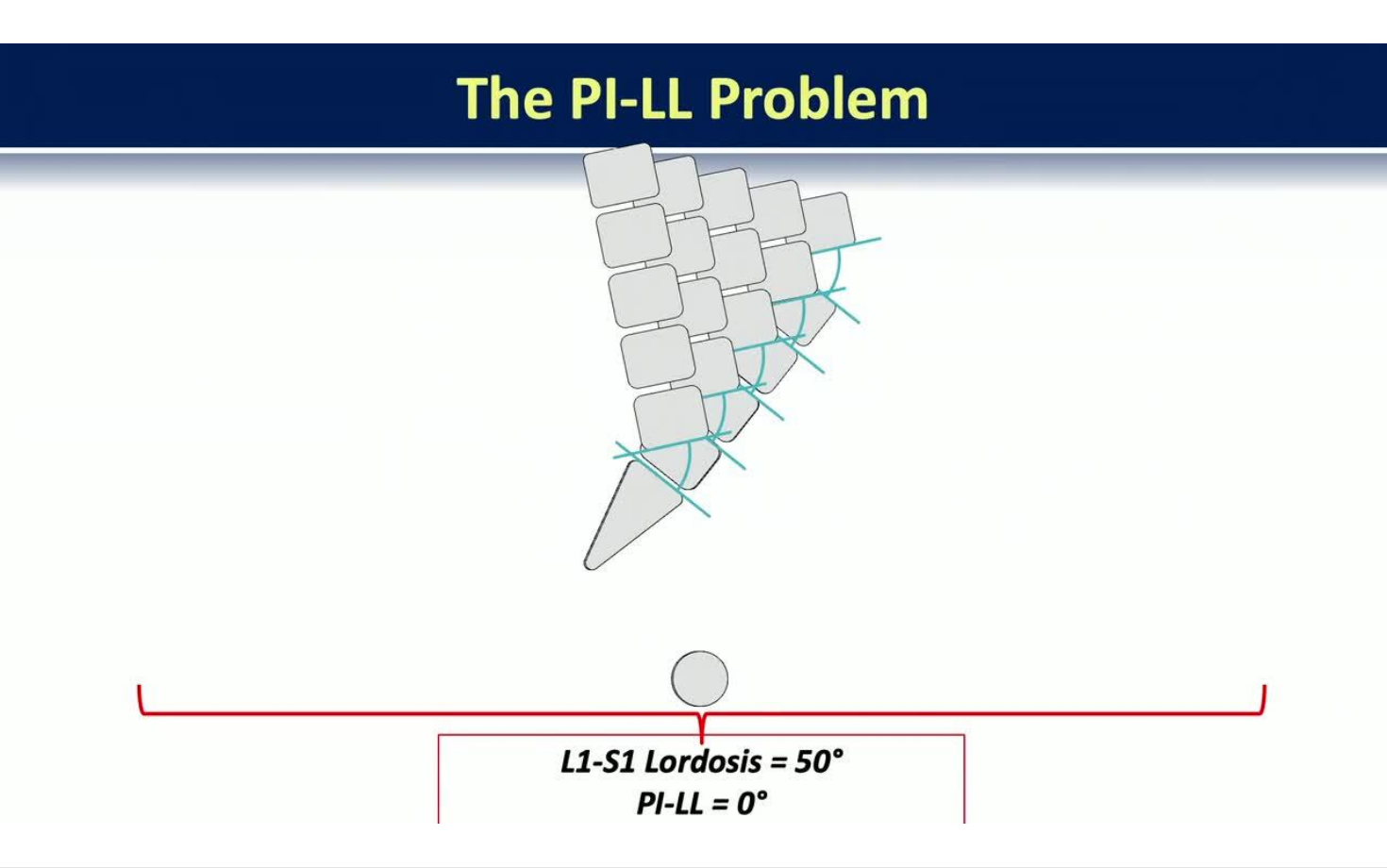click on "10 seconds
Tap to unmute" at bounding box center [694, 433] 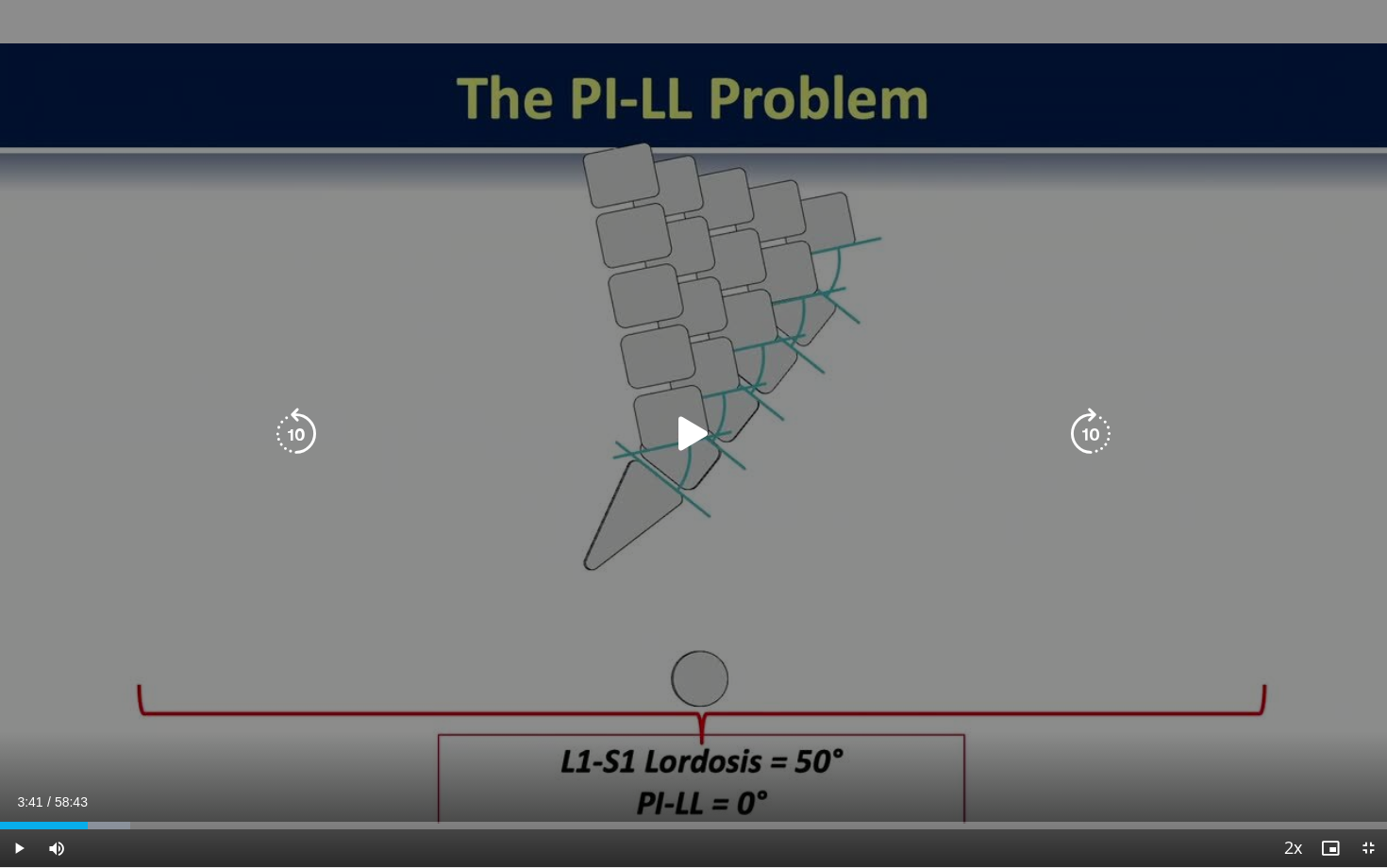 click at bounding box center (694, 434) 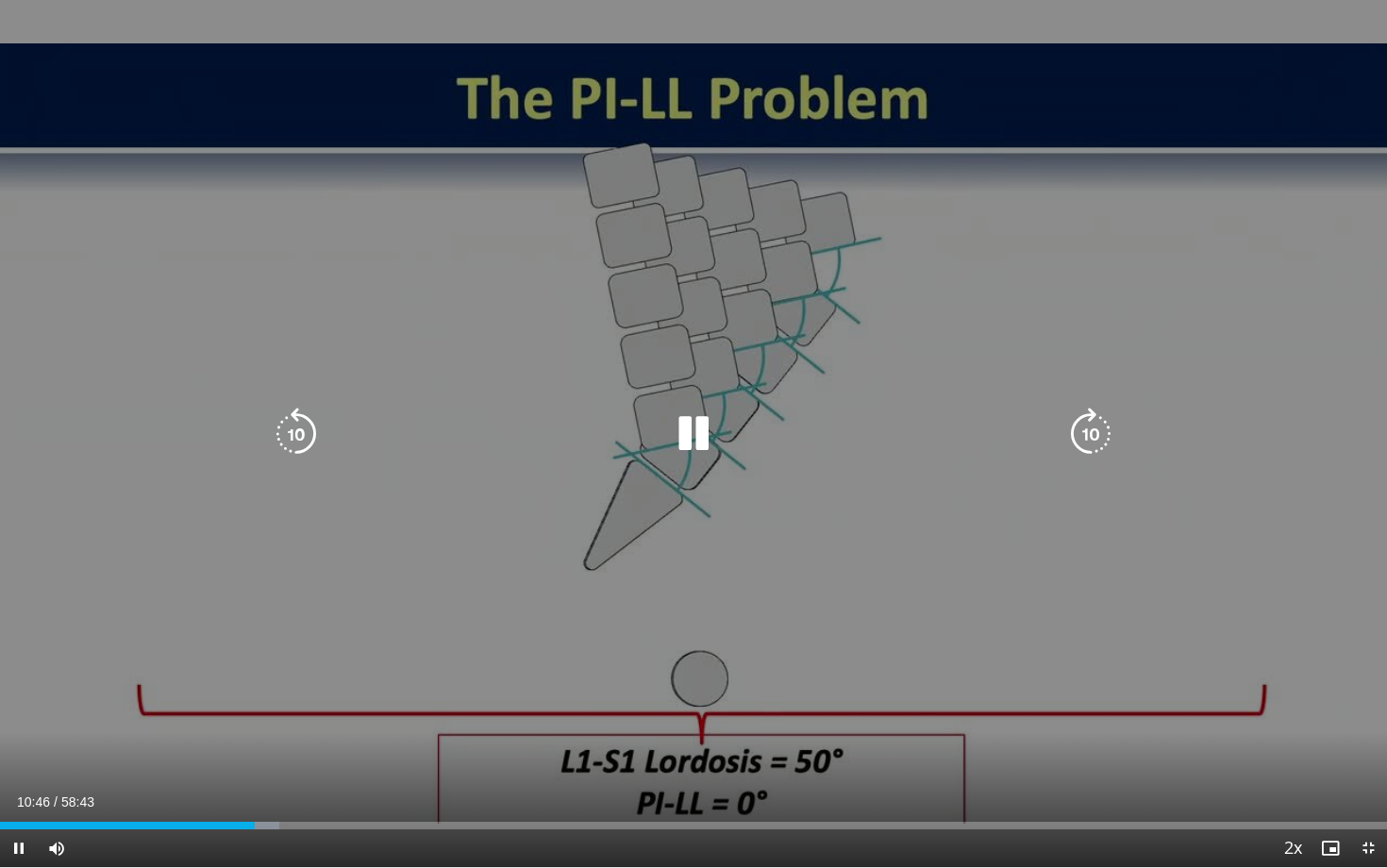 click on "10 seconds
Tap to unmute" at bounding box center [694, 433] 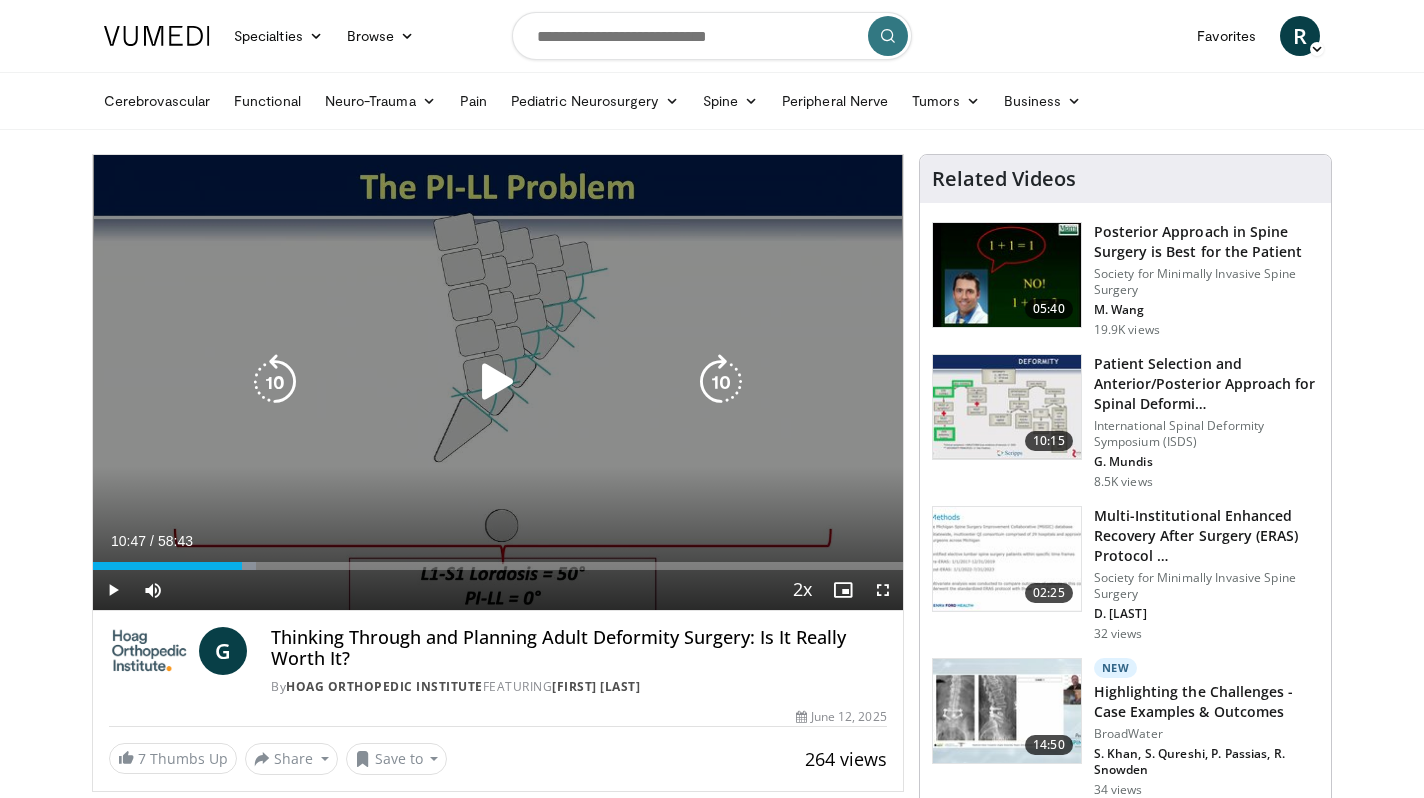 click at bounding box center (113, 590) 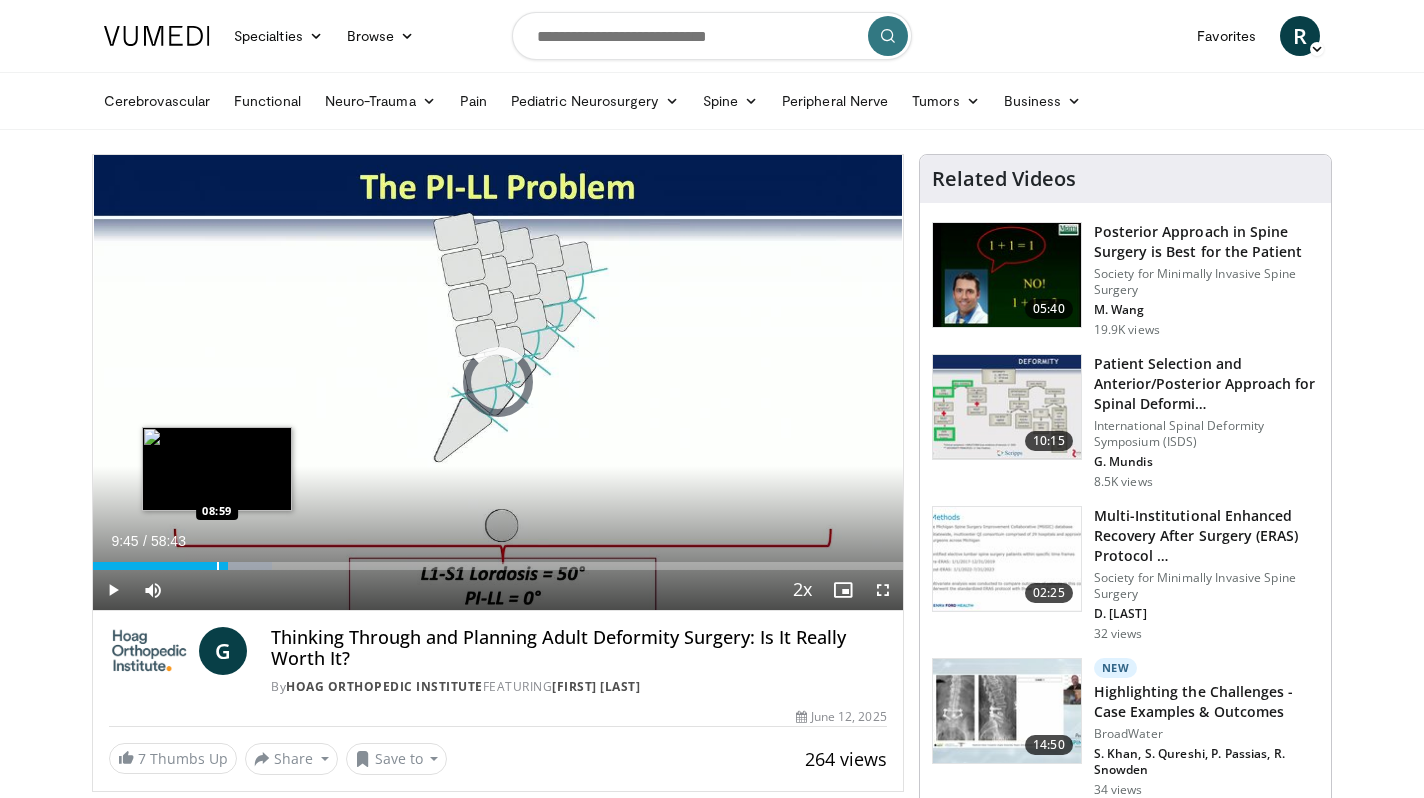 click at bounding box center [218, 566] 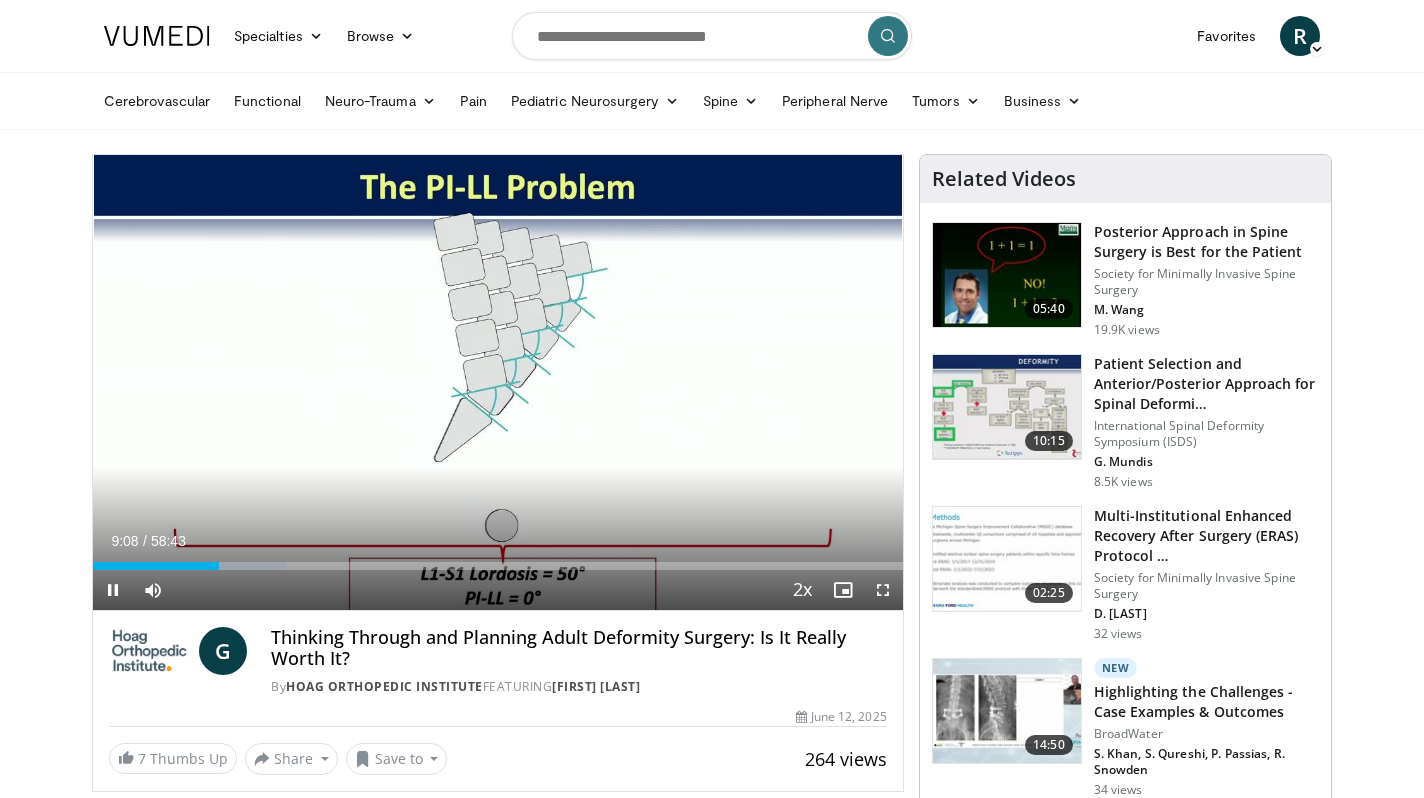 click at bounding box center [113, 590] 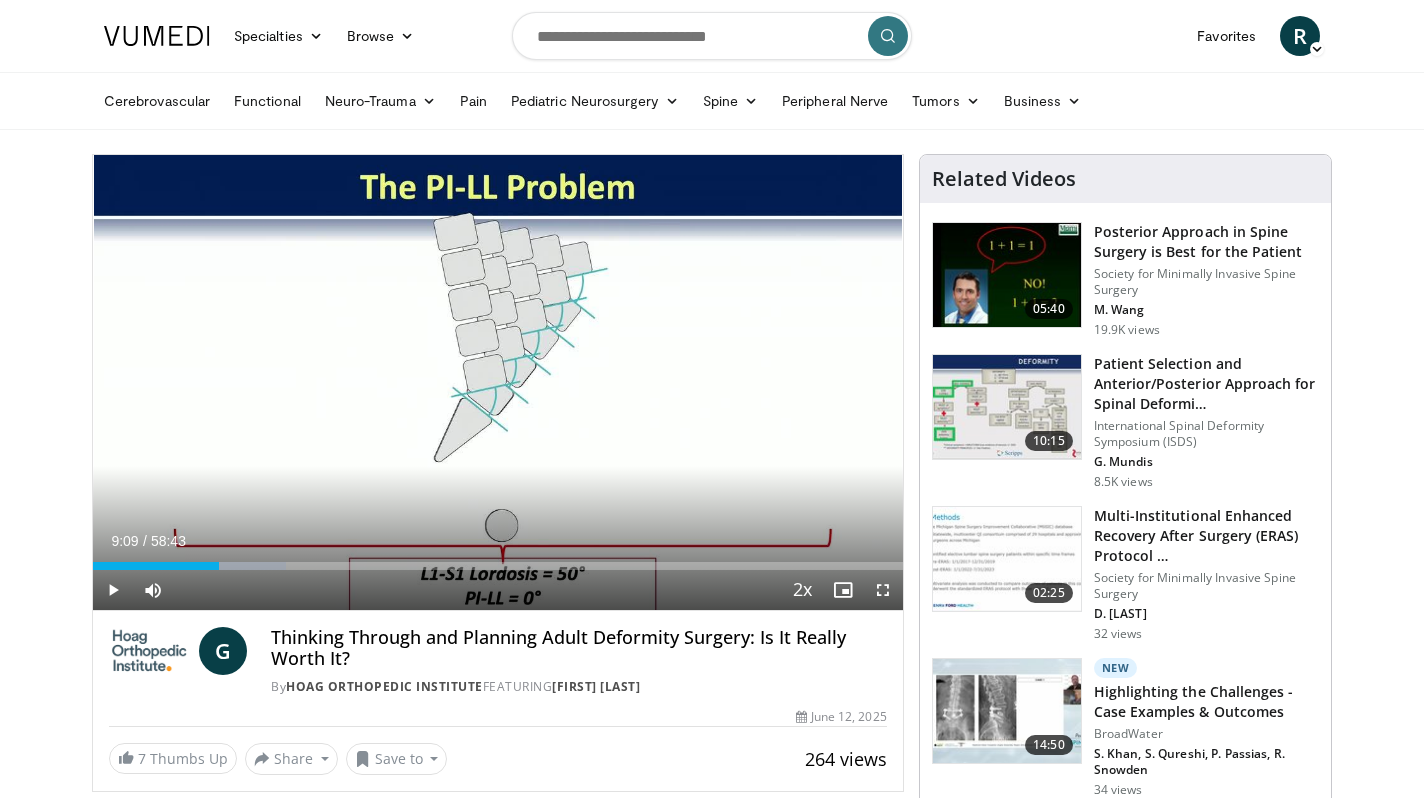 click at bounding box center [113, 590] 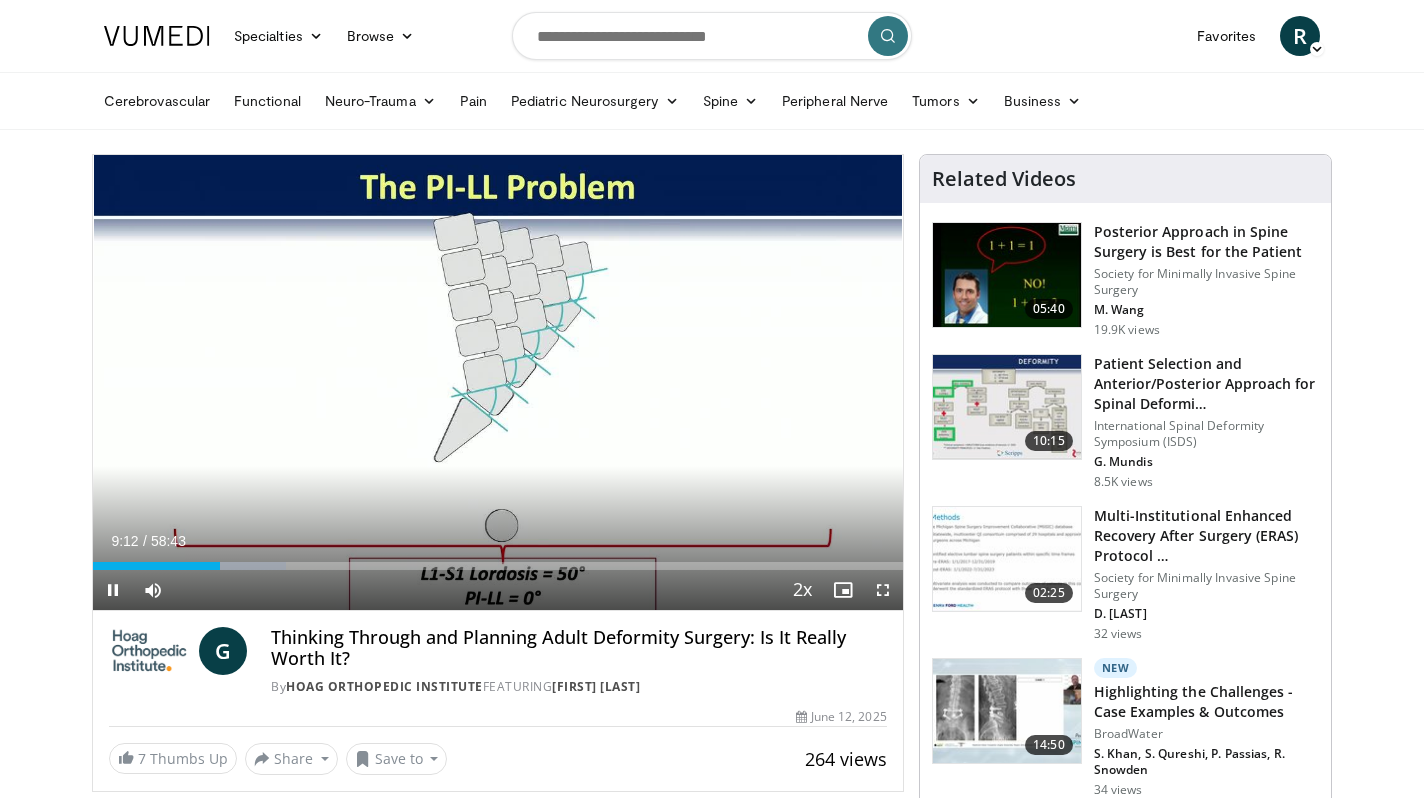 click at bounding box center (883, 590) 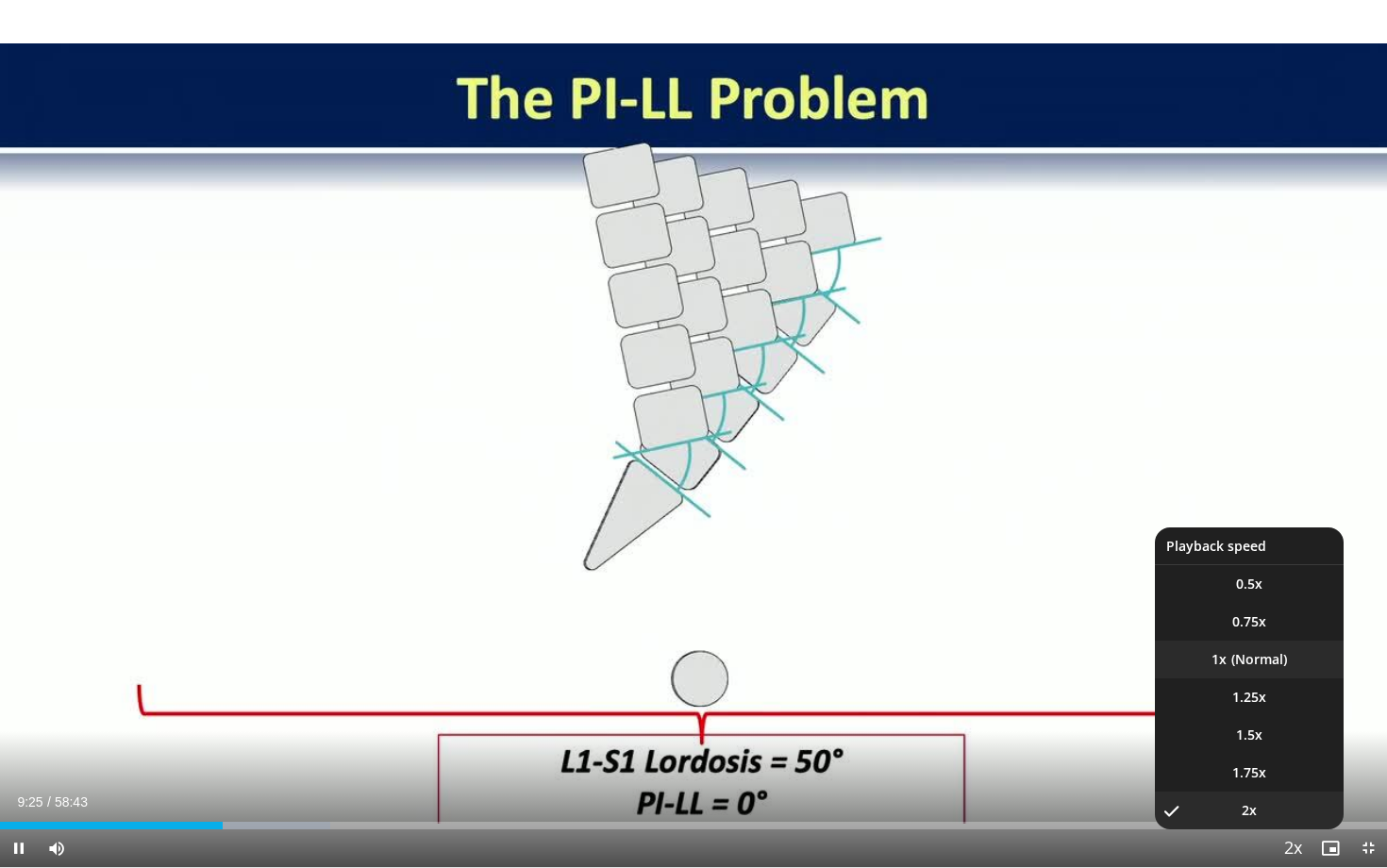 click on "1x" at bounding box center [1249, 659] 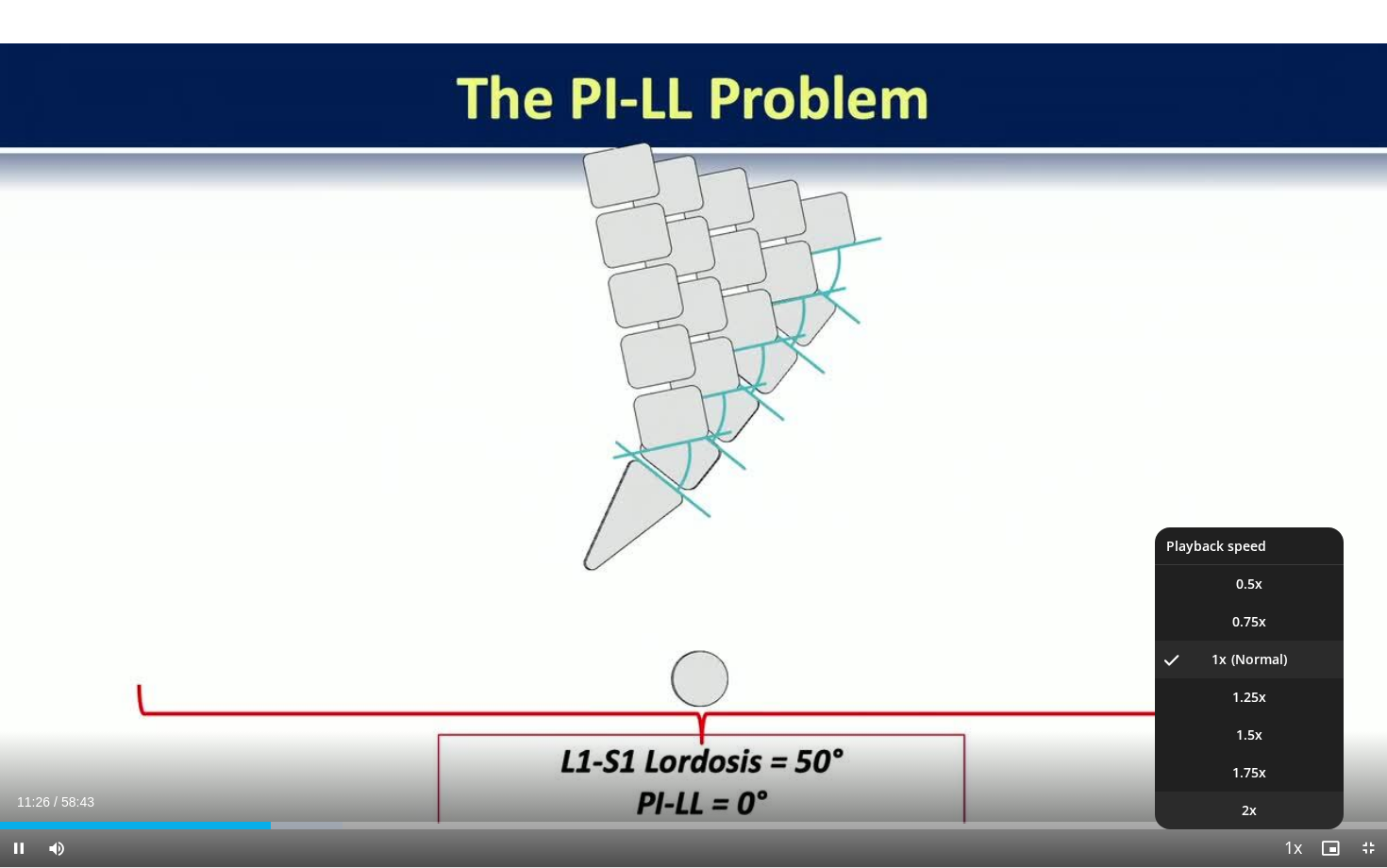 click on "2x" at bounding box center [1249, 810] 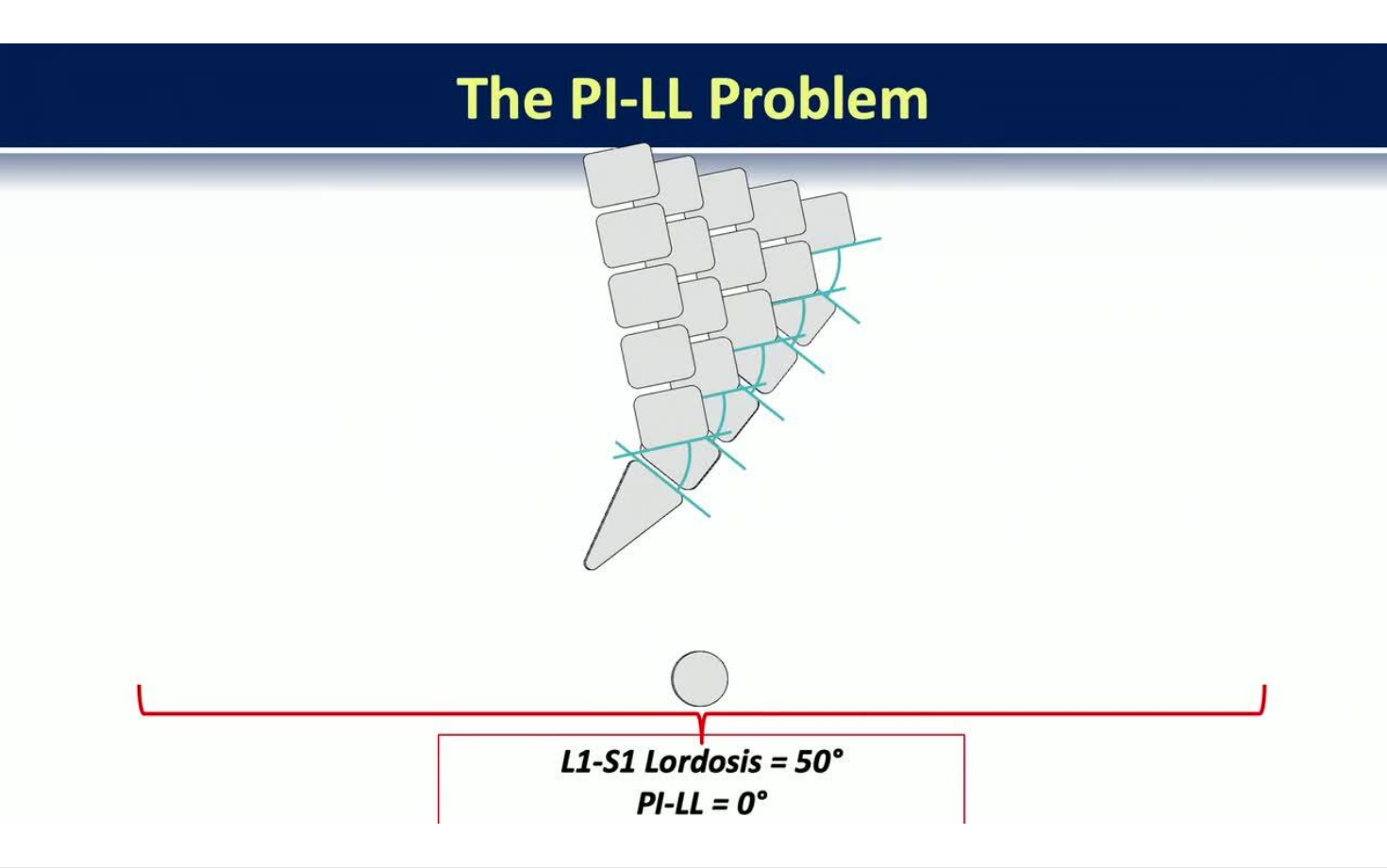 type 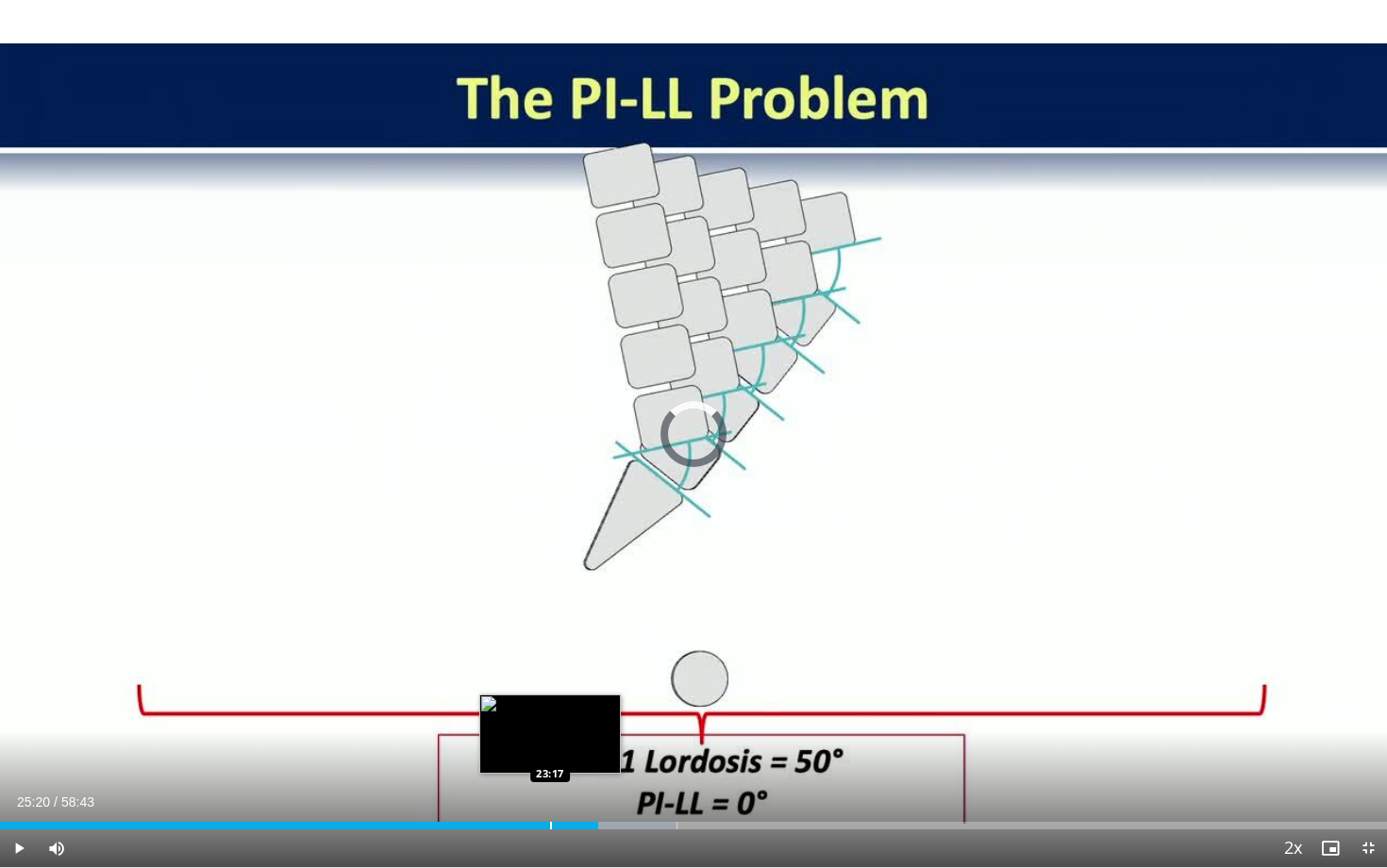 click at bounding box center [551, 826] 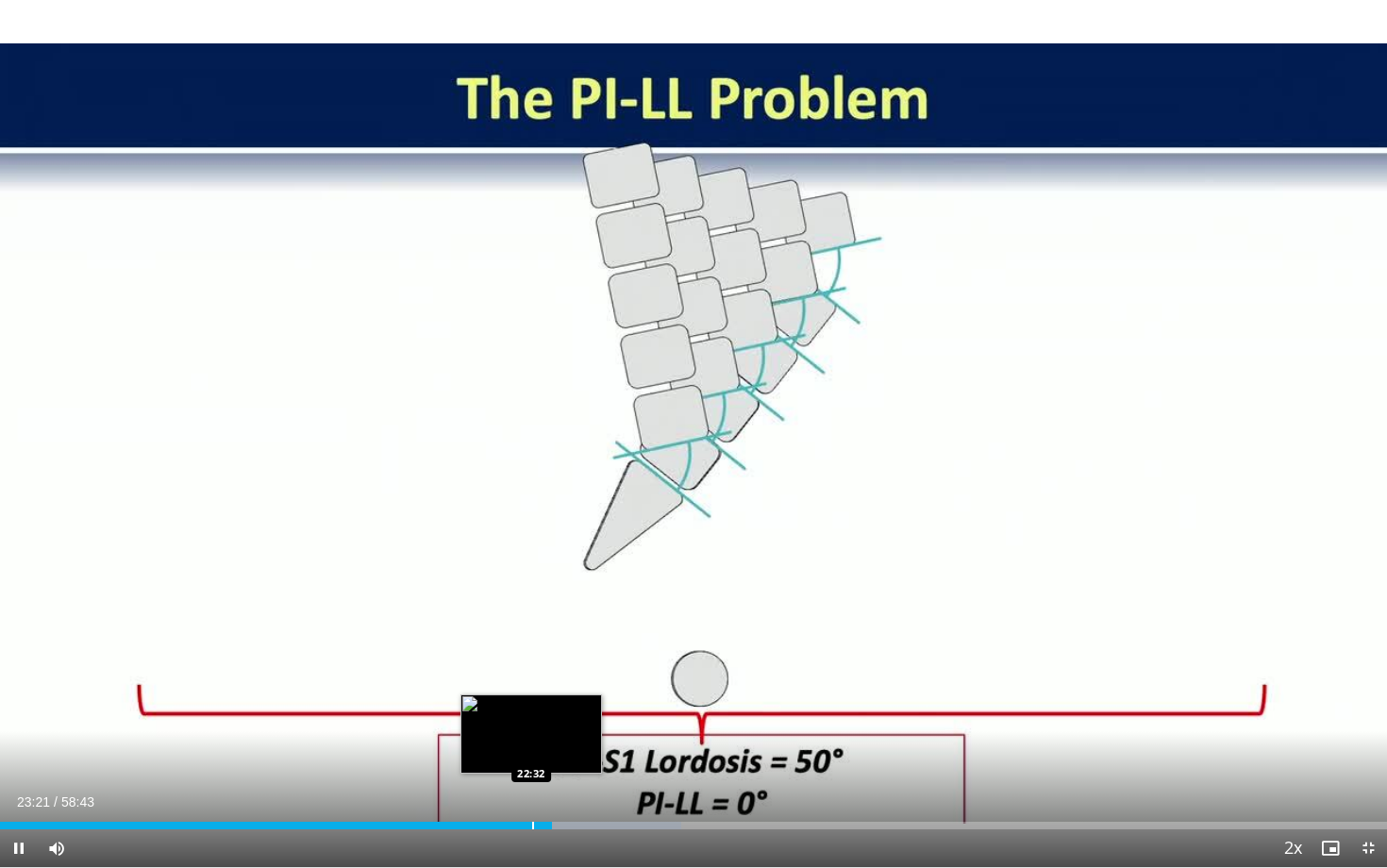 click at bounding box center (533, 826) 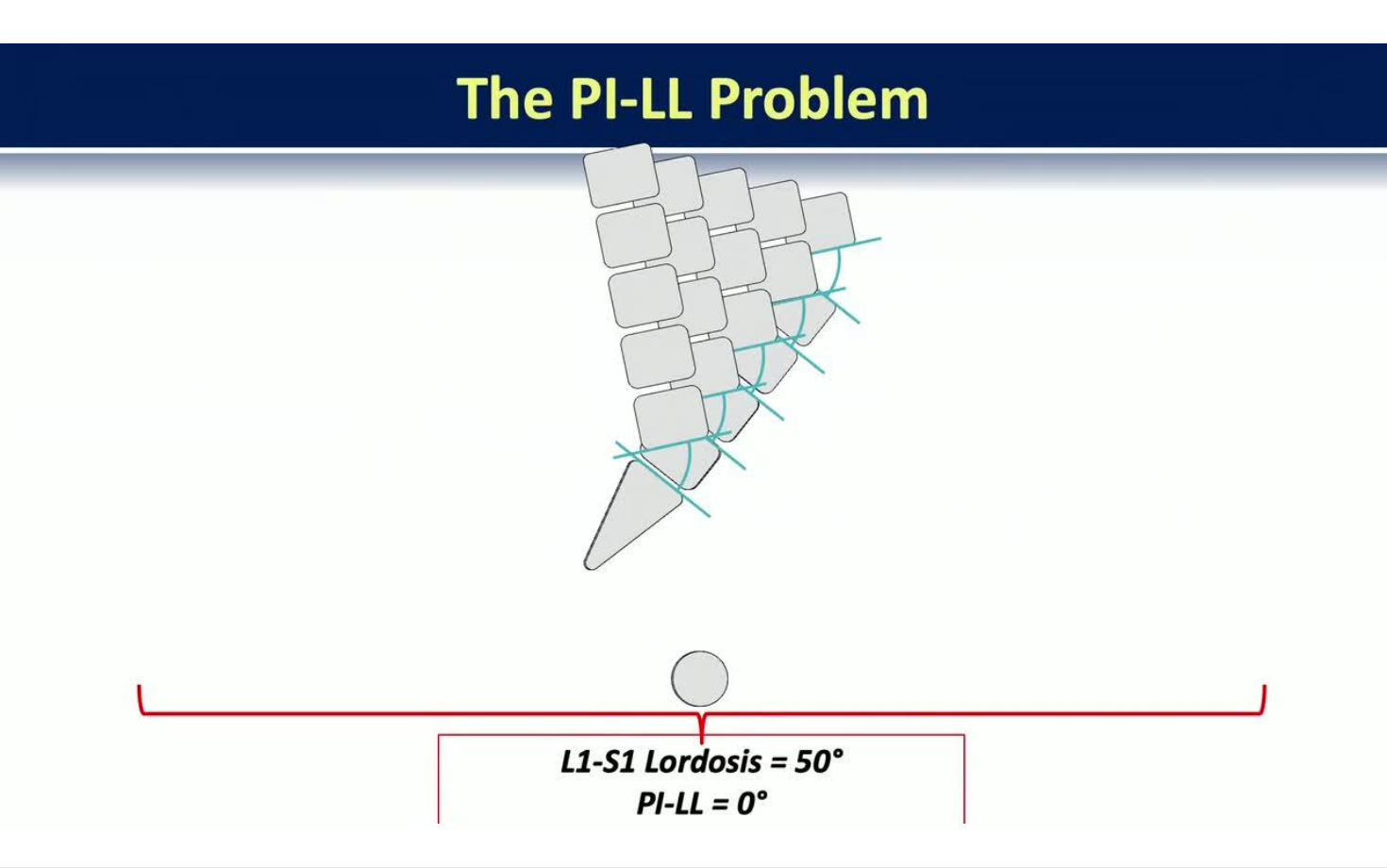 click on "70 seconds
Tap to unmute" at bounding box center (694, 433) 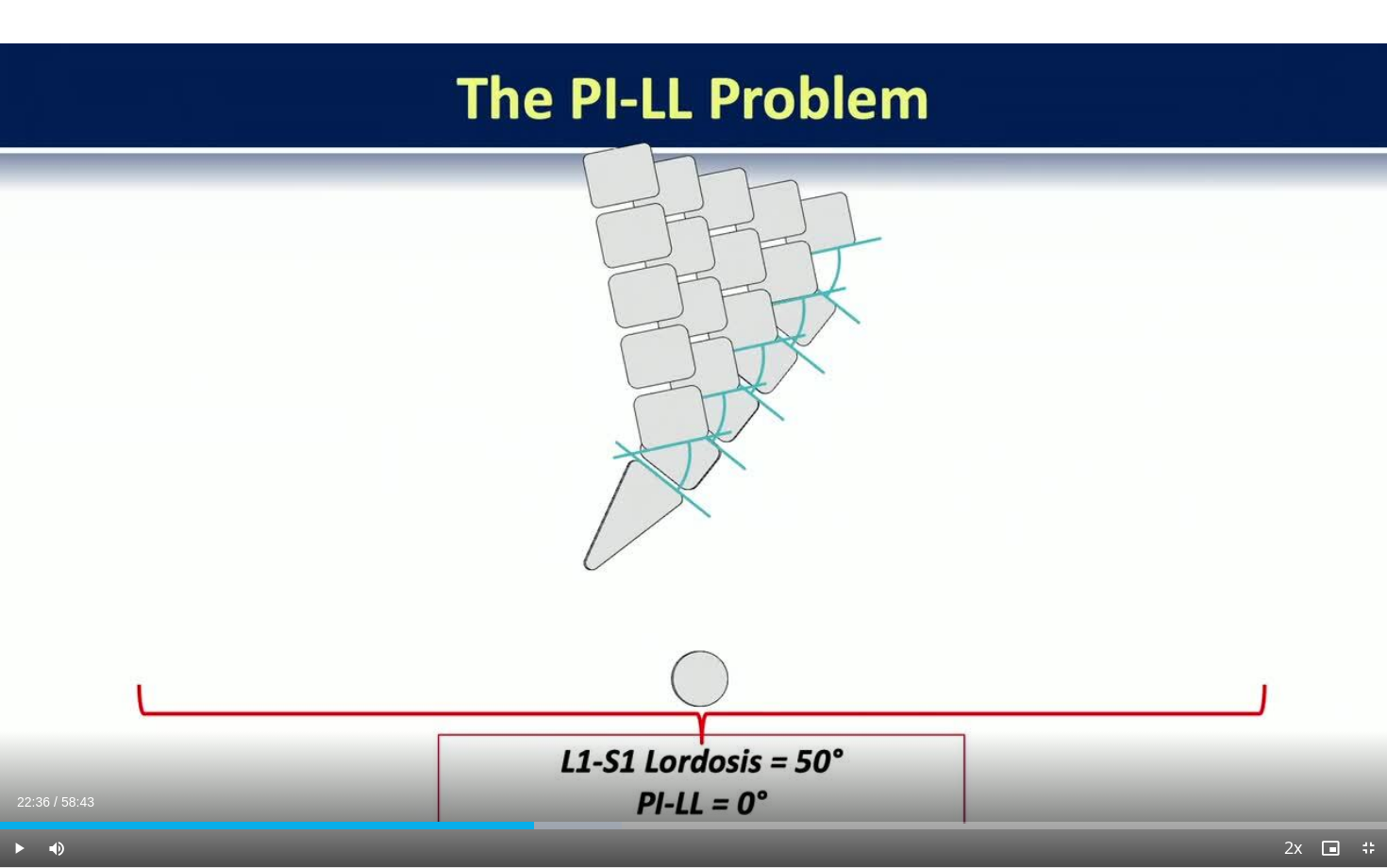 click at bounding box center (19, 848) 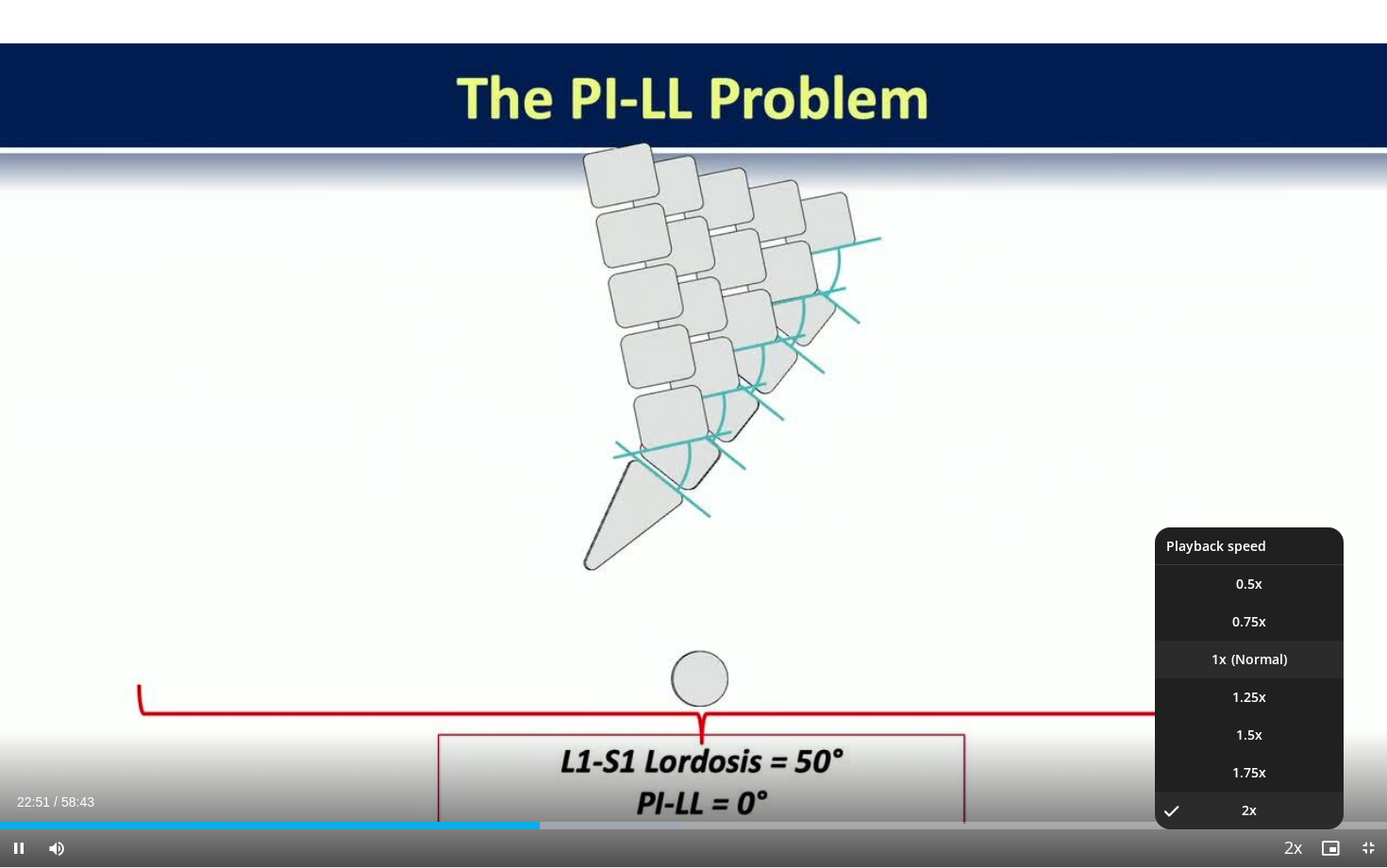 click on "1x" at bounding box center (1249, 659) 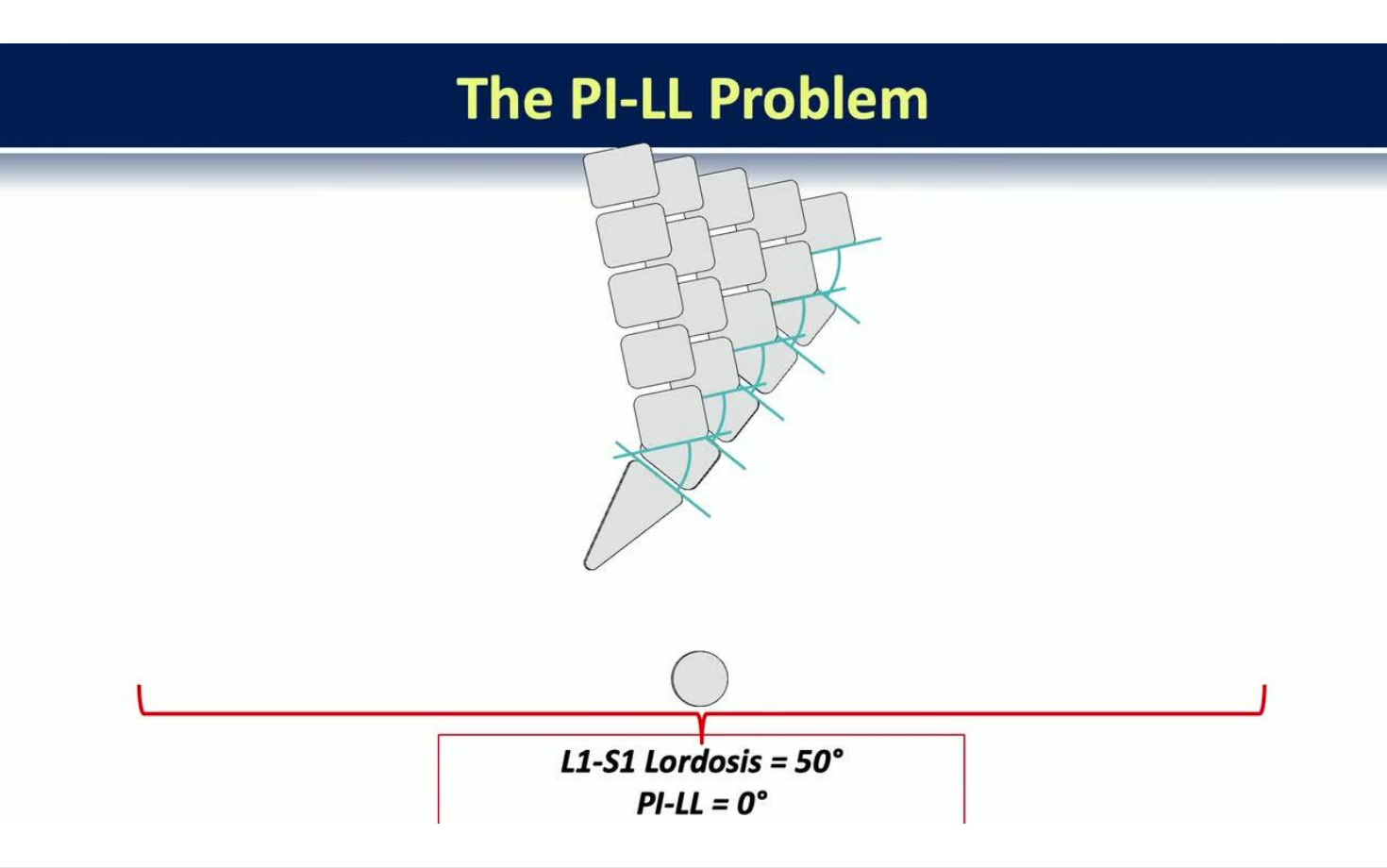 click on "Playback Rate" at bounding box center [1293, 848] 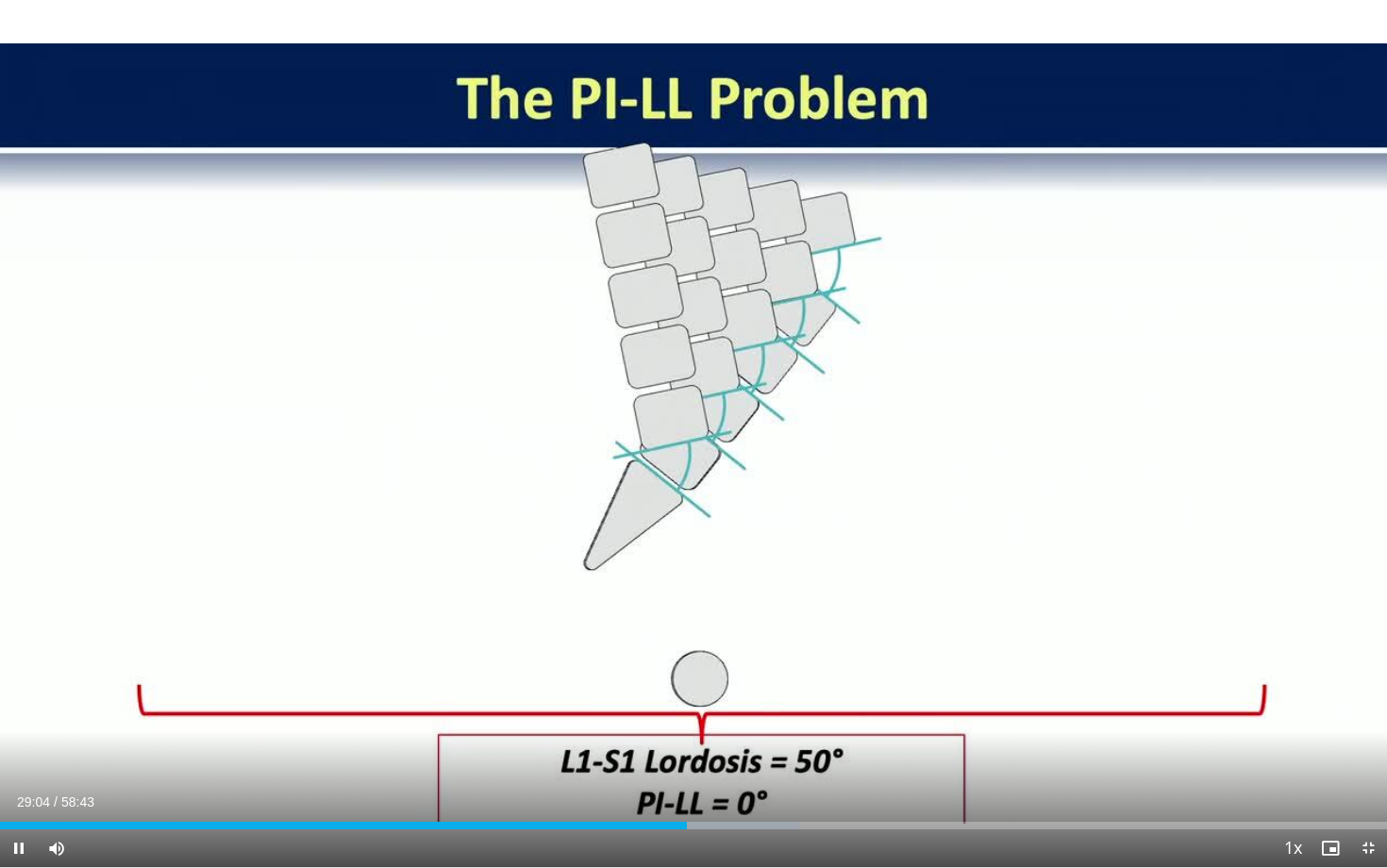 click on "Playback Rate" at bounding box center [1293, 848] 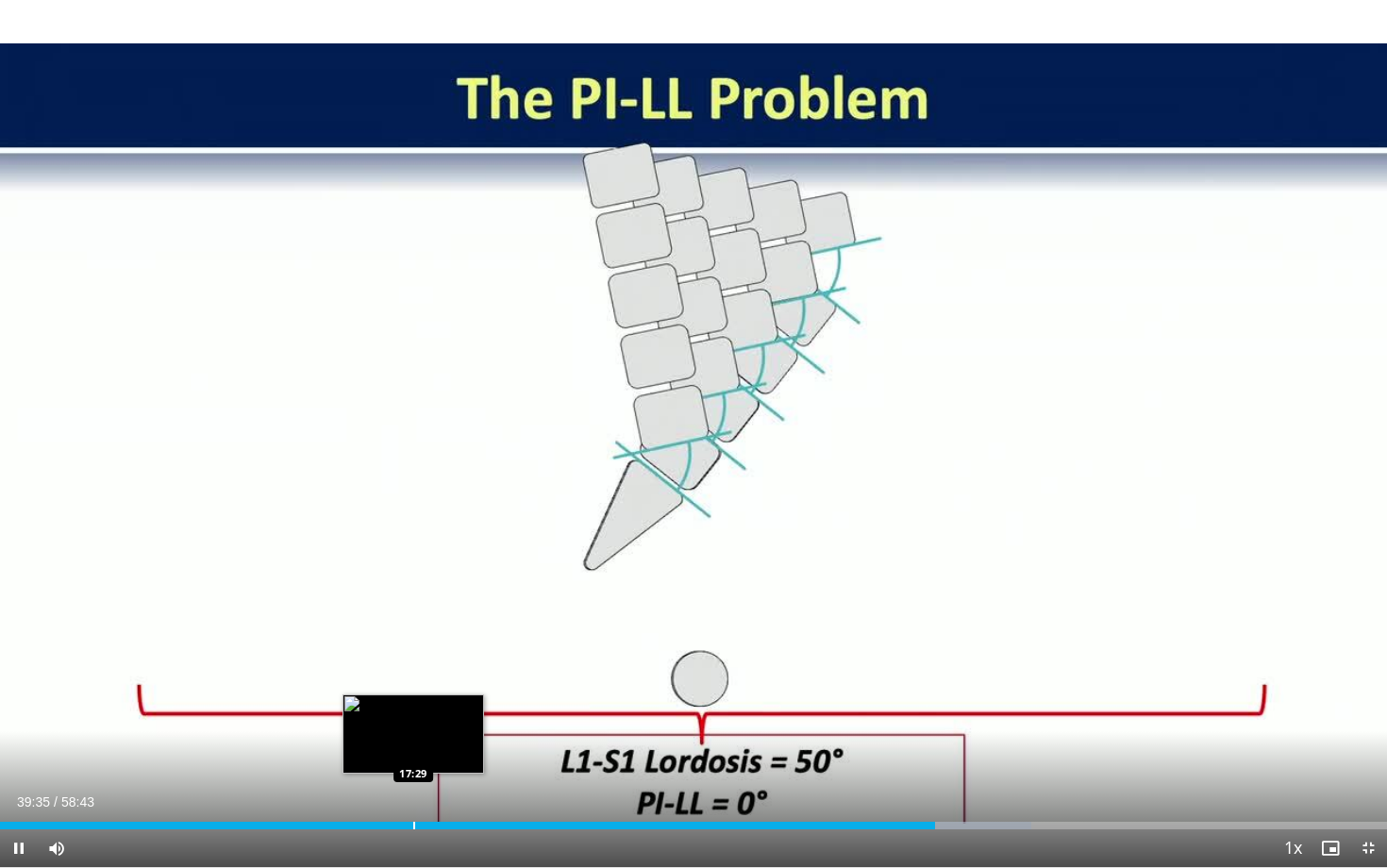 click on "Loaded :  74.35% 39:35 17:29" at bounding box center (694, 820) 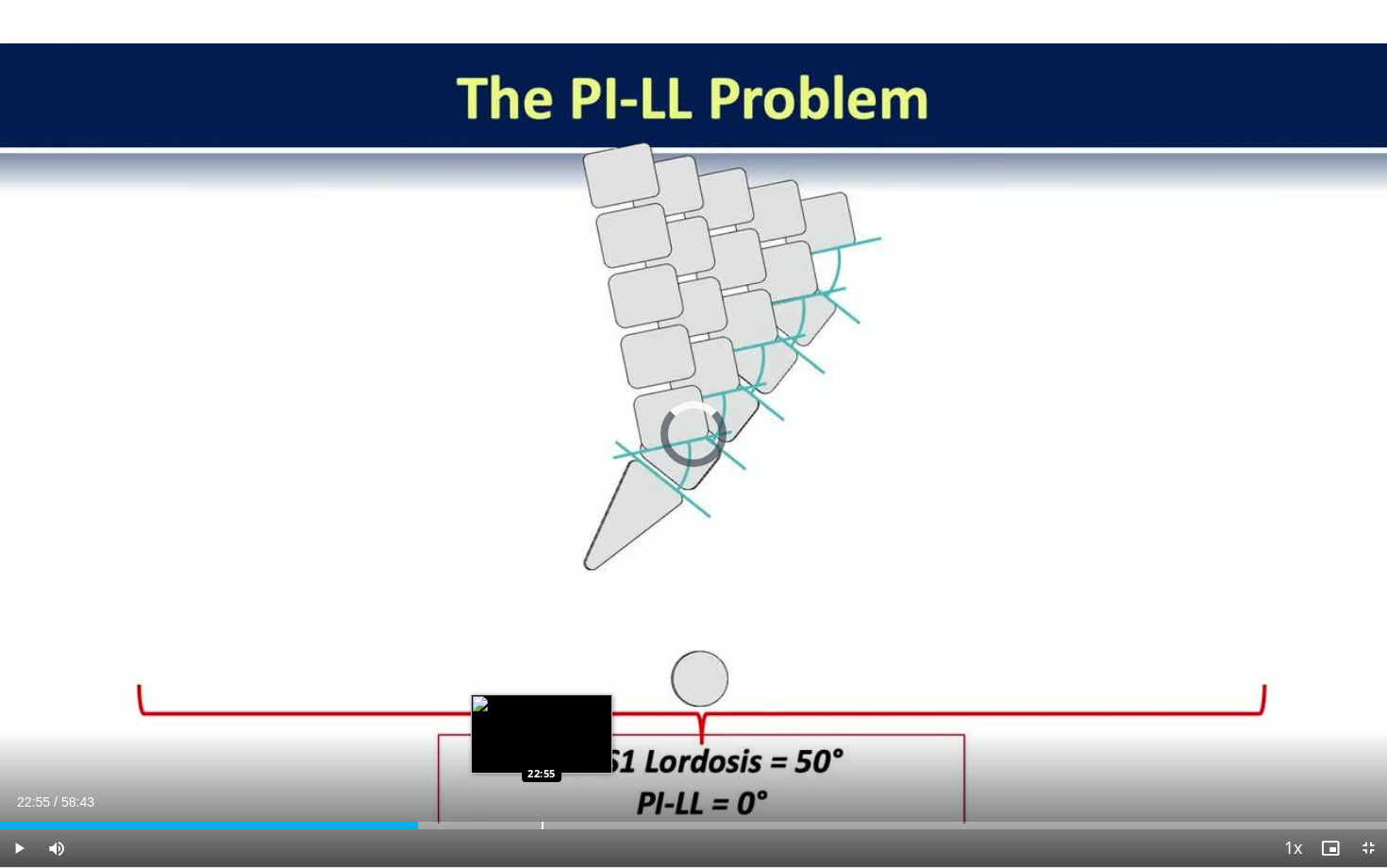 click at bounding box center [543, 826] 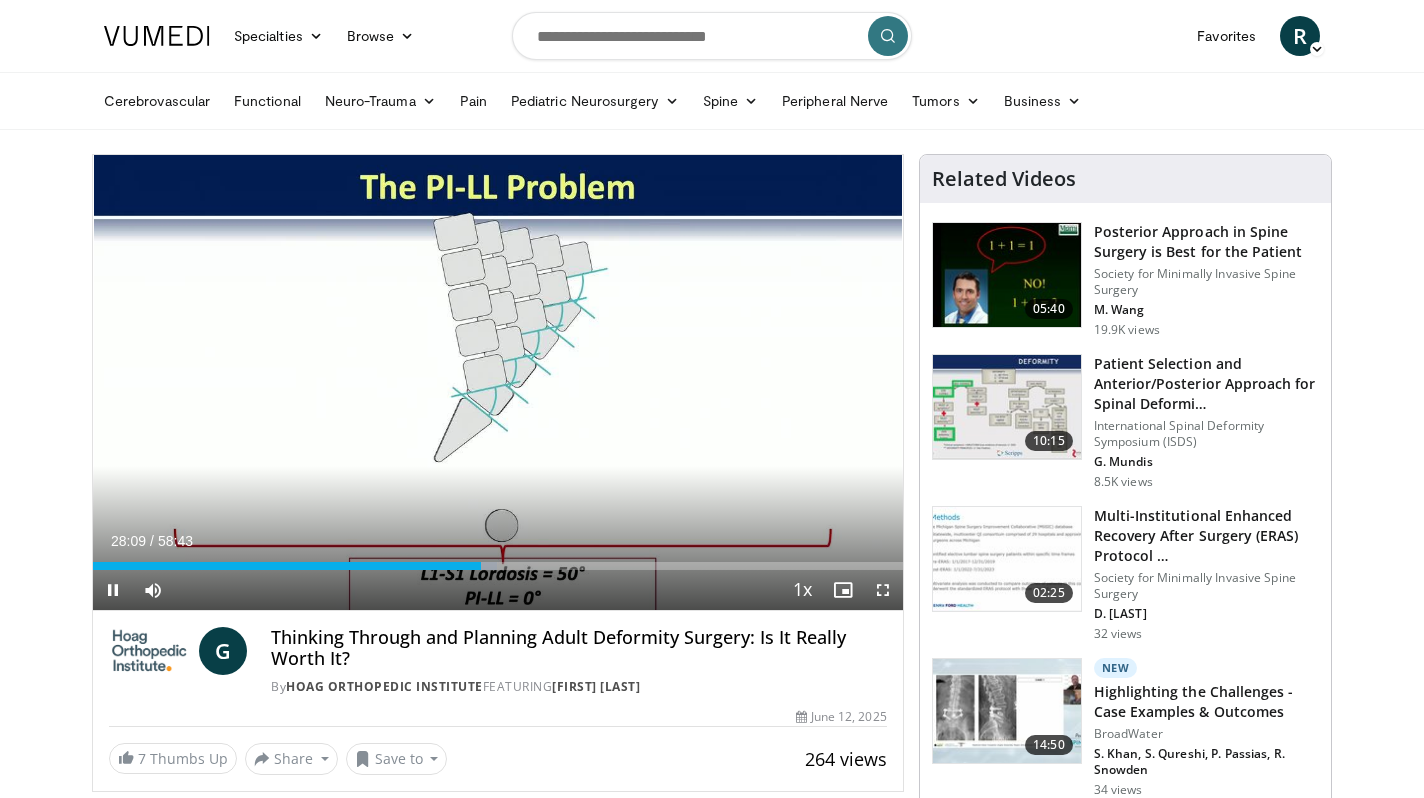 click at bounding box center [883, 590] 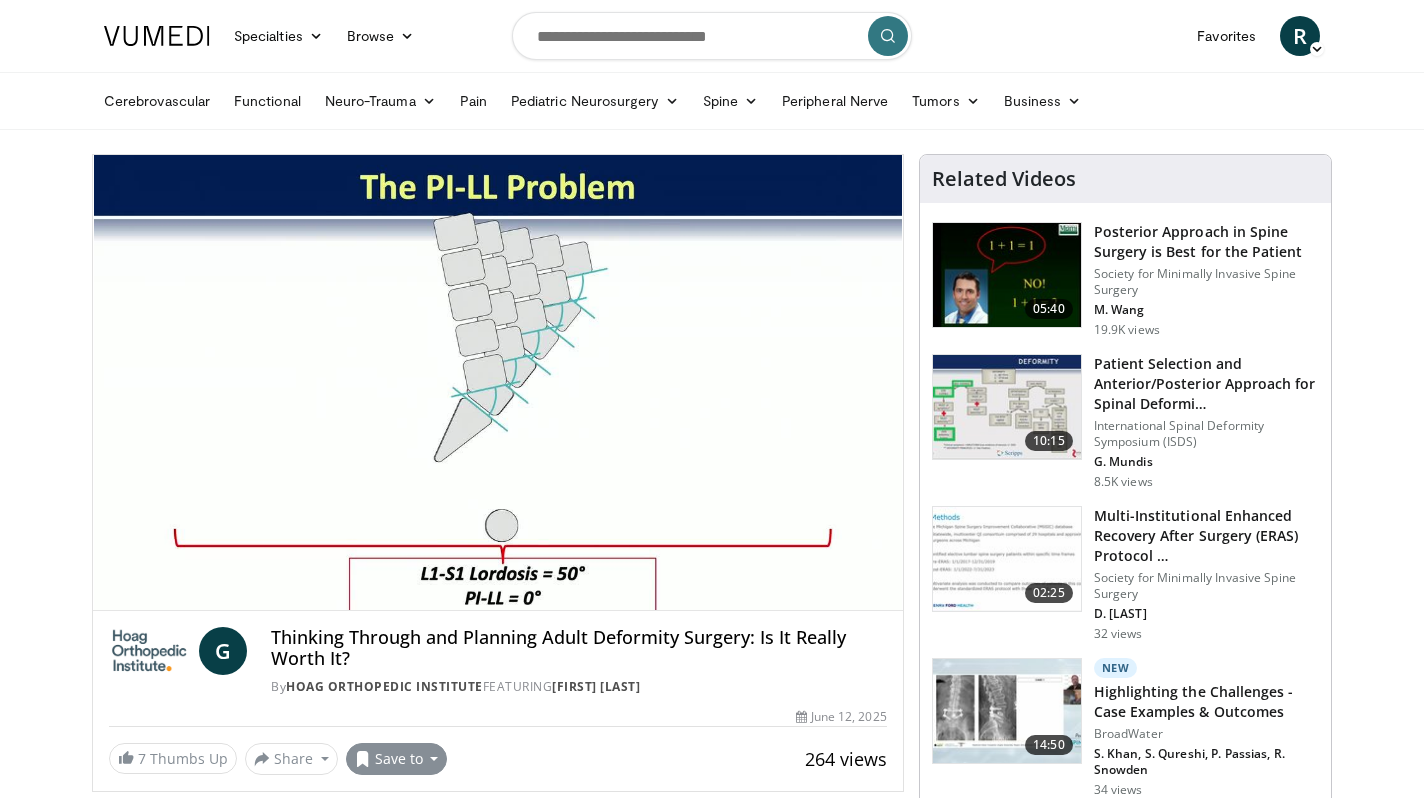 click on "Save to" at bounding box center [397, 759] 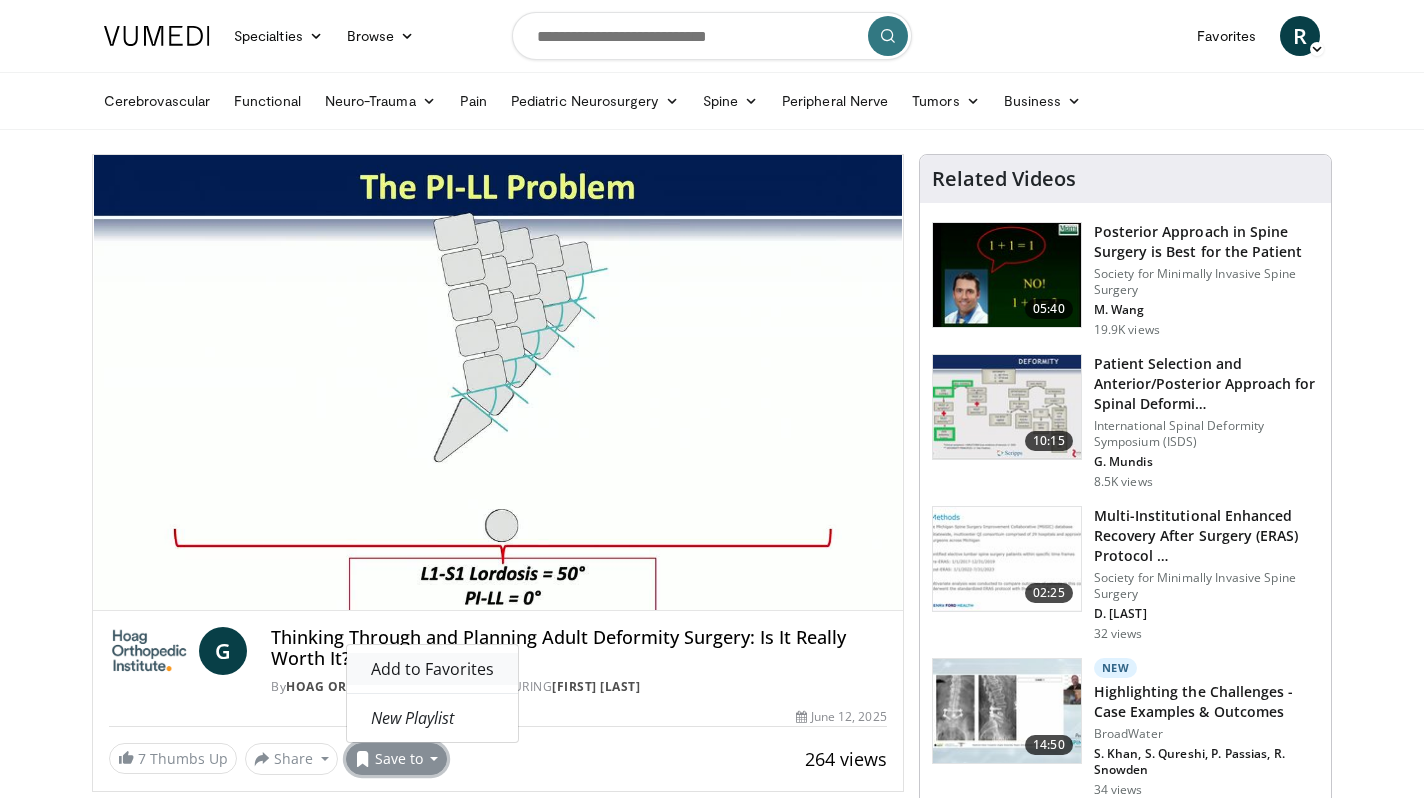 click on "Add to Favorites" at bounding box center [432, 669] 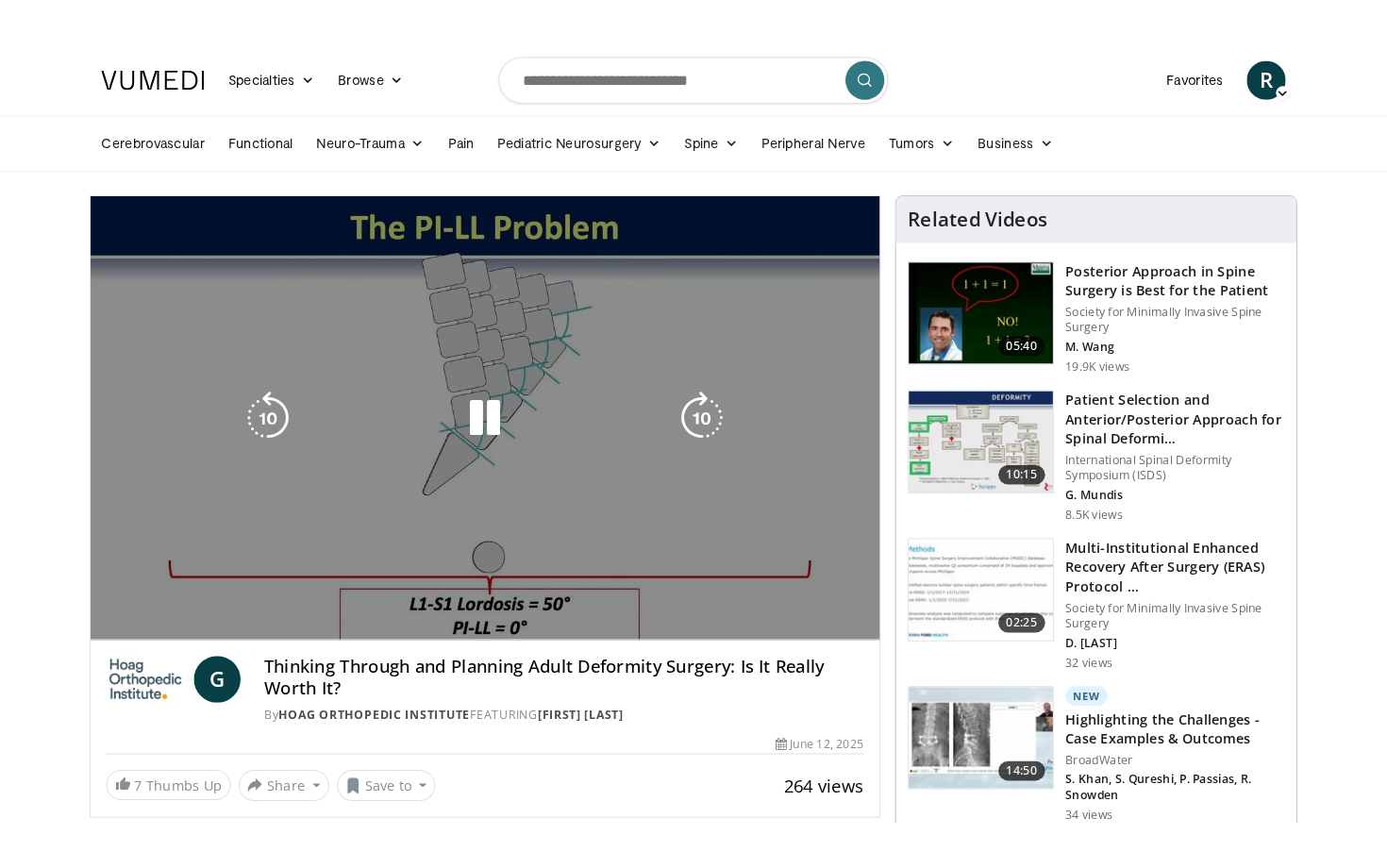 scroll, scrollTop: 0, scrollLeft: 0, axis: both 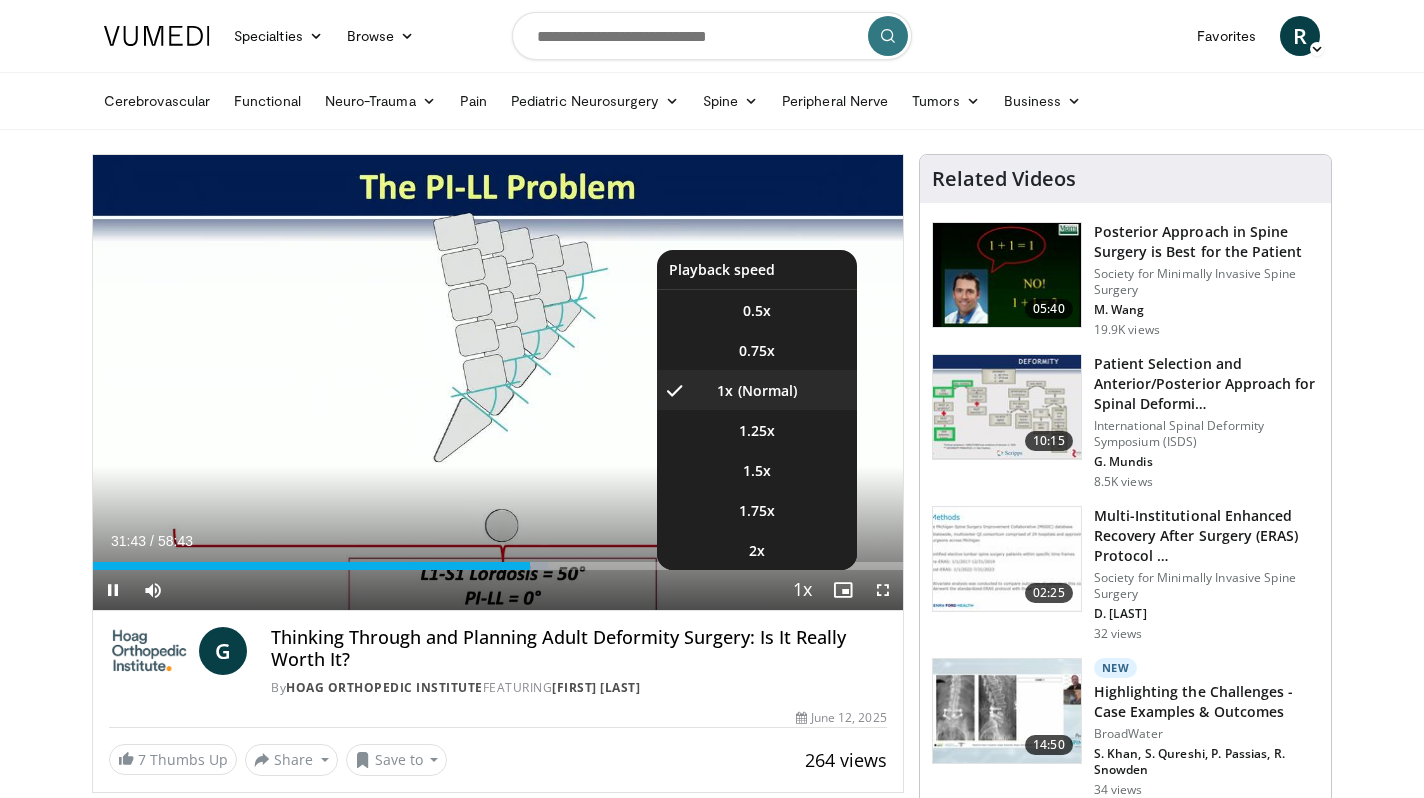click at bounding box center (803, 591) 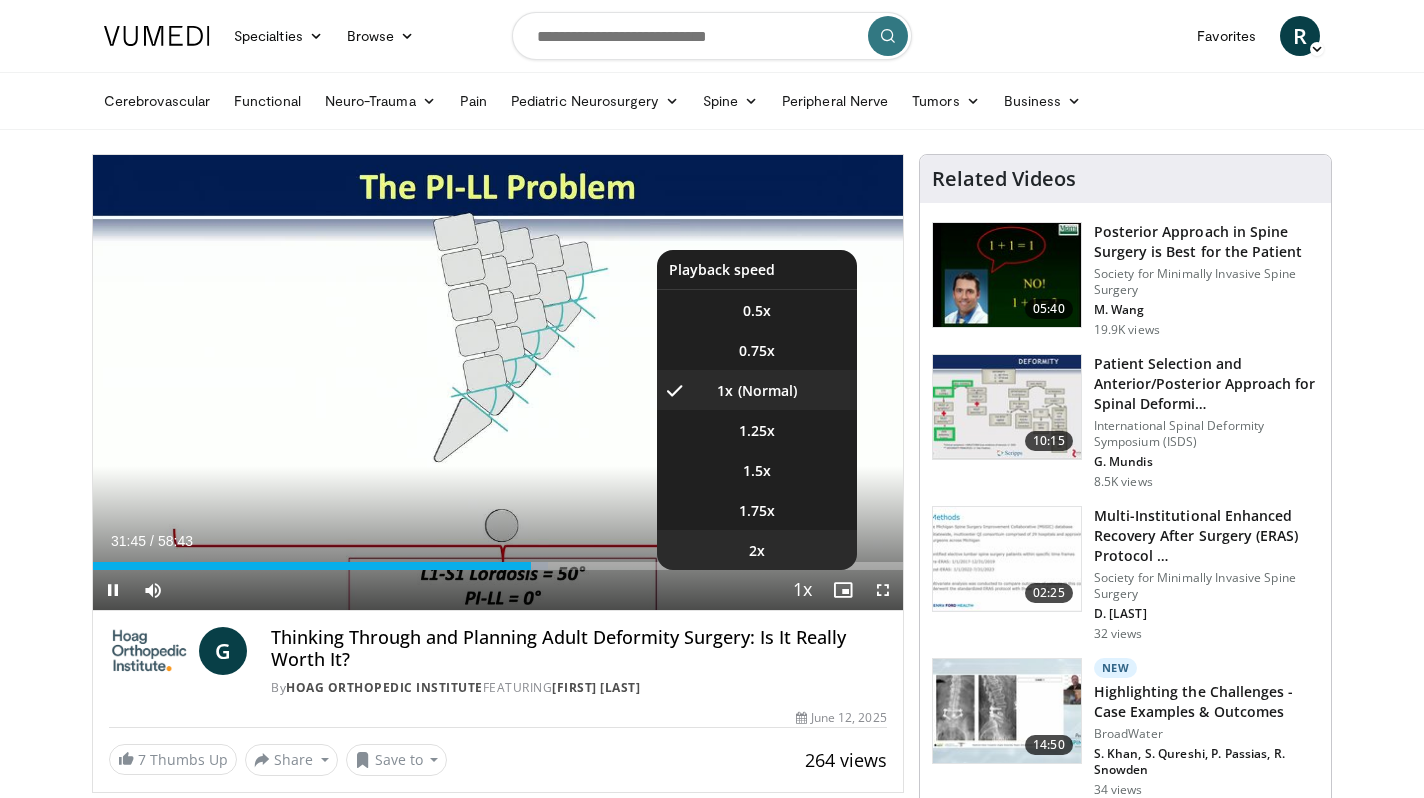 click on "2x" at bounding box center (757, 550) 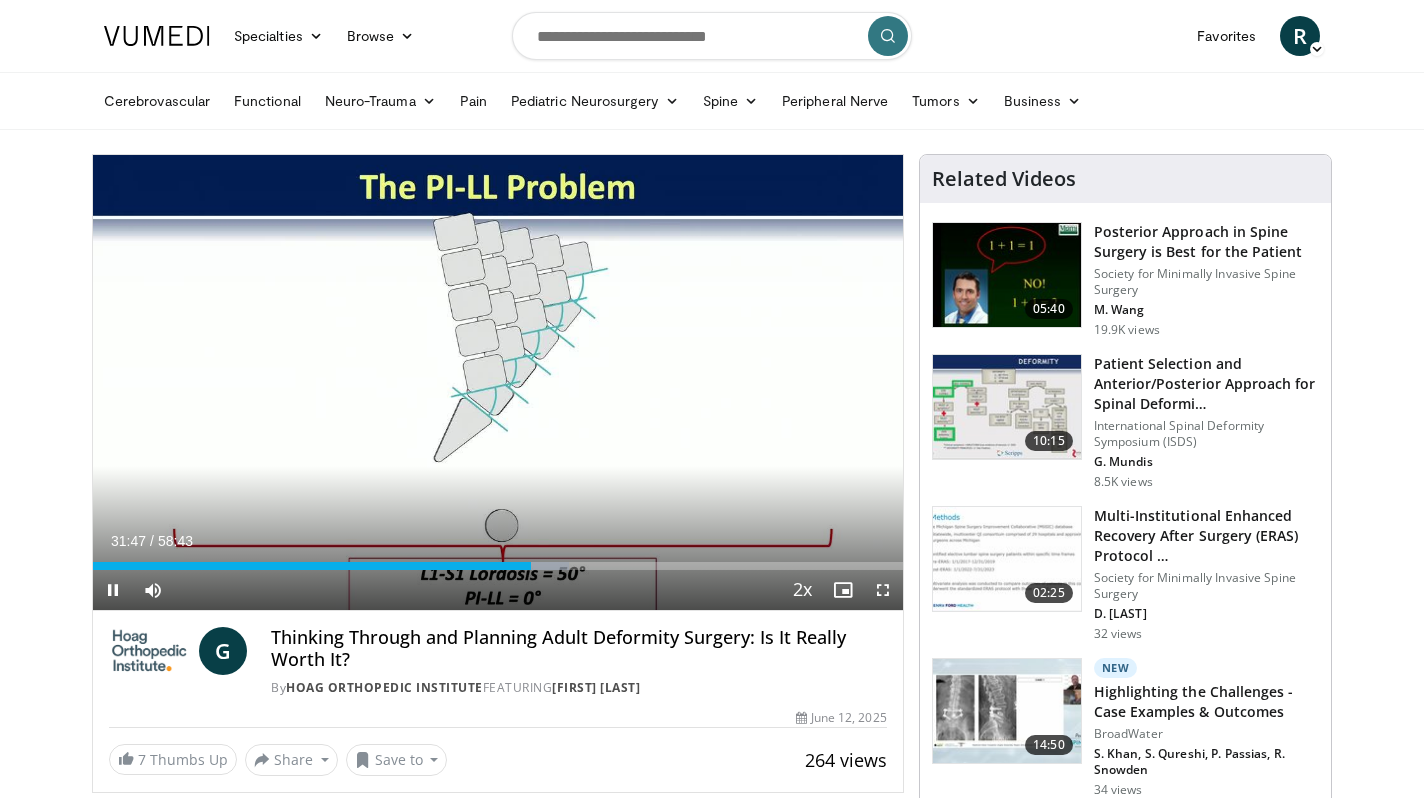 click at bounding box center (883, 590) 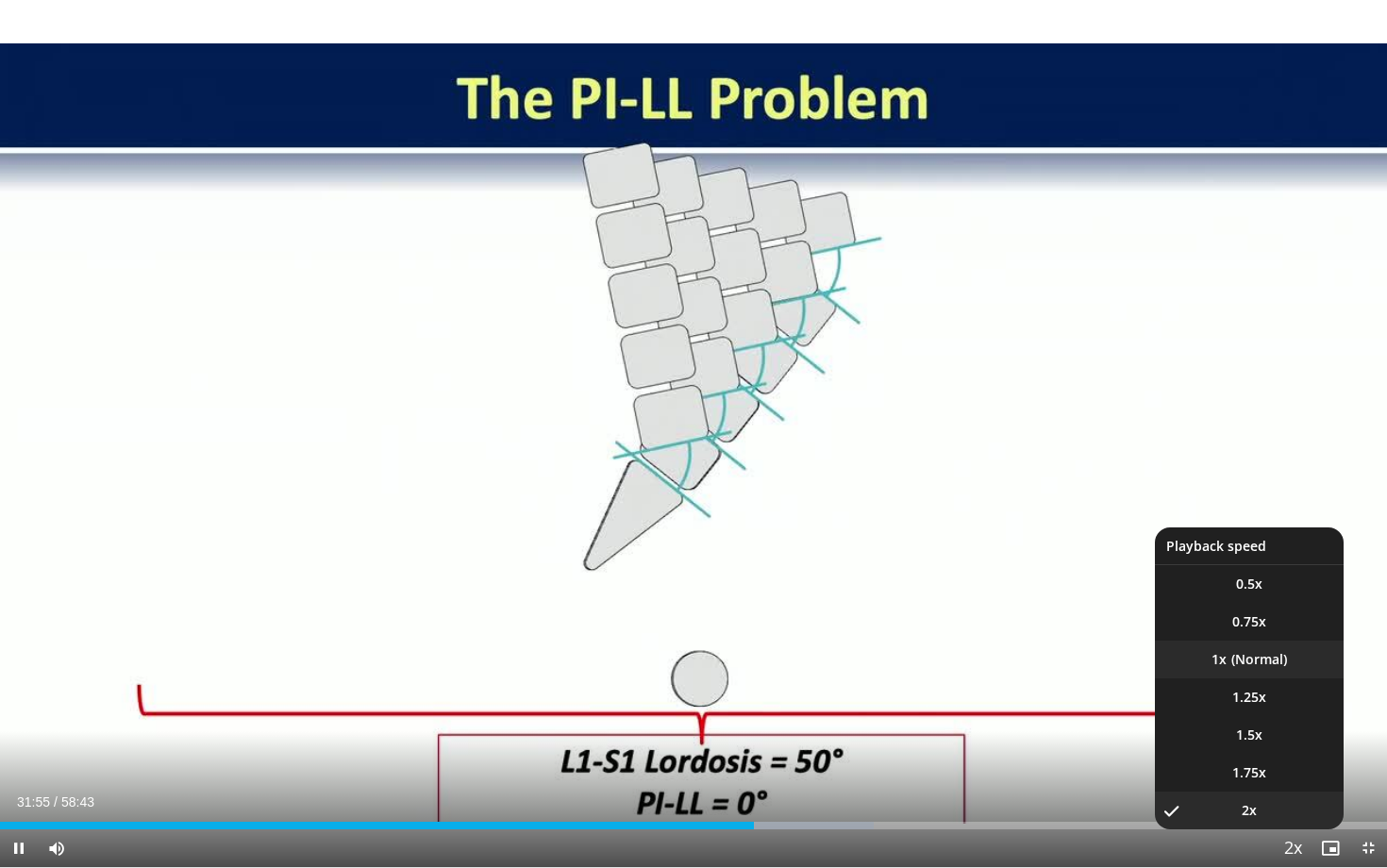 click on "1x" at bounding box center (1249, 659) 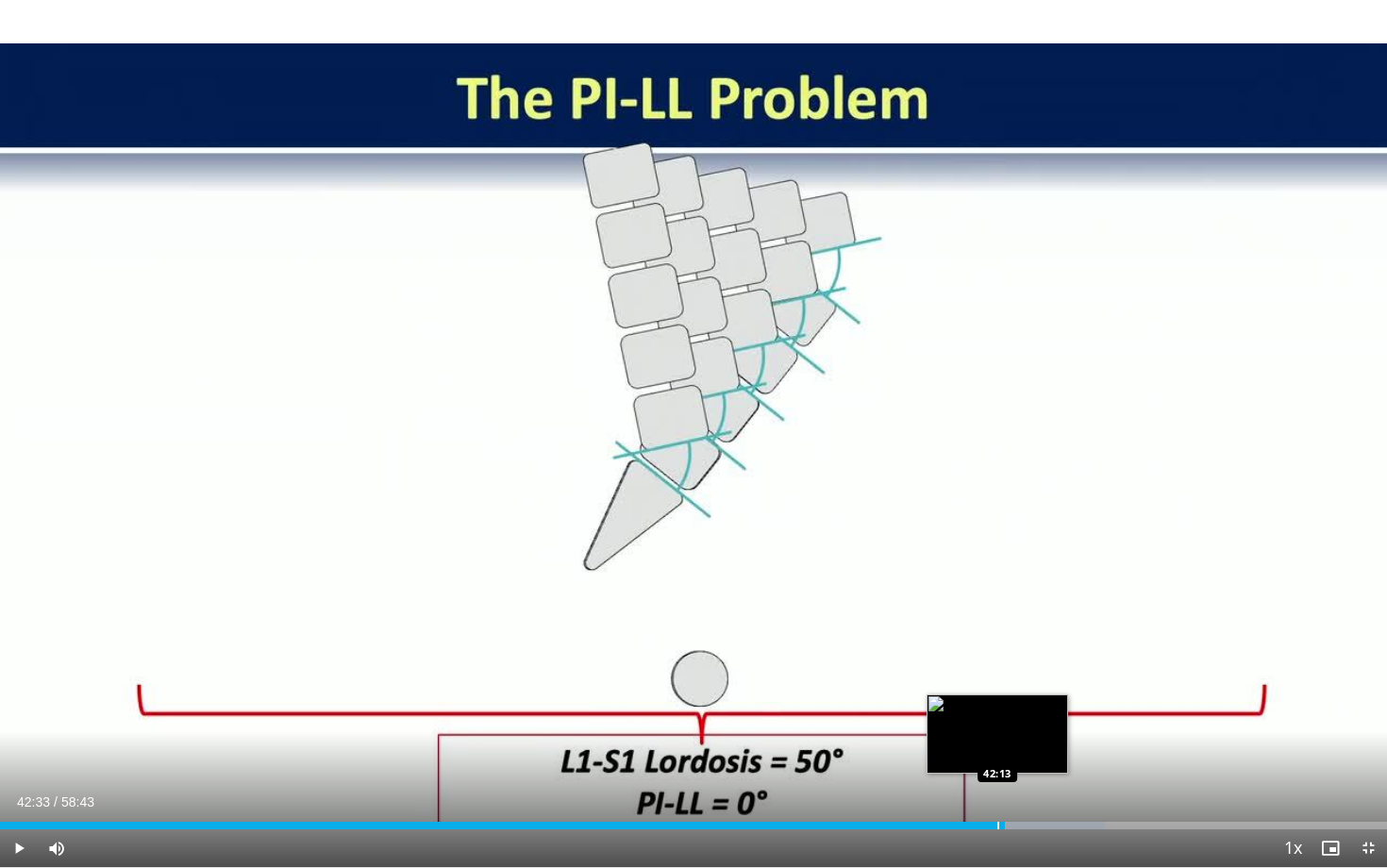 click at bounding box center [998, 826] 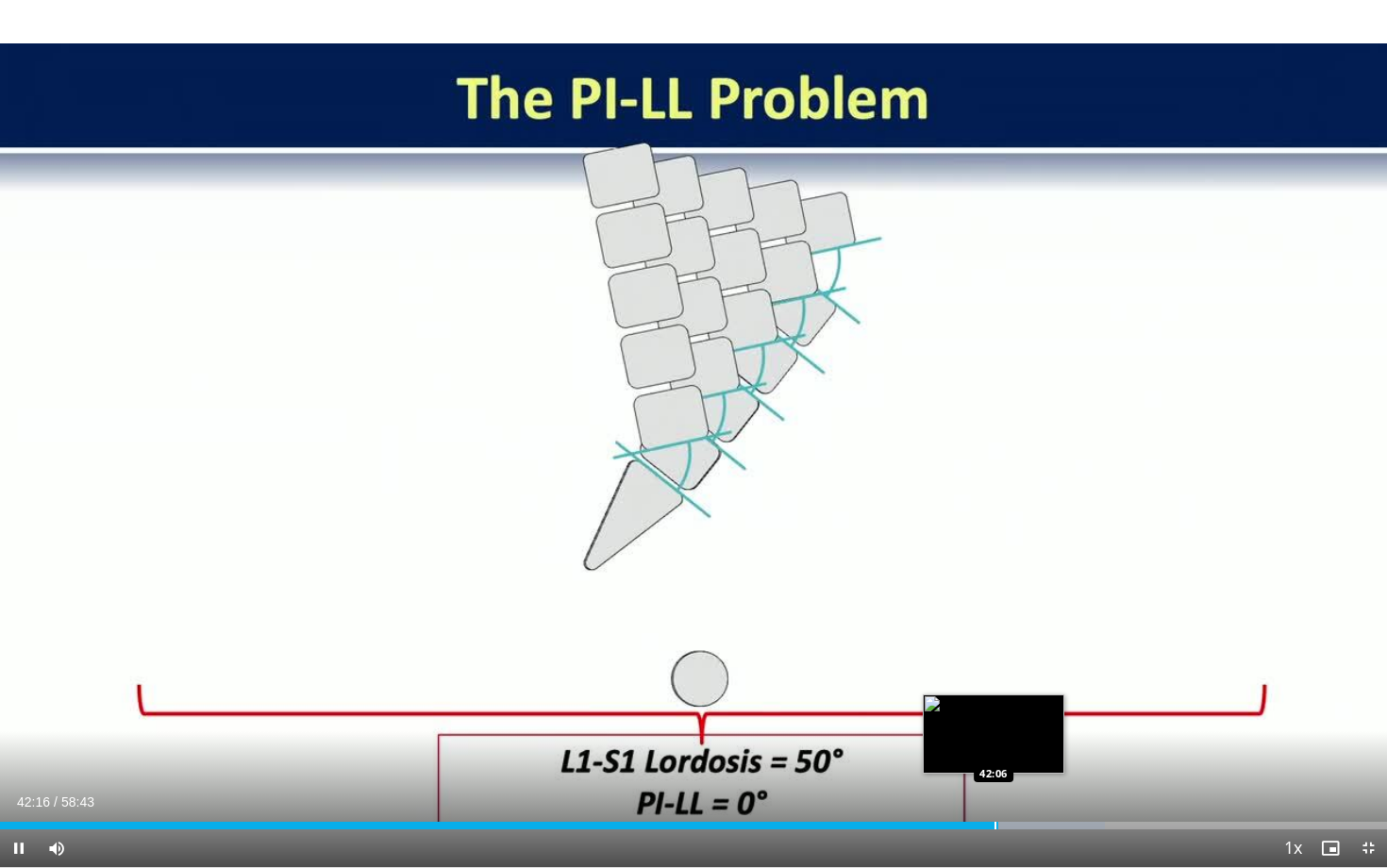 click at bounding box center (995, 826) 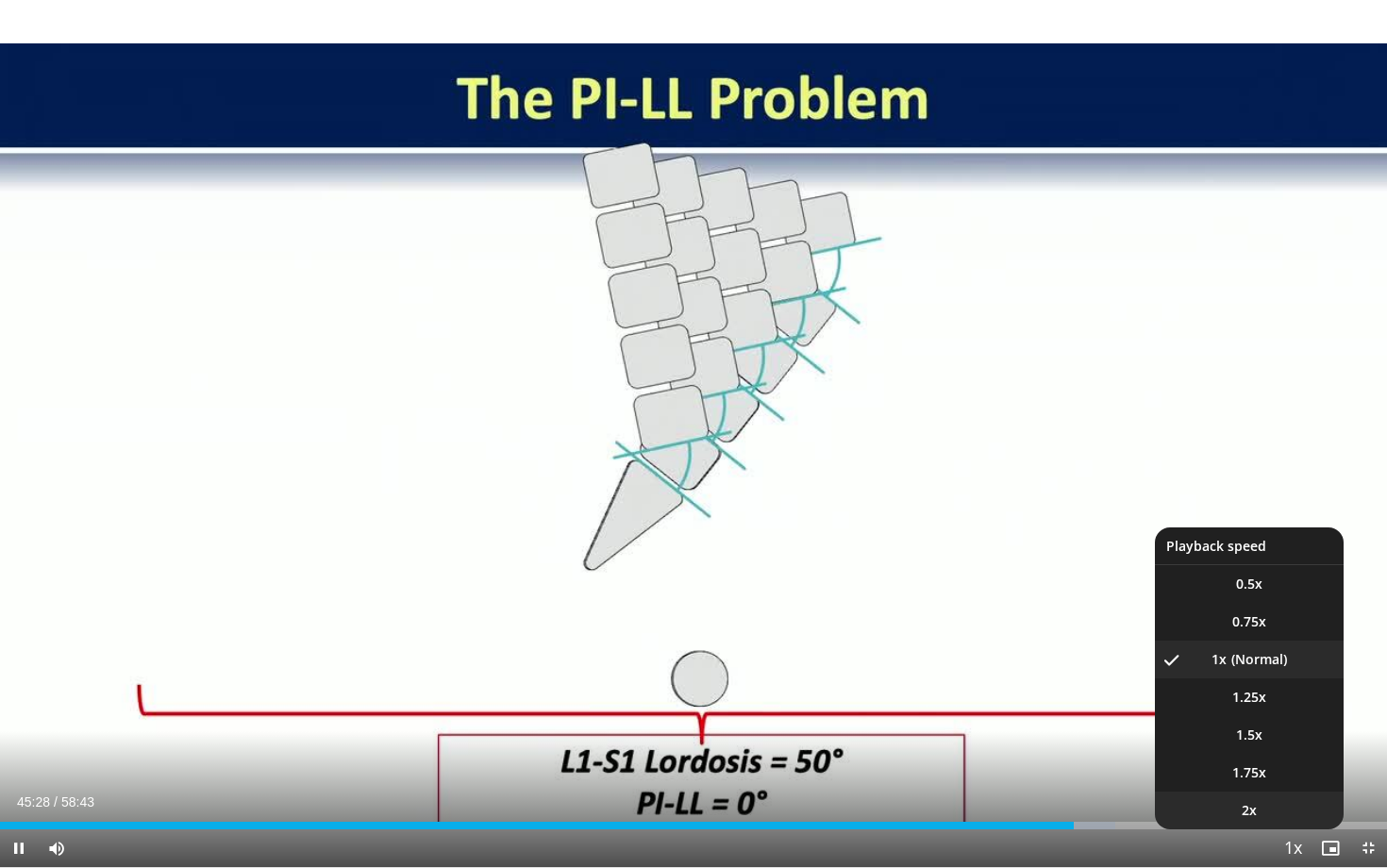 click on "2x" at bounding box center [1249, 810] 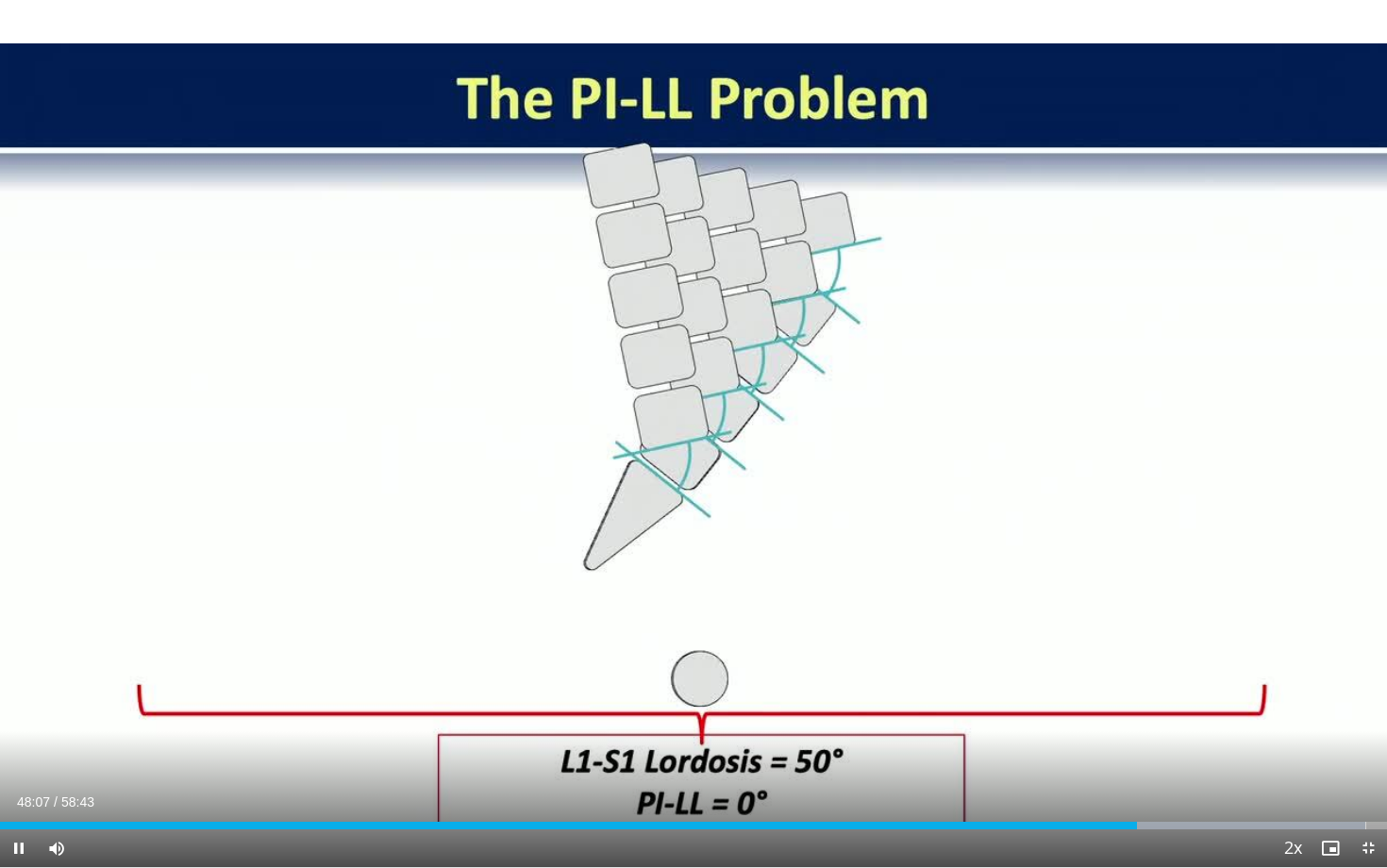 click at bounding box center (1368, 848) 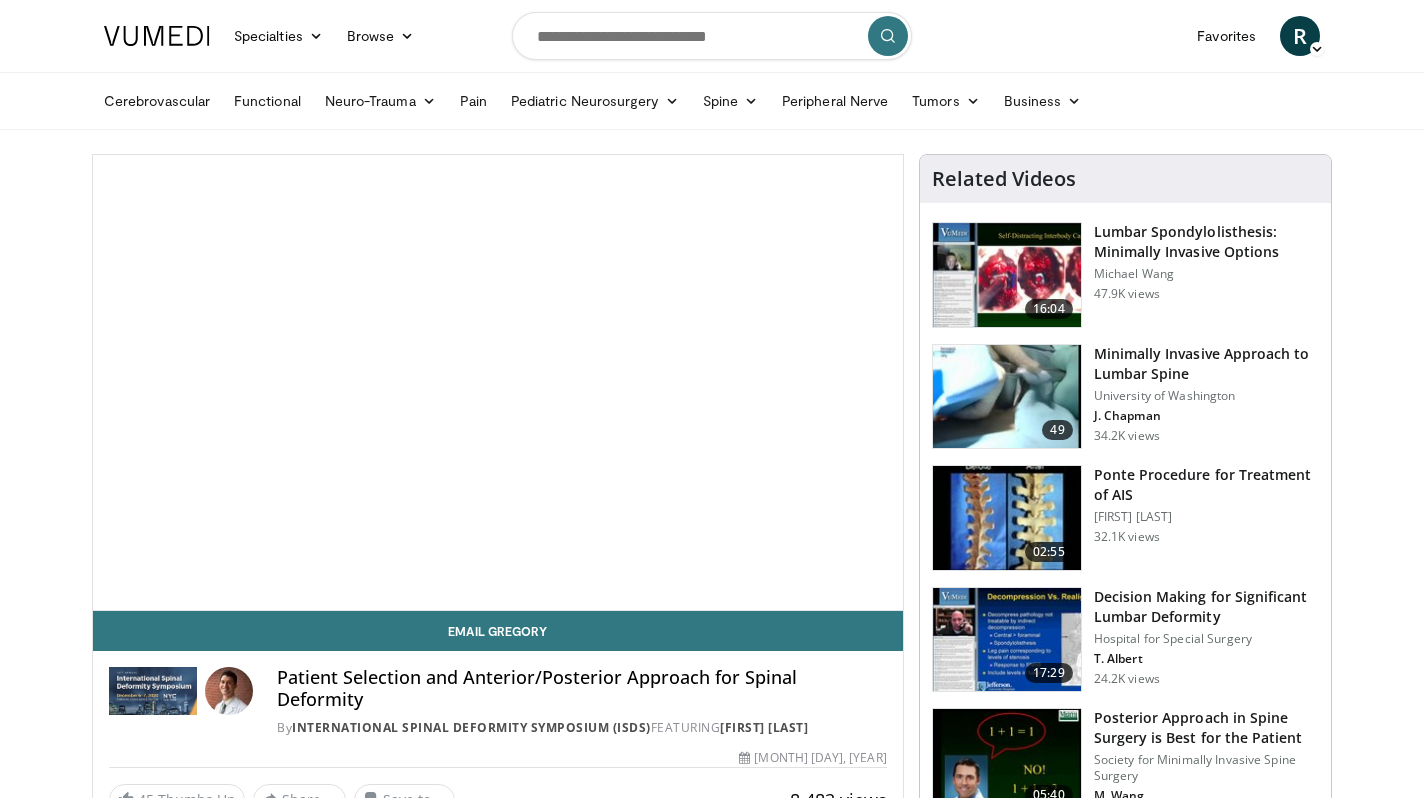 scroll, scrollTop: 0, scrollLeft: 0, axis: both 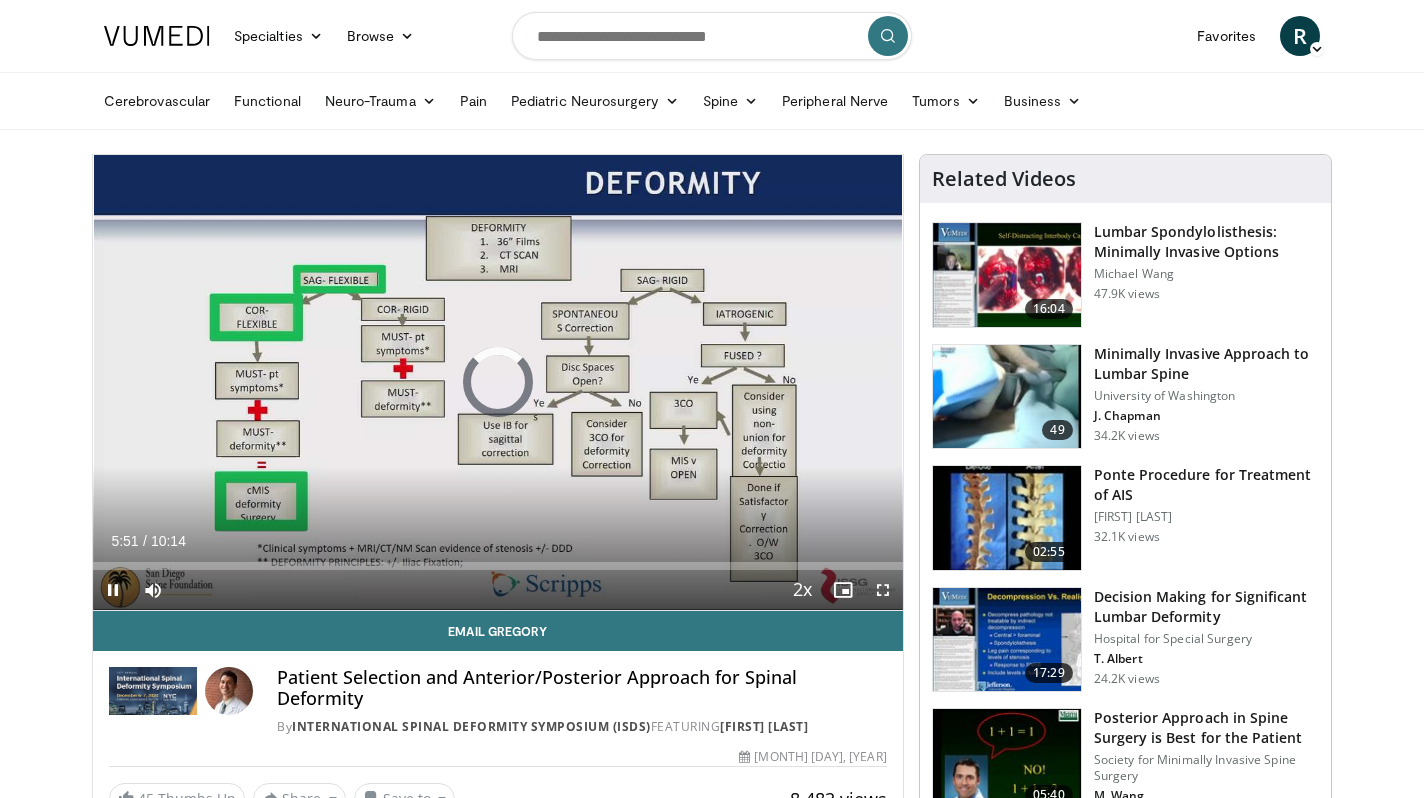 click at bounding box center [113, 590] 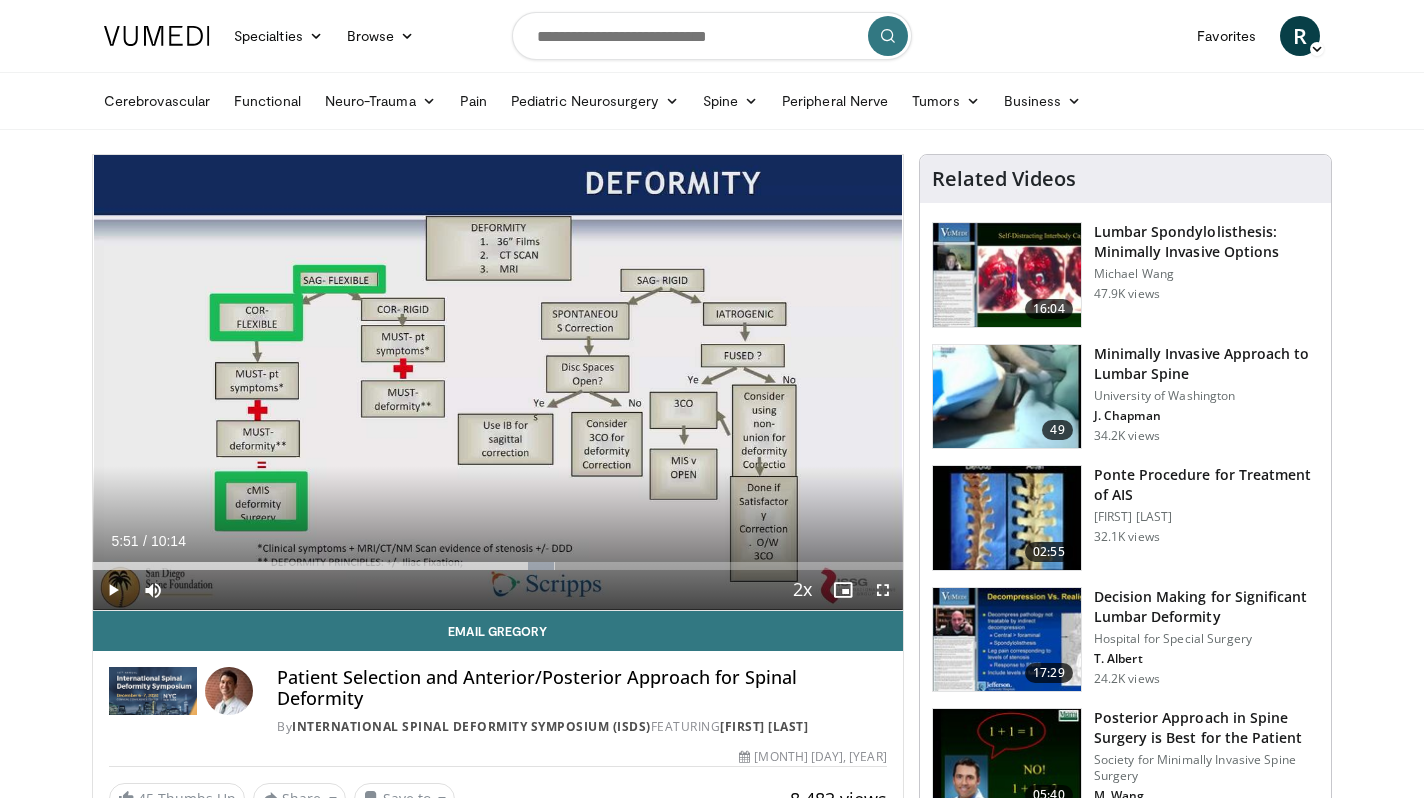 click at bounding box center [113, 590] 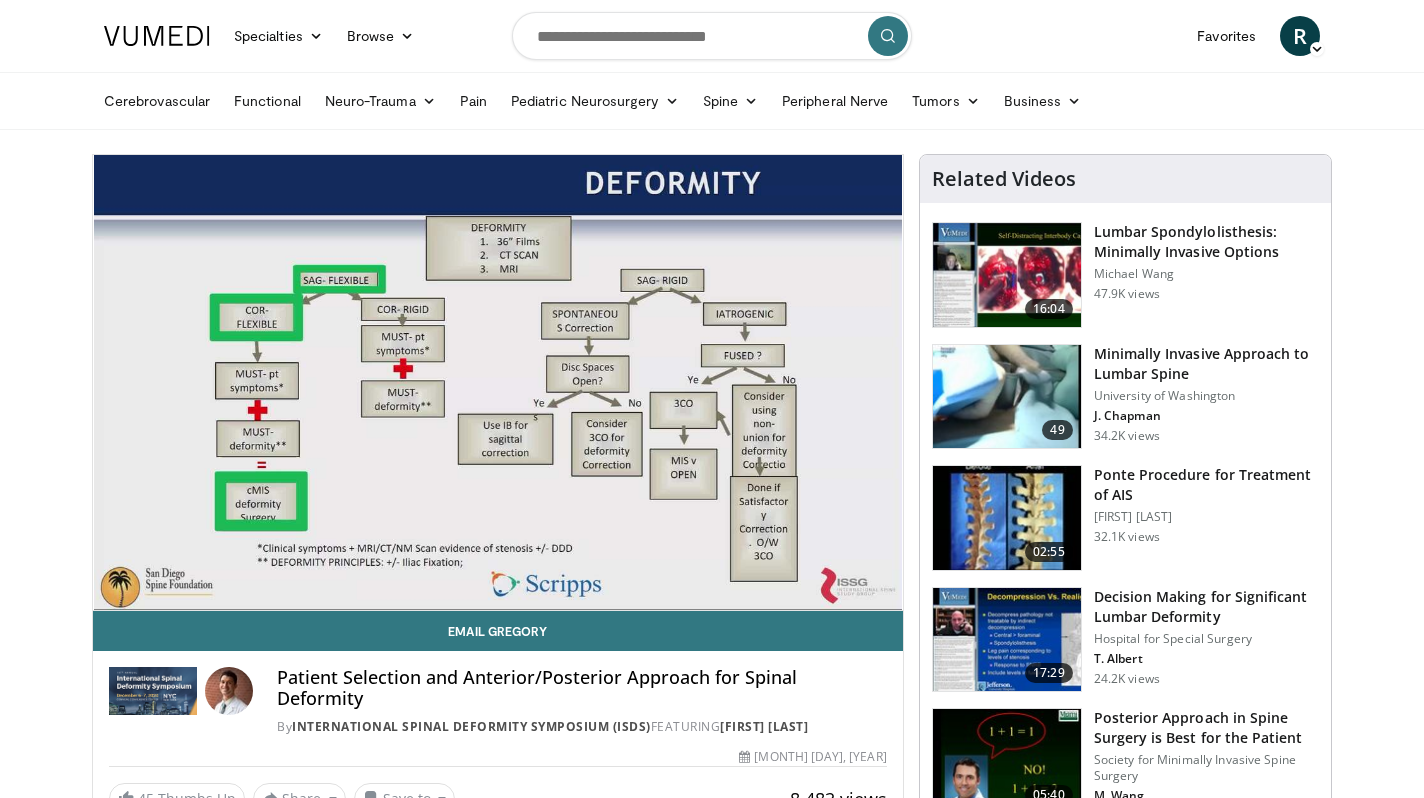 scroll, scrollTop: 126, scrollLeft: 0, axis: vertical 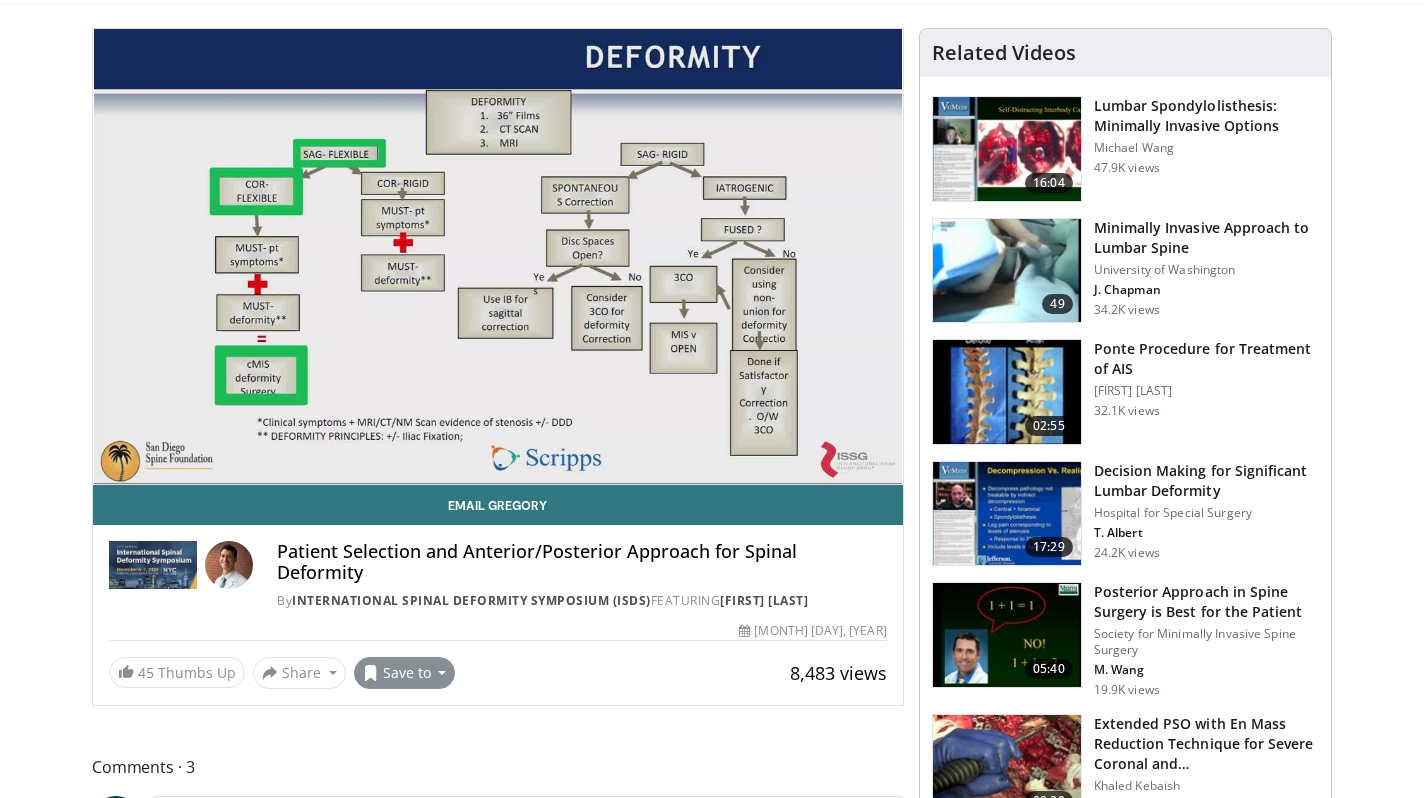 click on "Save to" at bounding box center (405, 673) 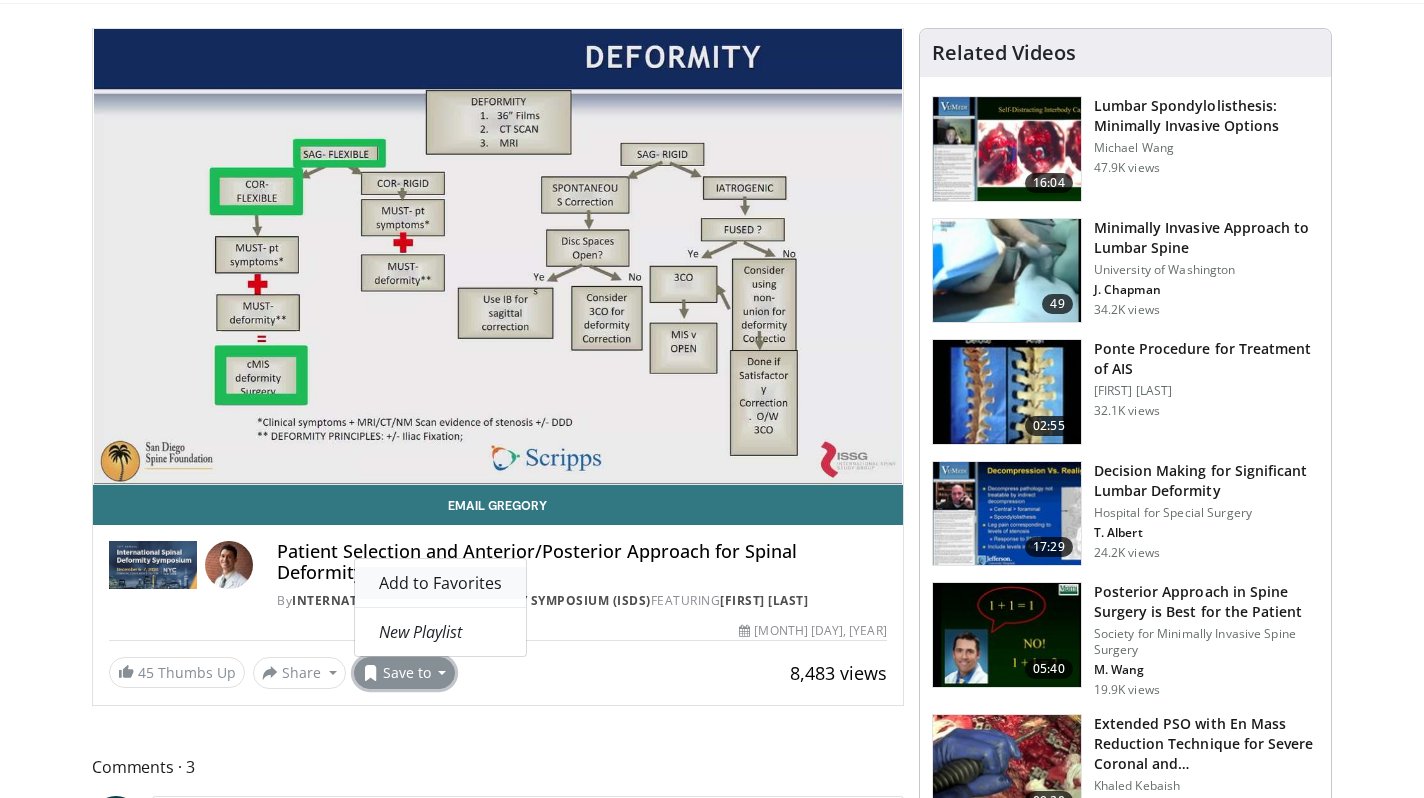 click on "Add to Favorites" at bounding box center [440, 583] 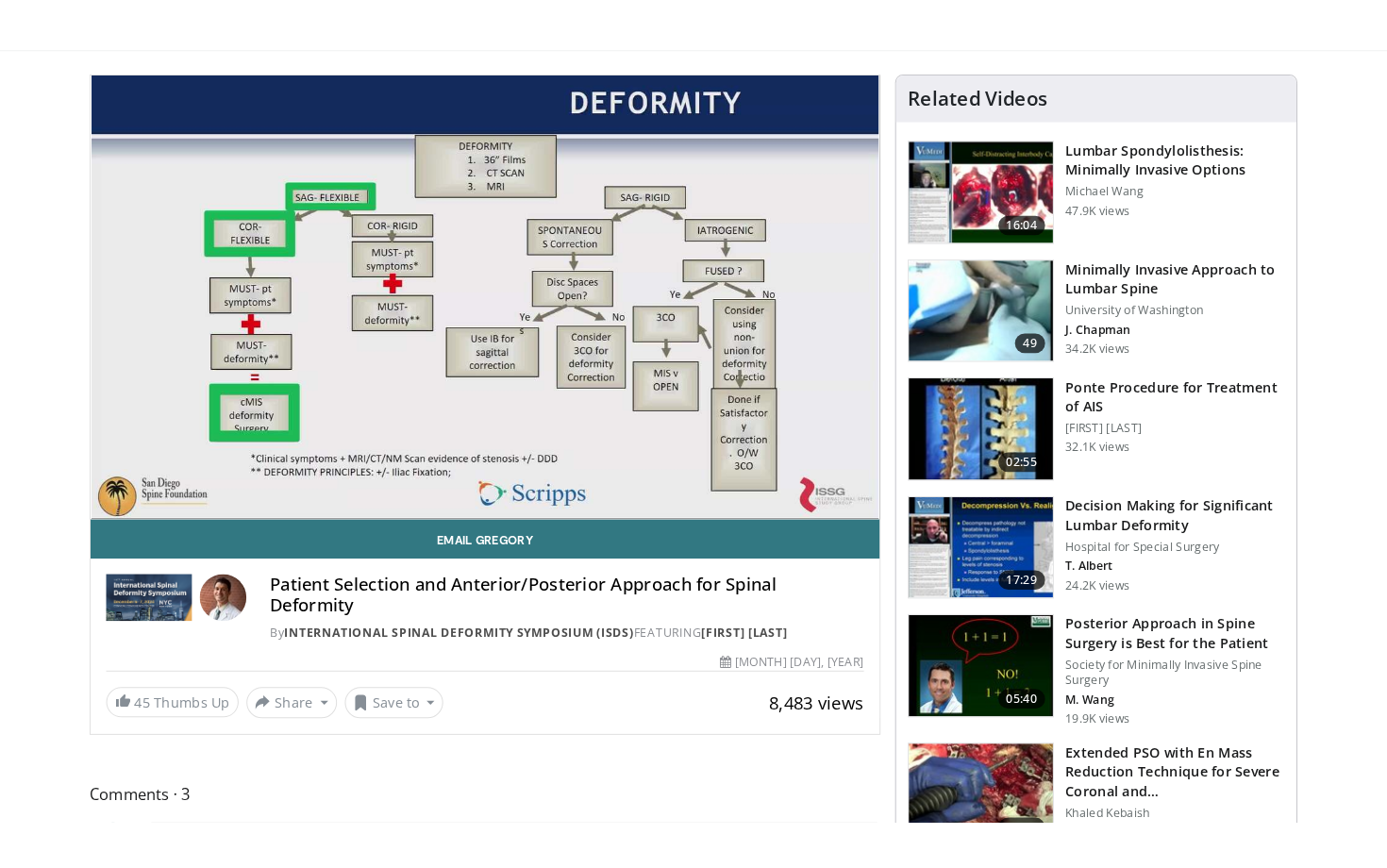 scroll, scrollTop: 122, scrollLeft: 0, axis: vertical 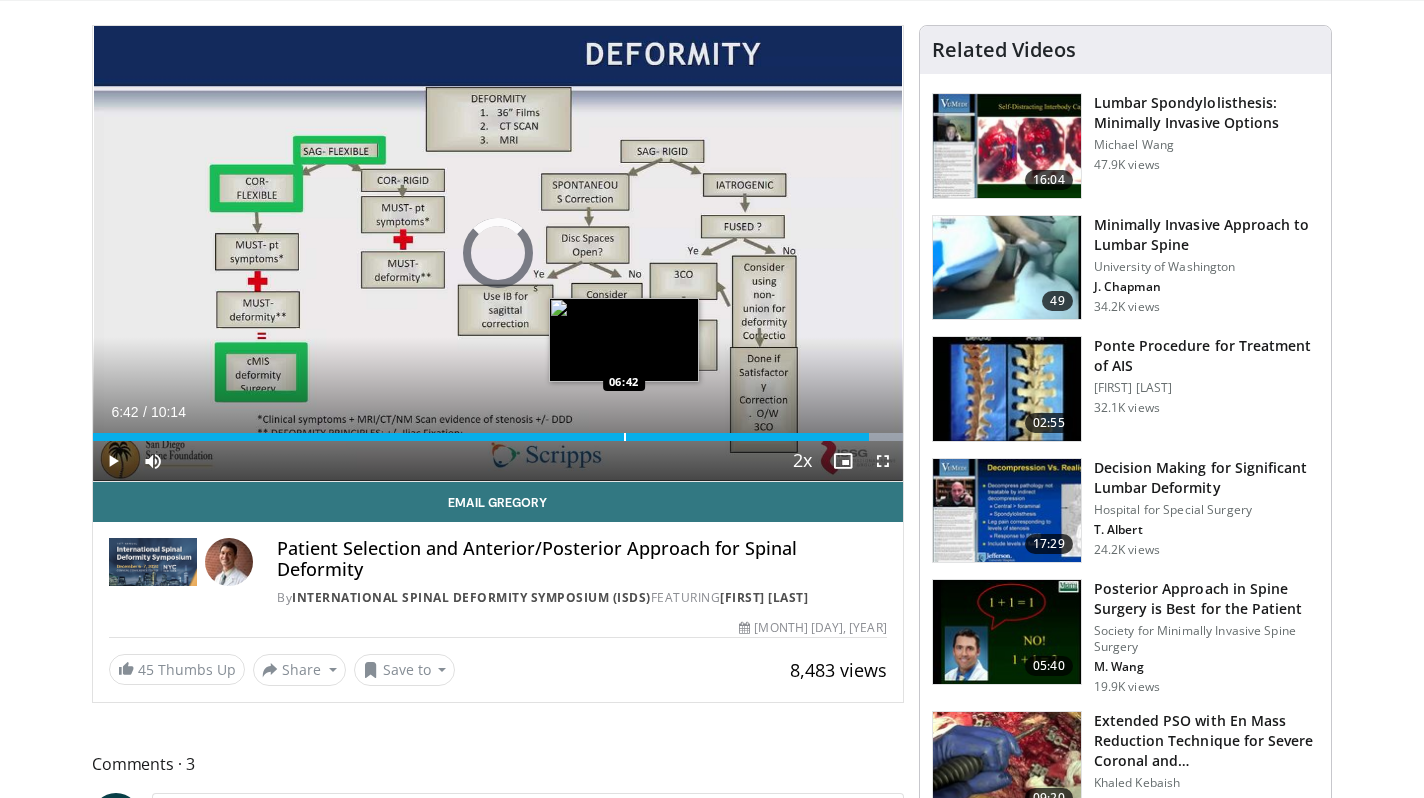 click at bounding box center (625, 437) 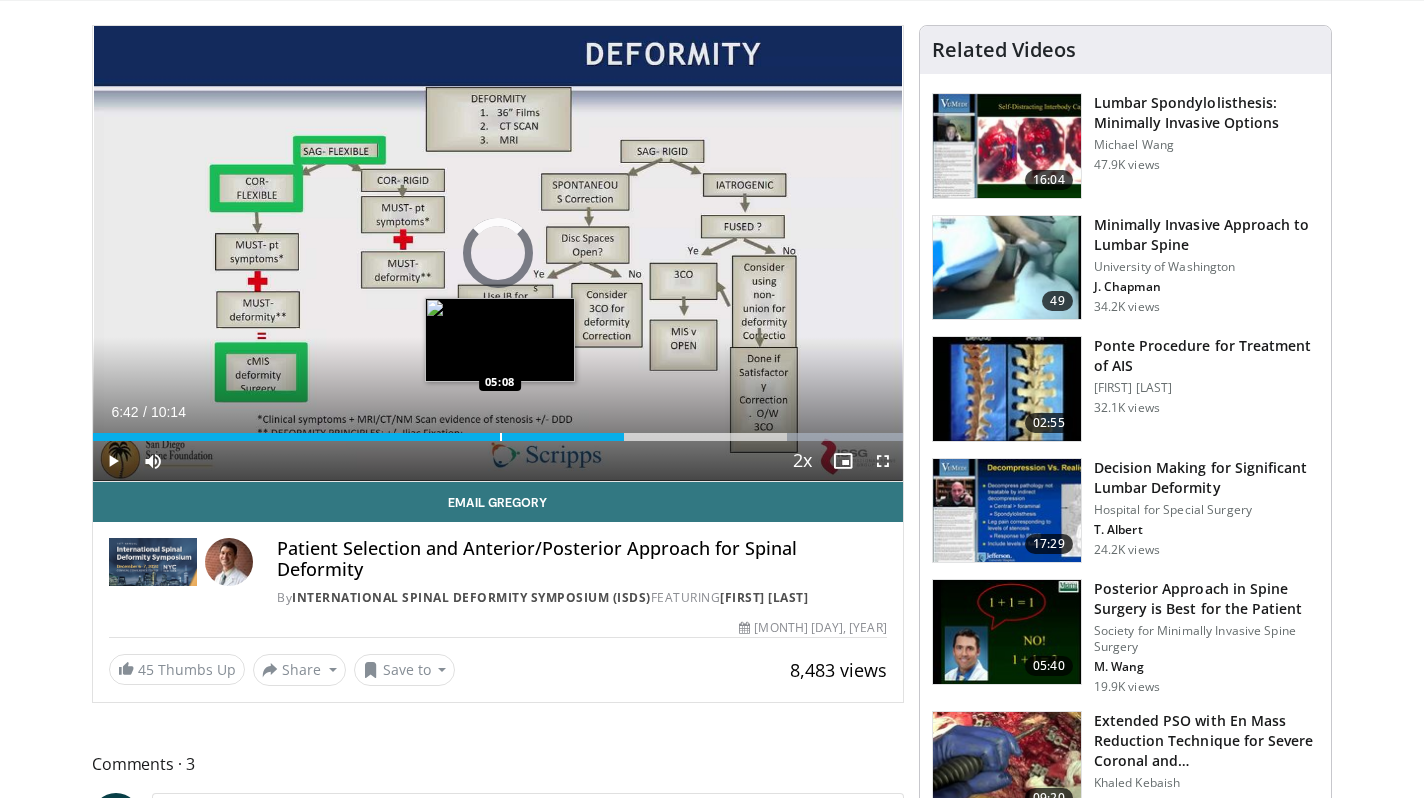 click on "Loaded :  99.99% 06:42 05:08" at bounding box center (498, 431) 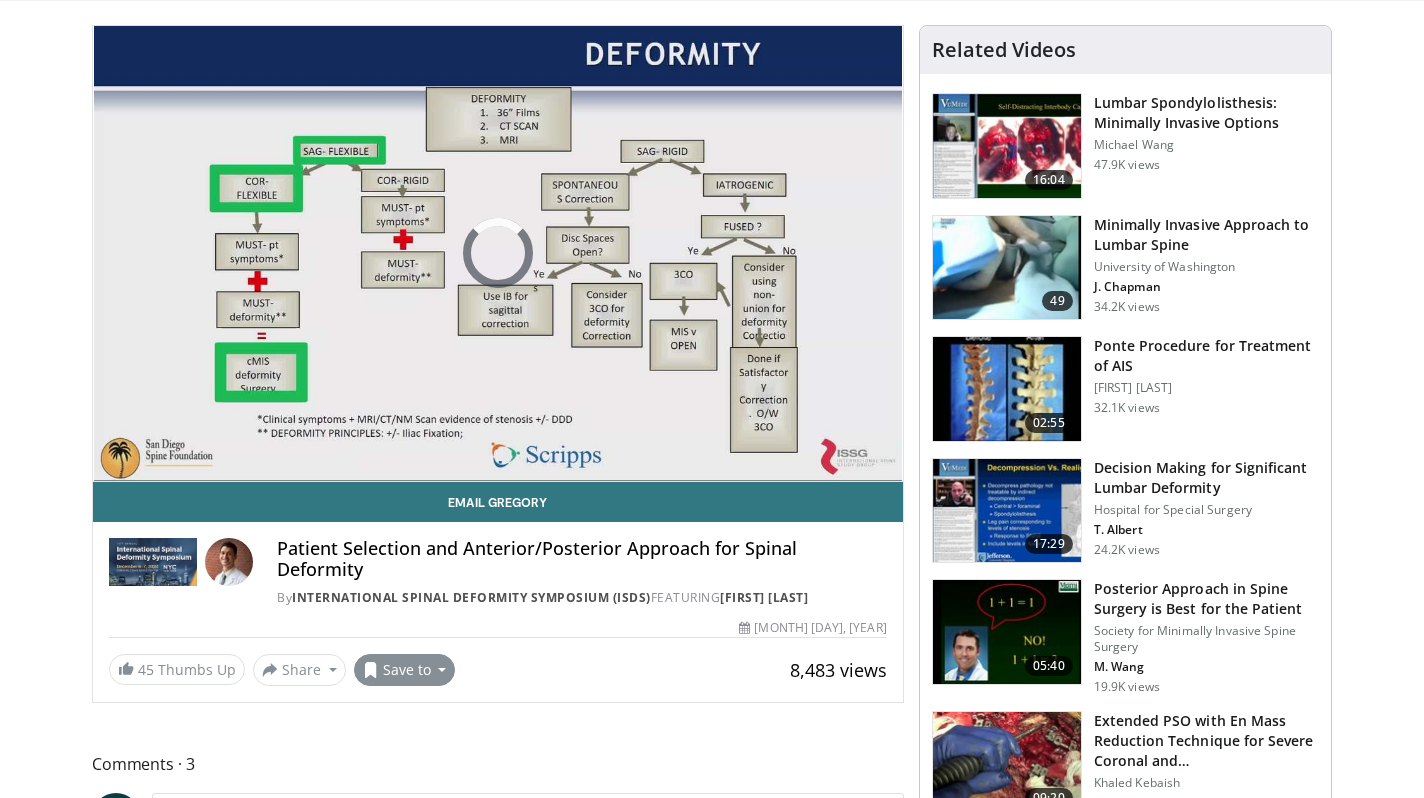 click on "Save to" at bounding box center (405, 670) 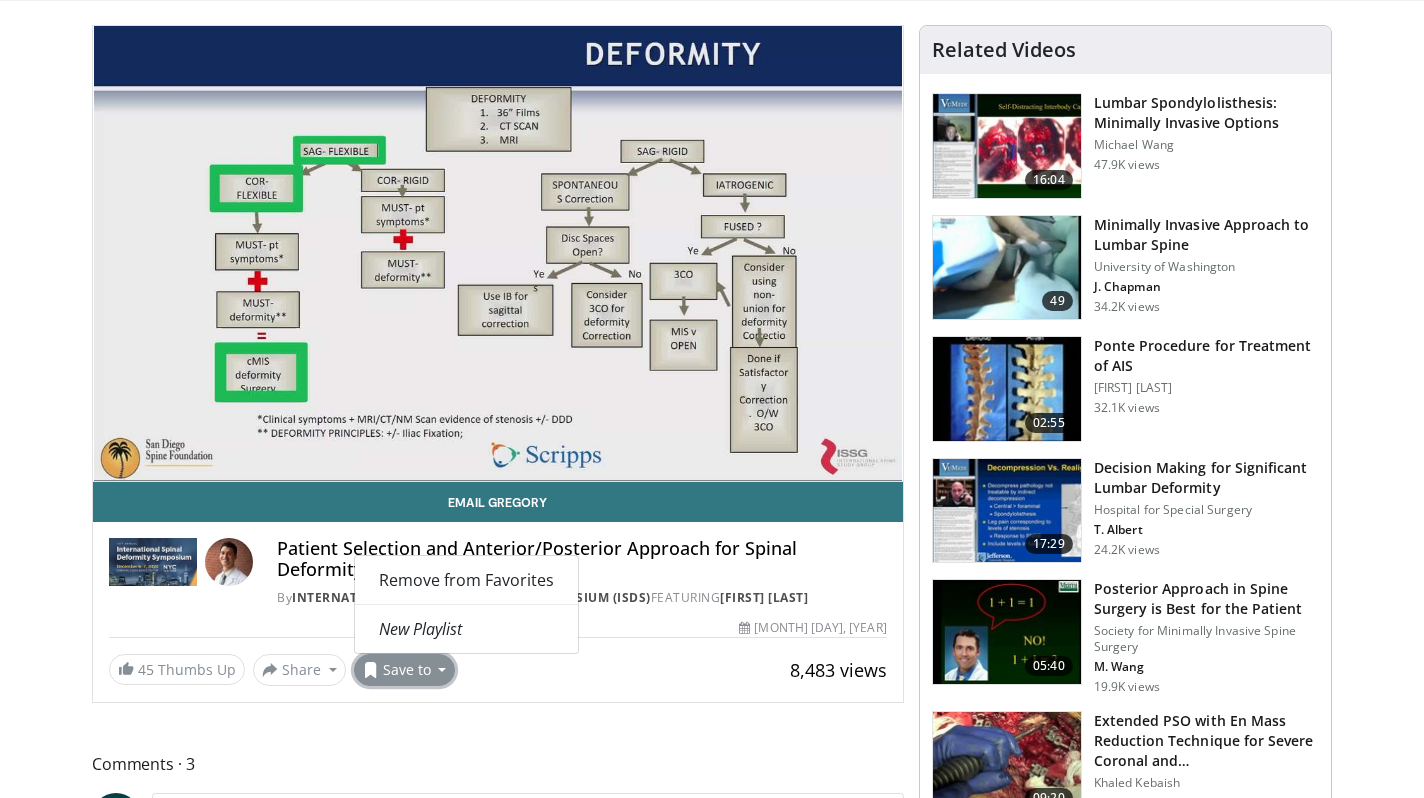 click on "45
Thumbs Up
Share Patient Selection and Ant...
×
Enter one or more e-mail addresses, each in a new line
Message
Send
Close
Share
E-mail
Tweet
Share
Save to
Remove from Favorites
New Playlist
New Playlist
×
Title
****" at bounding box center [498, 670] 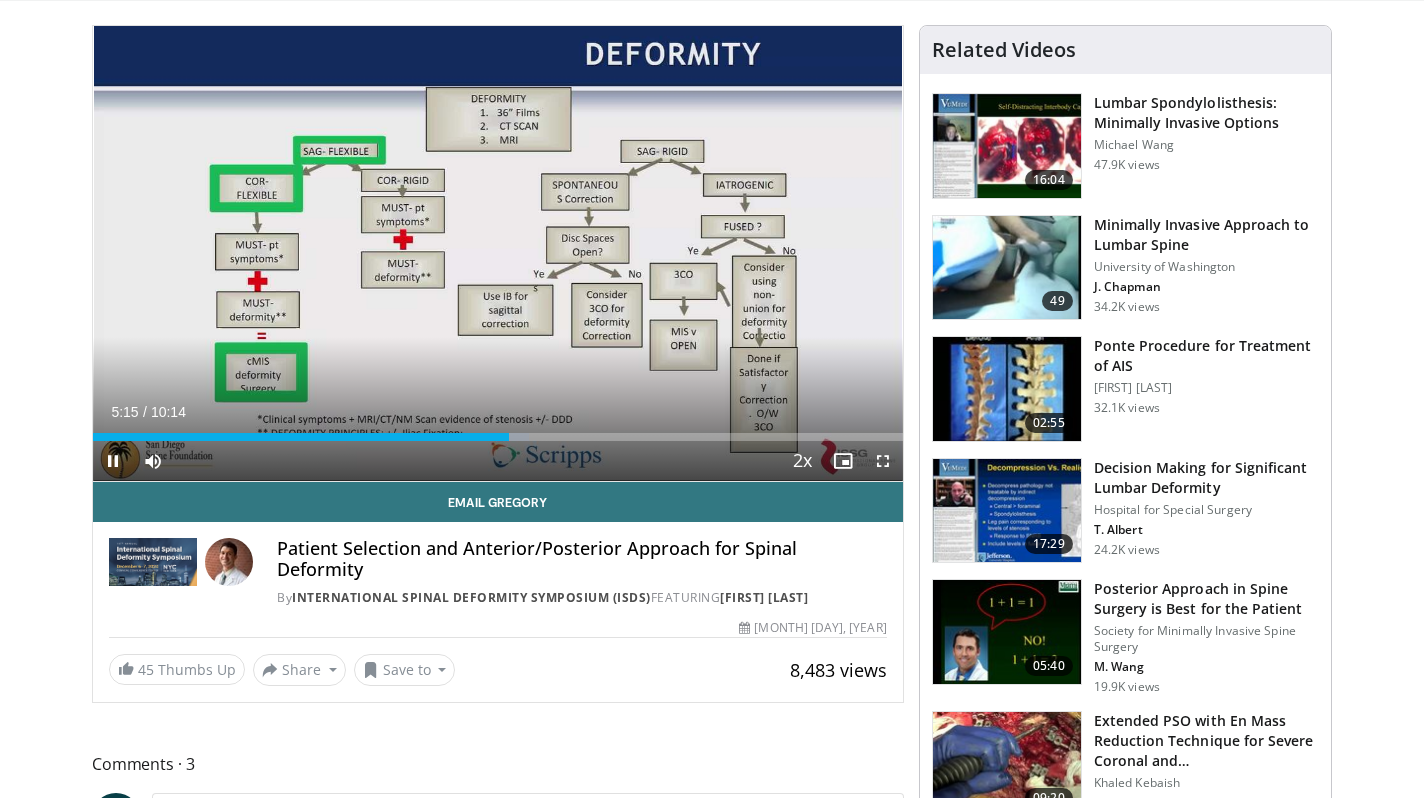 click at bounding box center (883, 461) 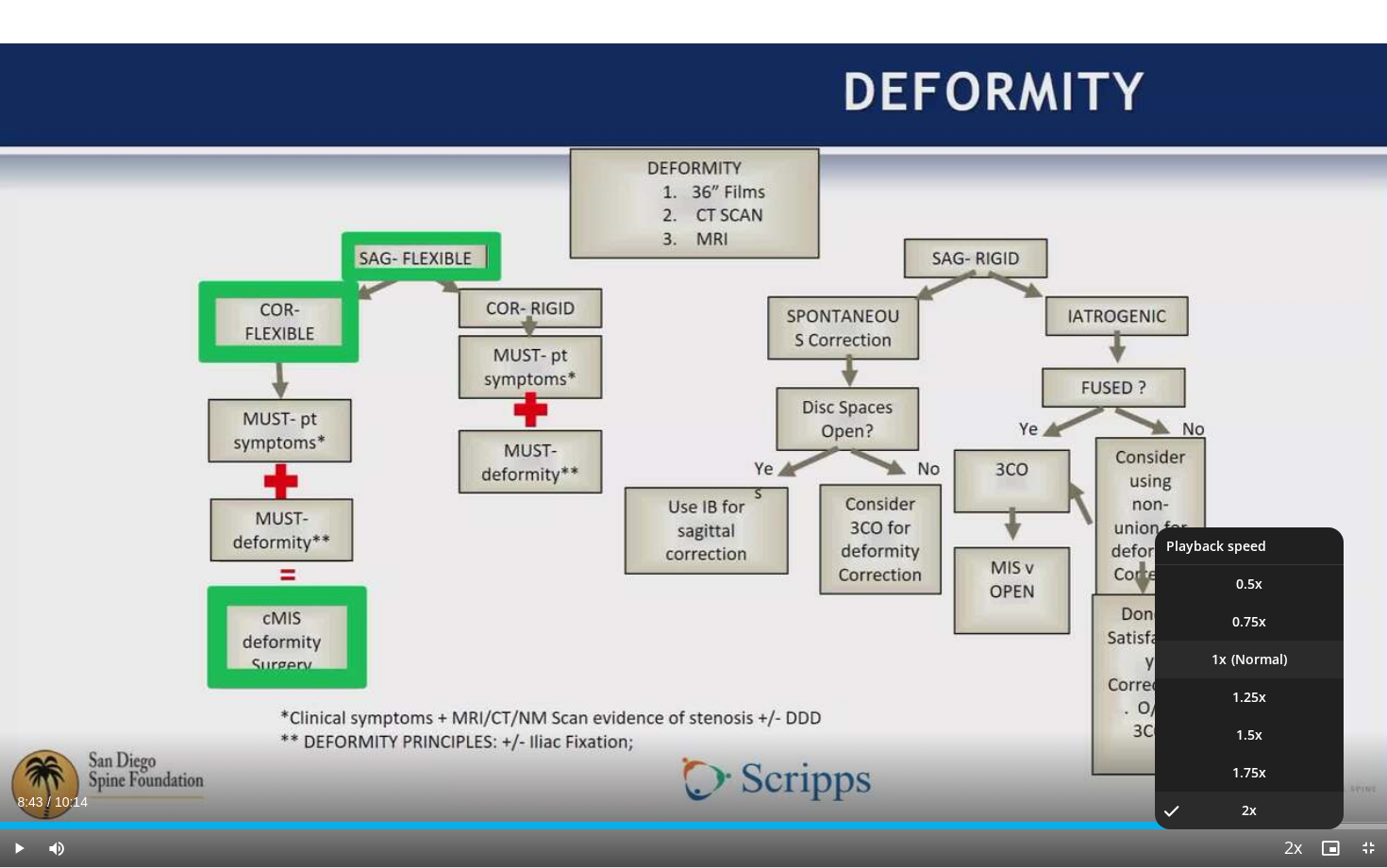 click on "1x" at bounding box center (1249, 659) 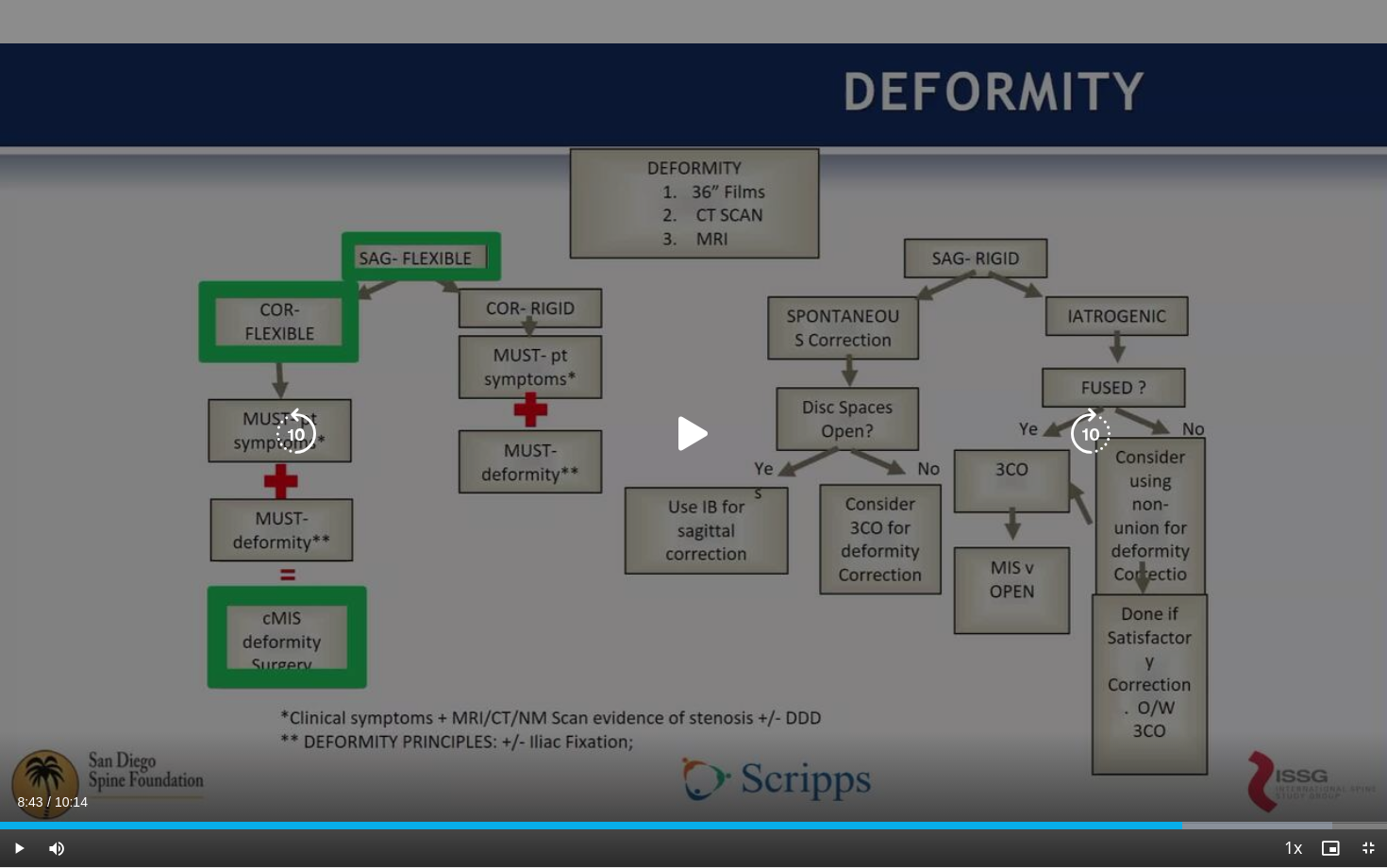 click on "10 seconds
Tap to unmute" at bounding box center (694, 433) 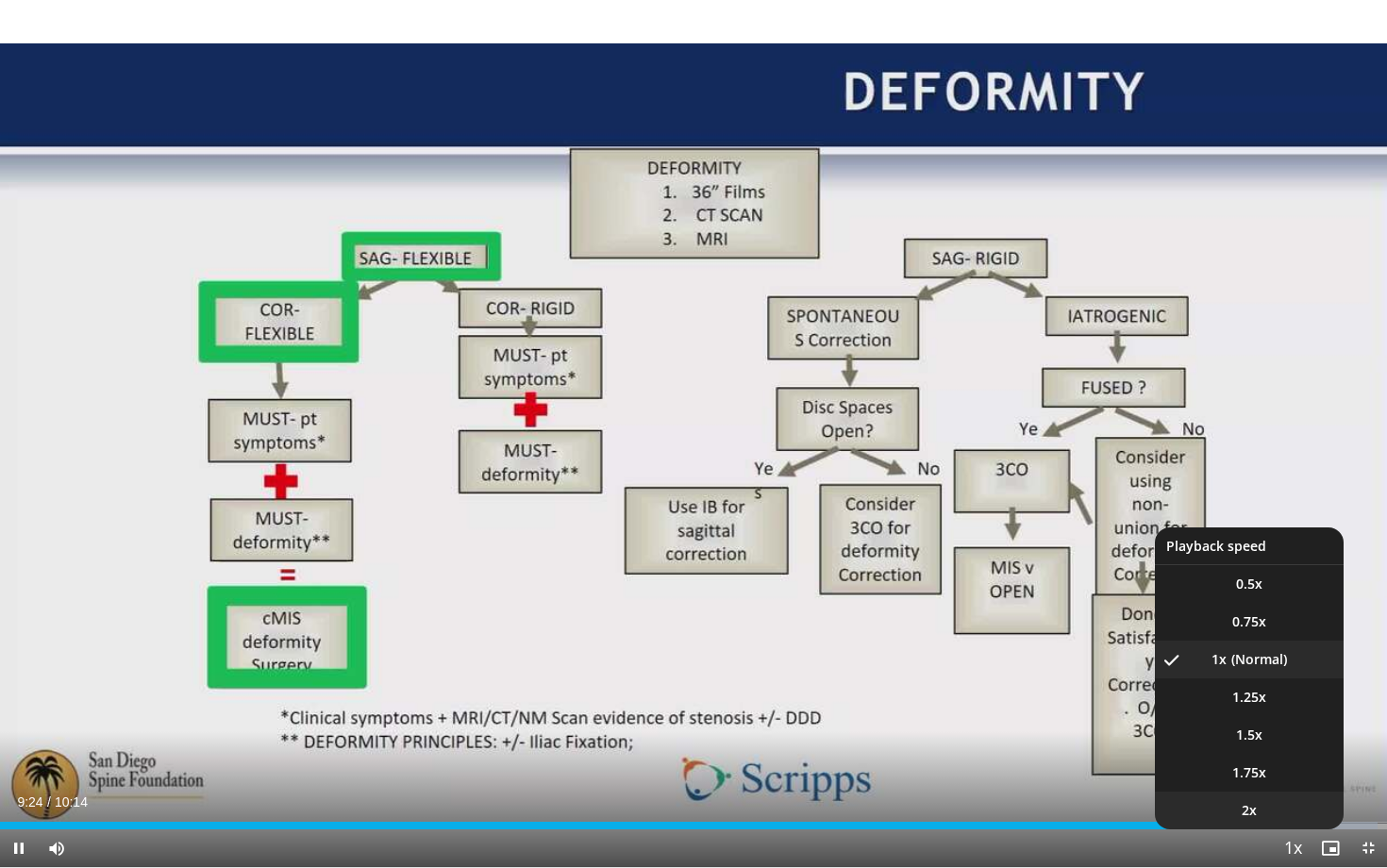 click on "2x" at bounding box center [1249, 810] 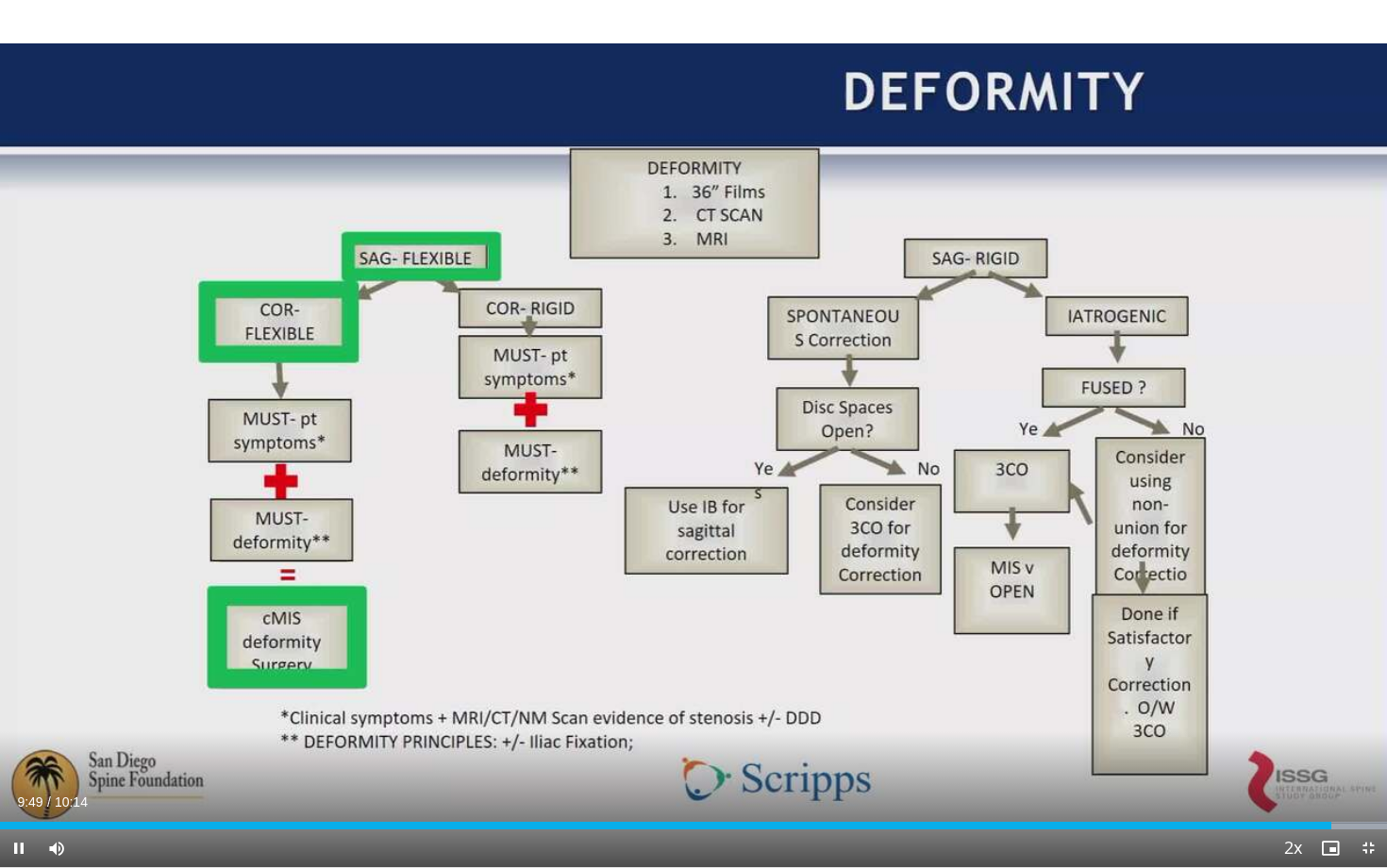 click at bounding box center [1368, 848] 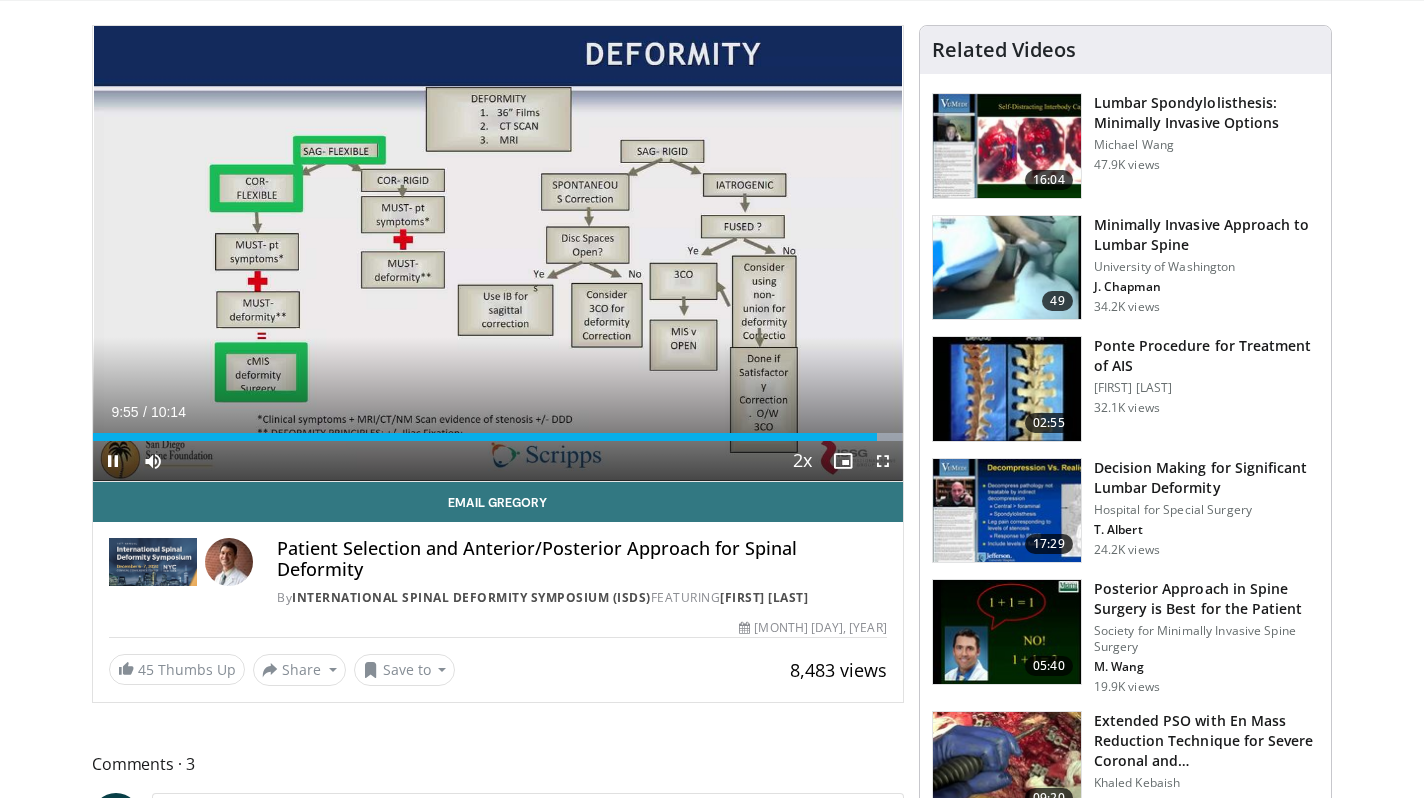 click at bounding box center [883, 461] 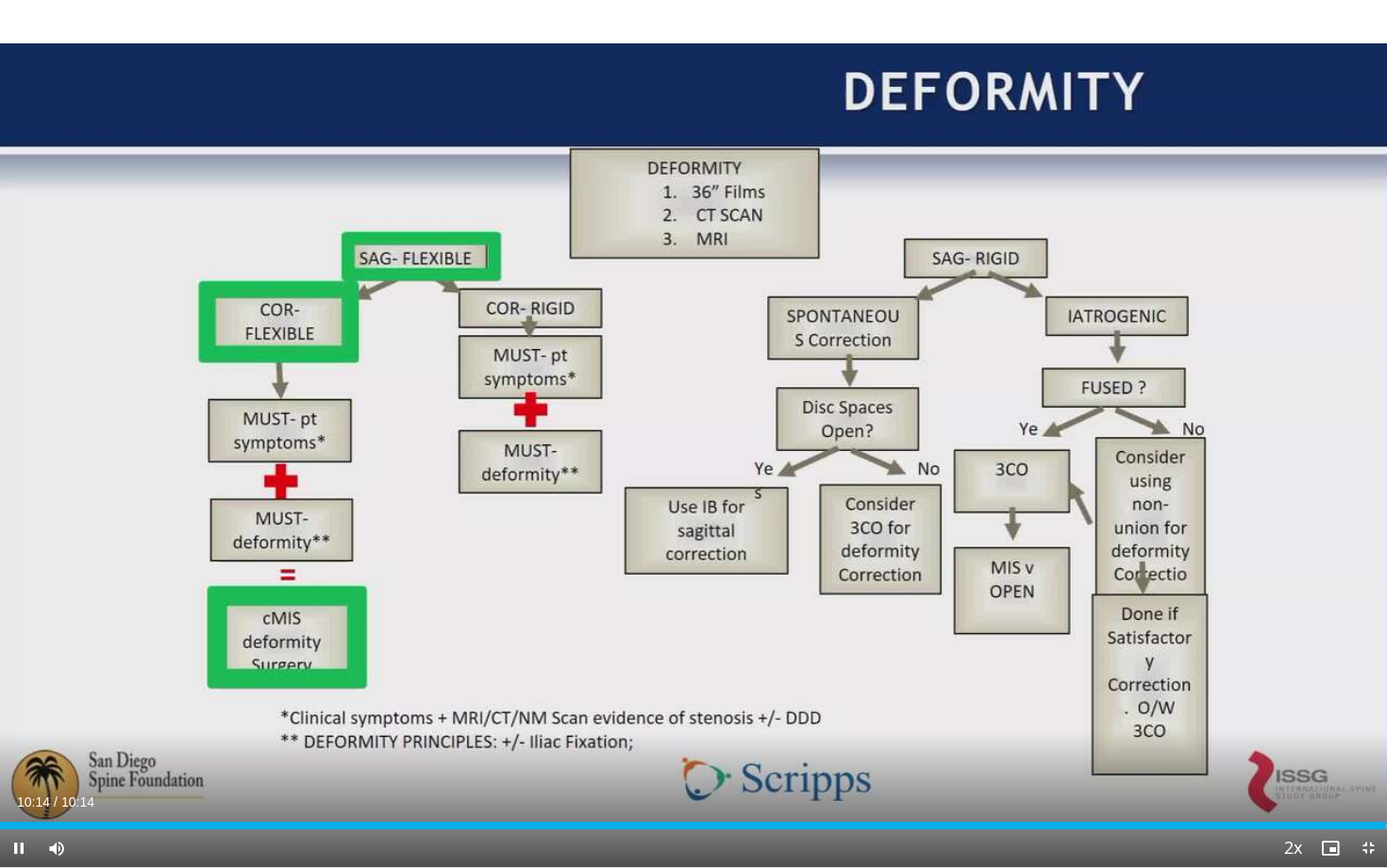 click at bounding box center (1368, 848) 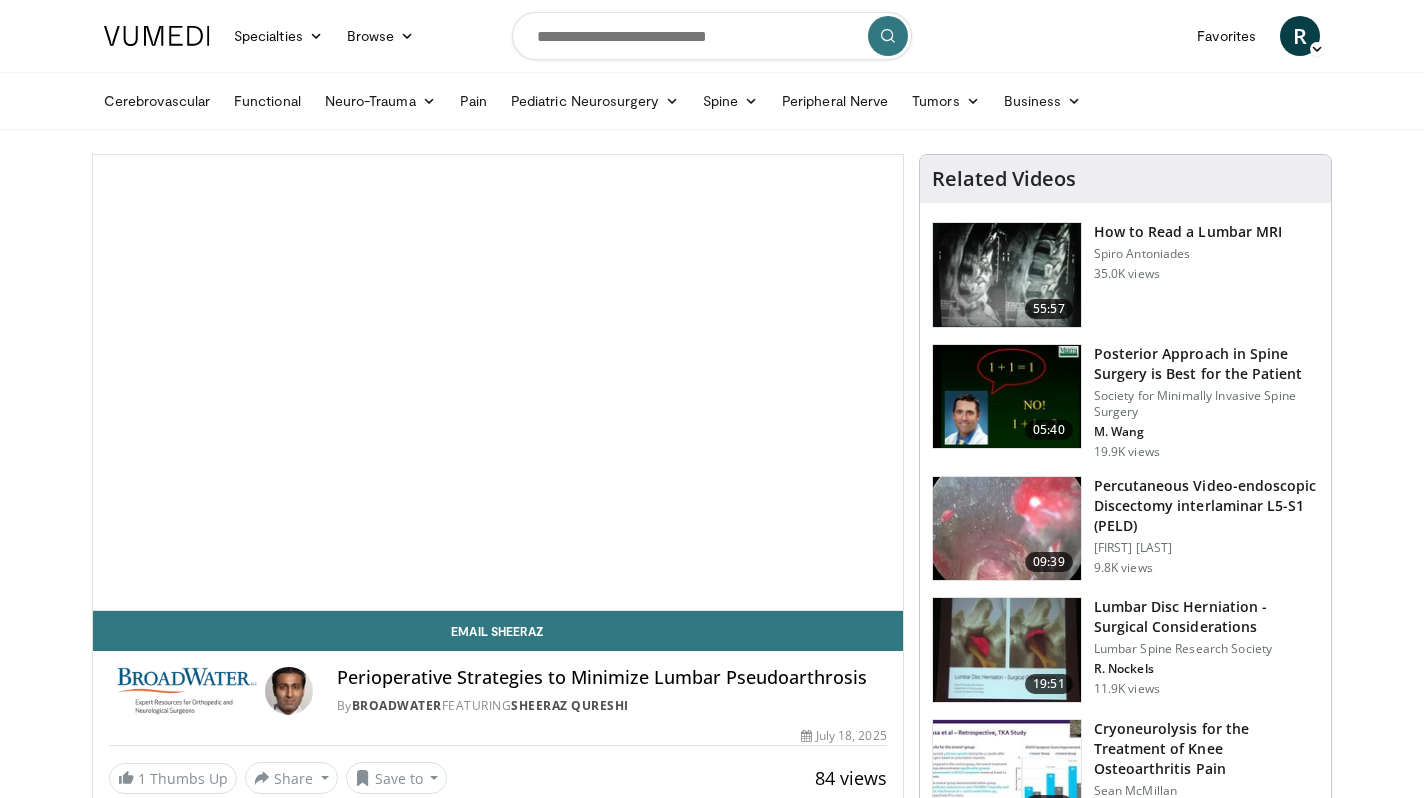 scroll, scrollTop: 0, scrollLeft: 0, axis: both 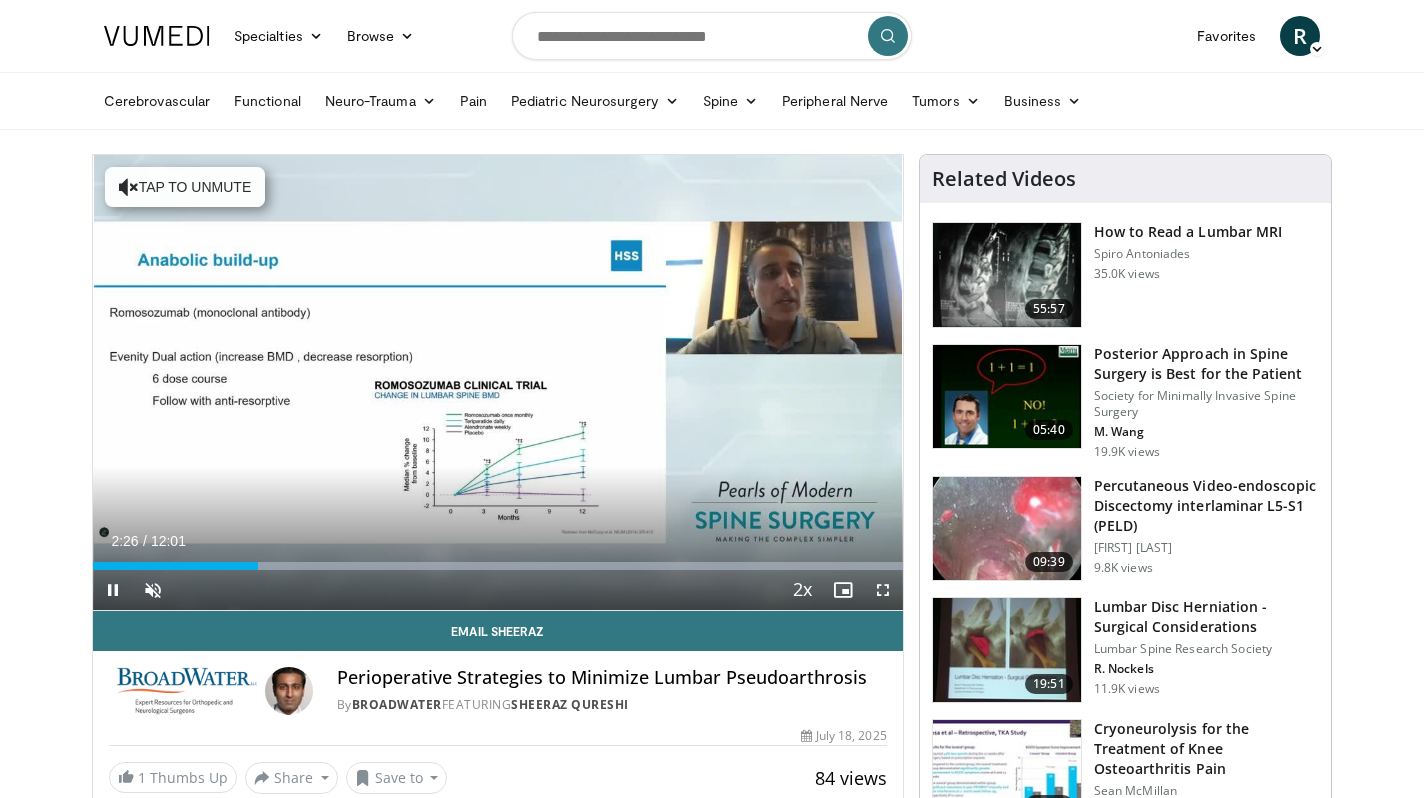 click at bounding box center [883, 590] 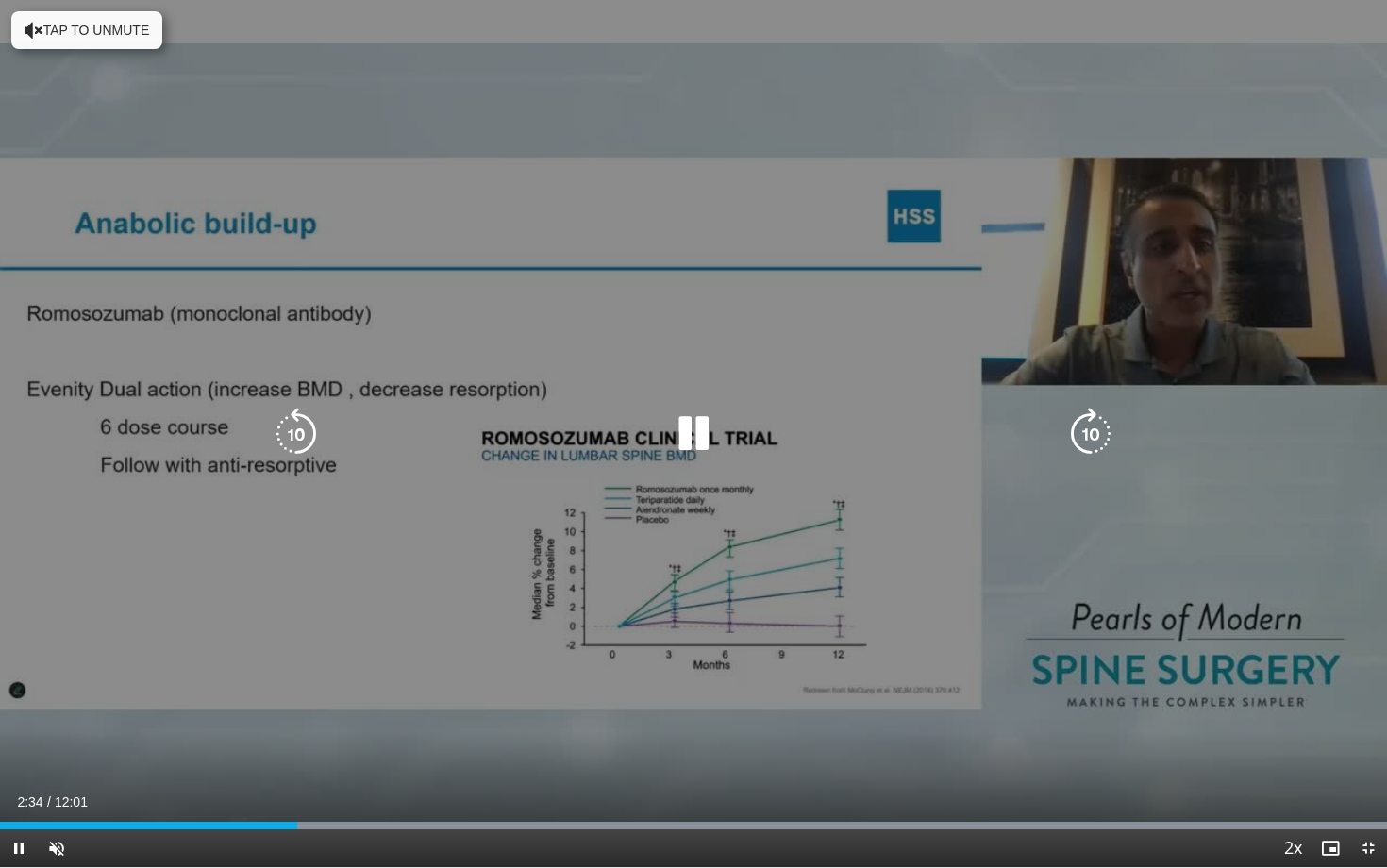 click on "10 seconds
Tap to unmute" at bounding box center [694, 433] 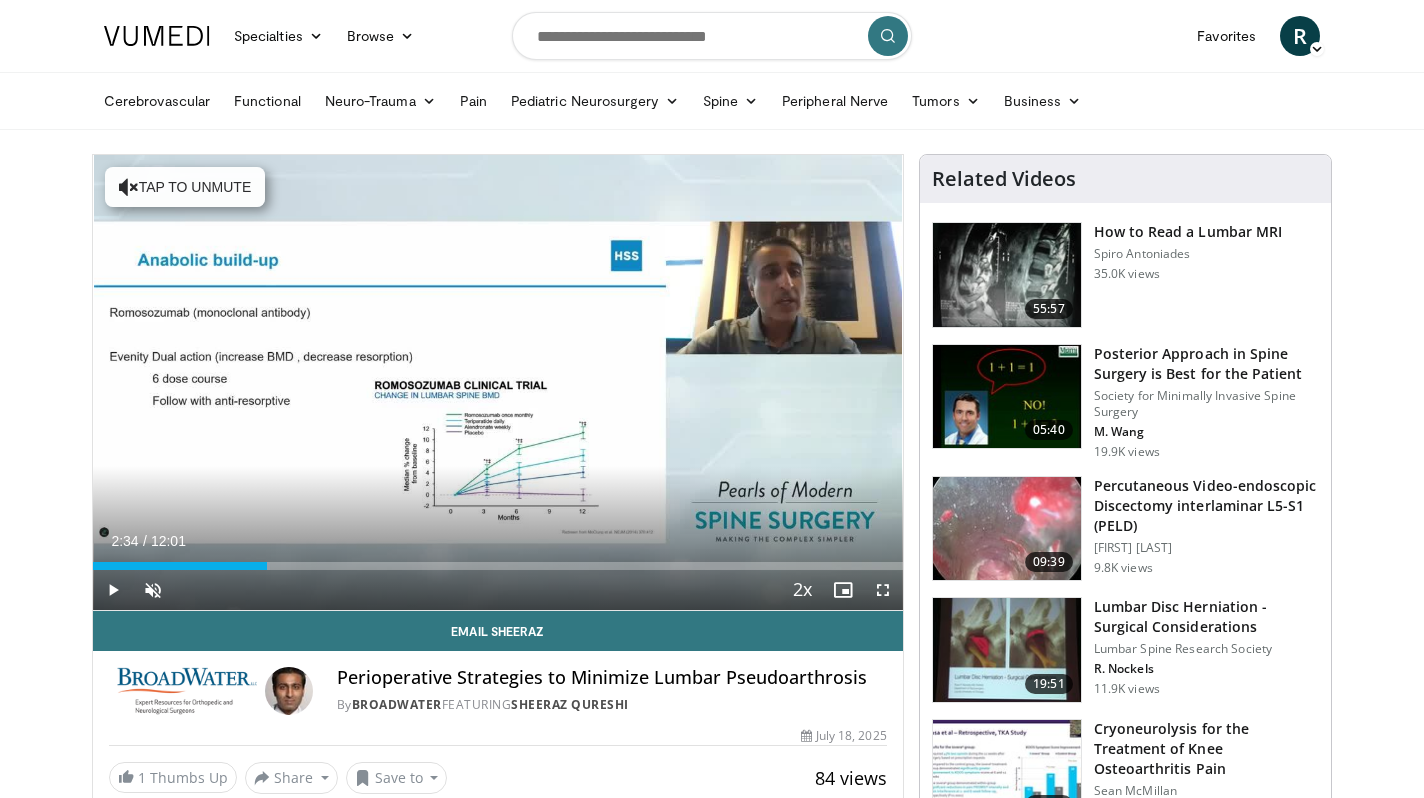 click at bounding box center (113, 590) 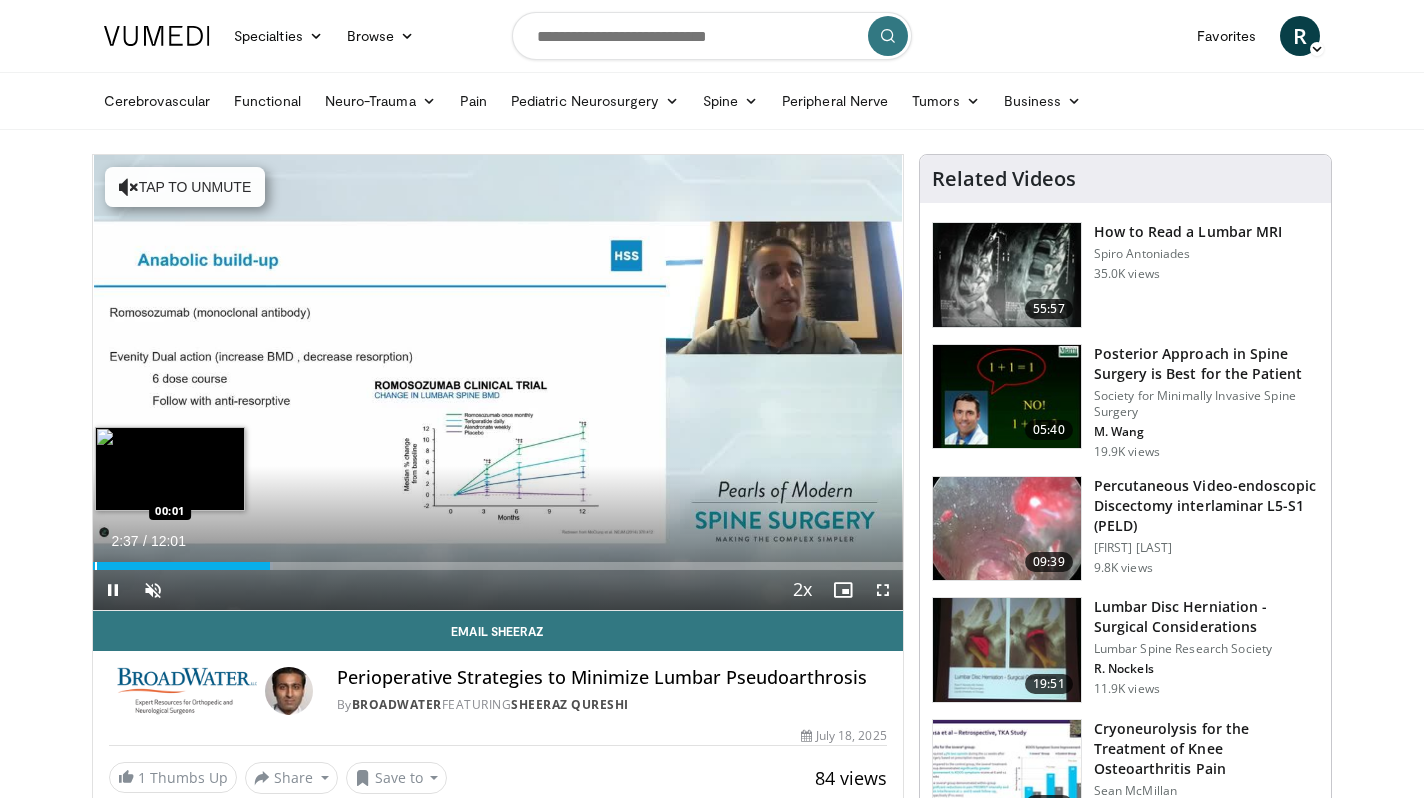 click at bounding box center [96, 566] 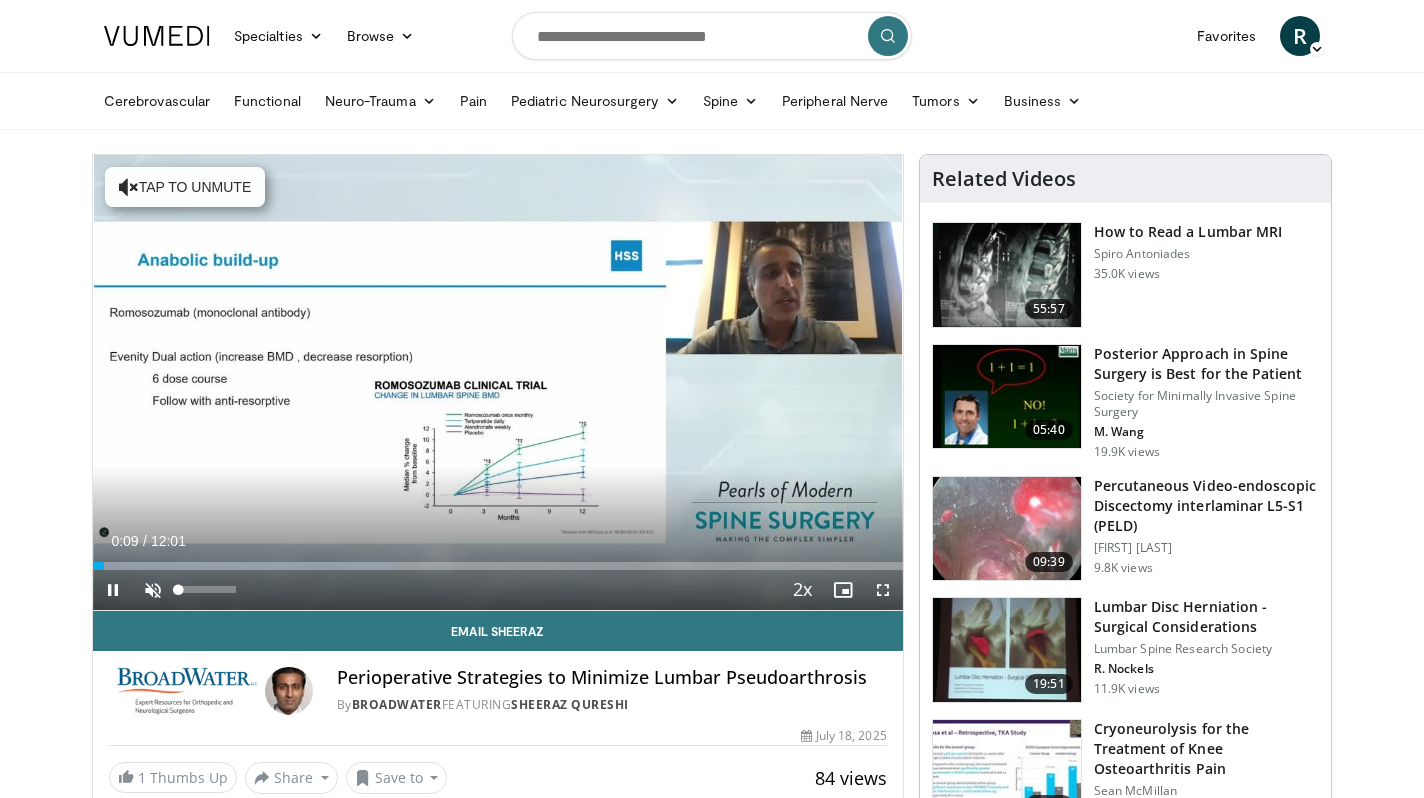 click at bounding box center (153, 590) 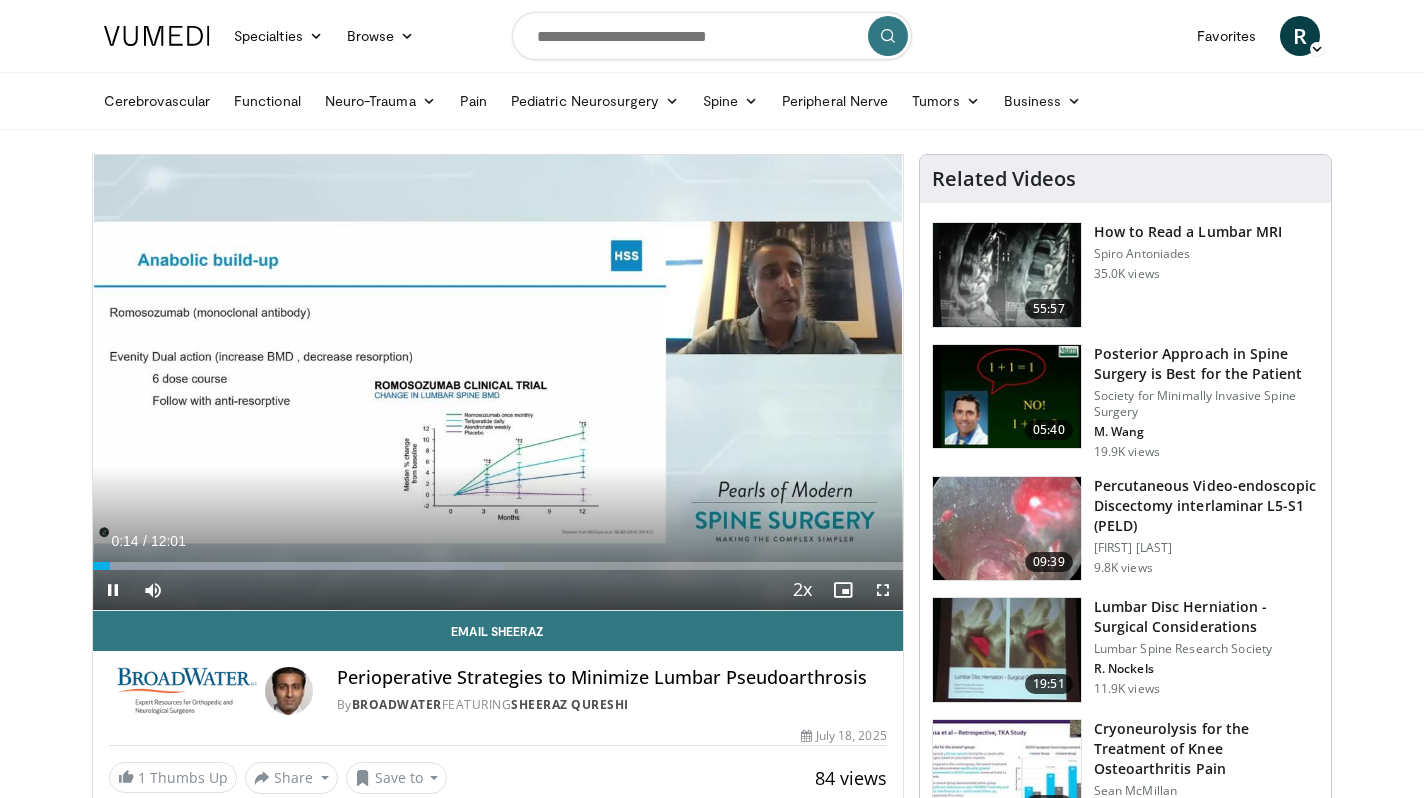 click at bounding box center [883, 590] 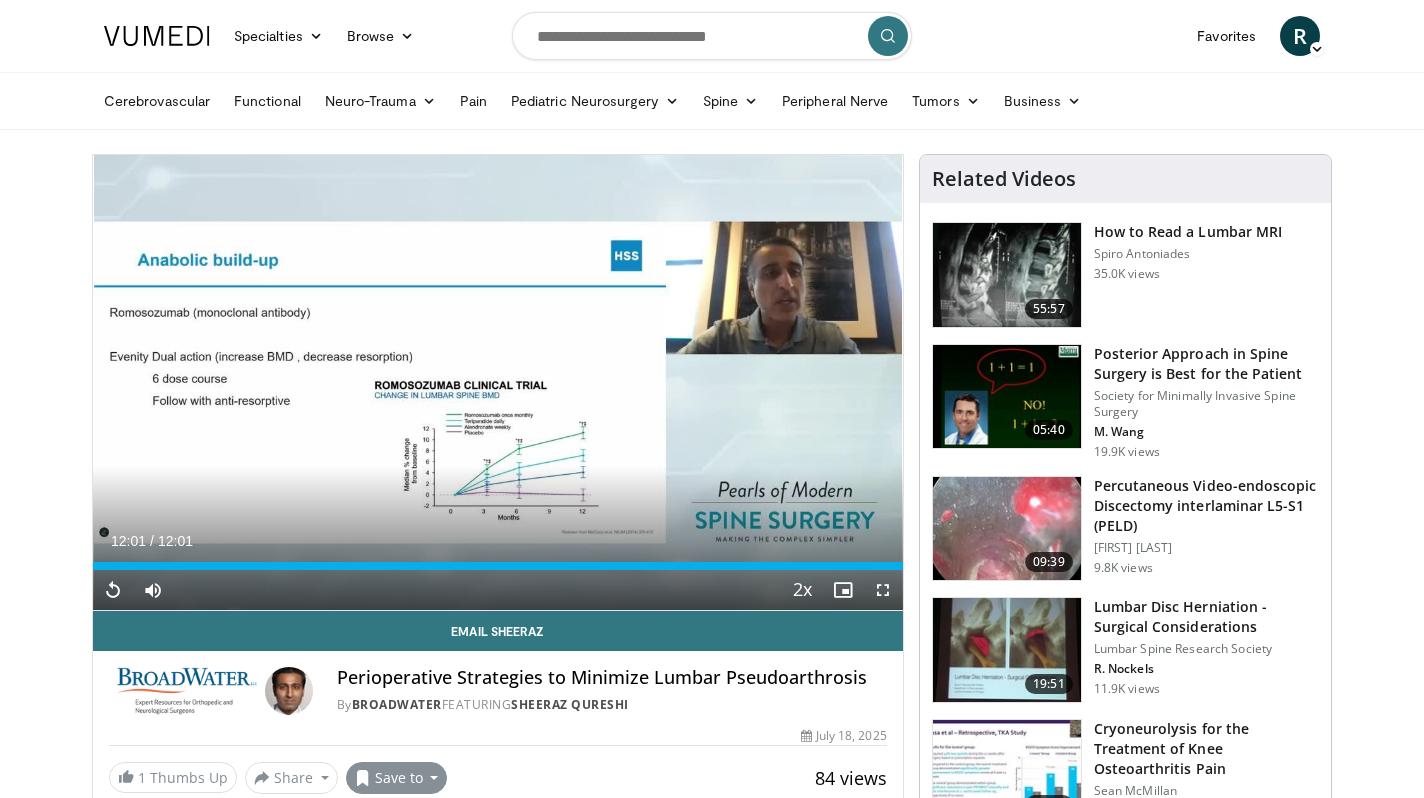 click on "Save to" at bounding box center (397, 778) 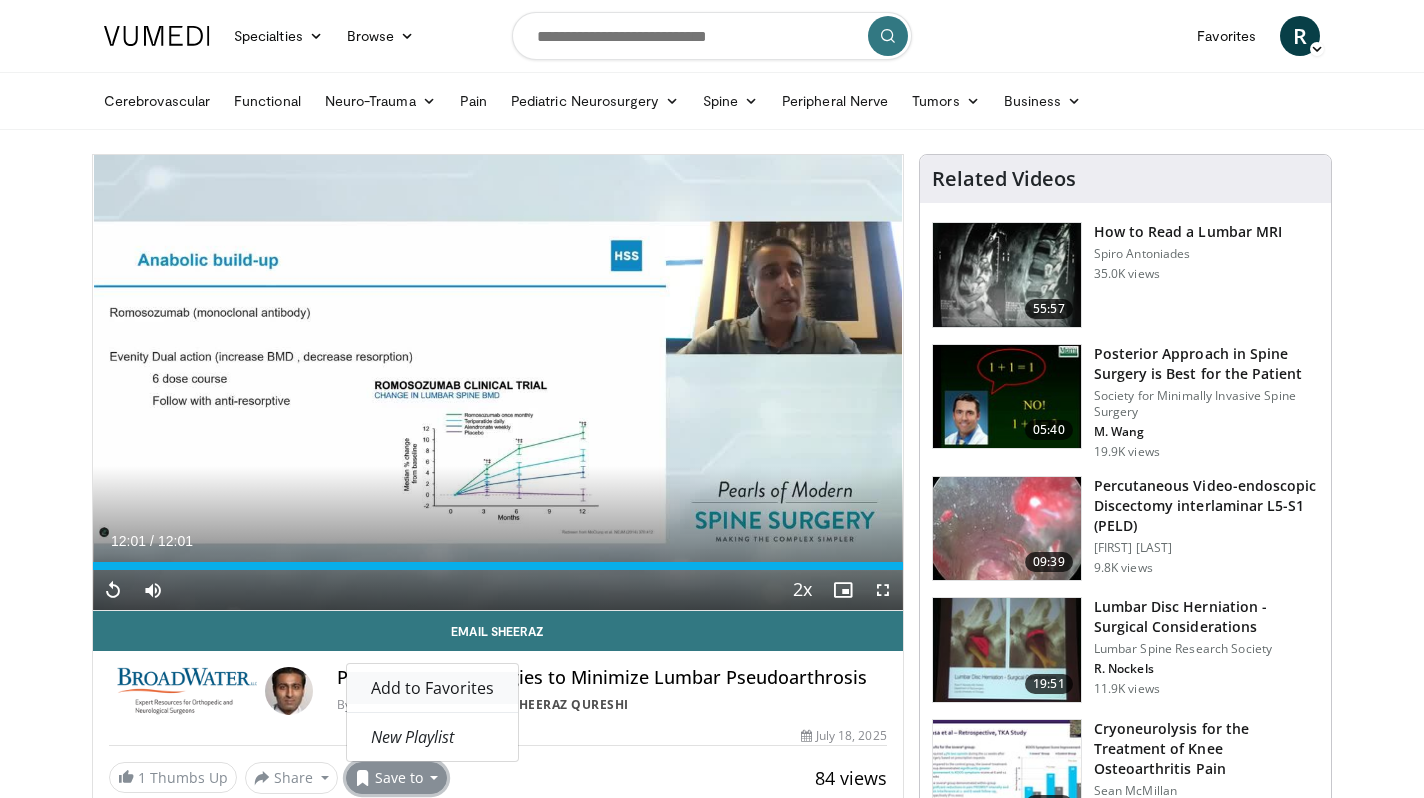 click on "Add to Favorites" at bounding box center (432, 688) 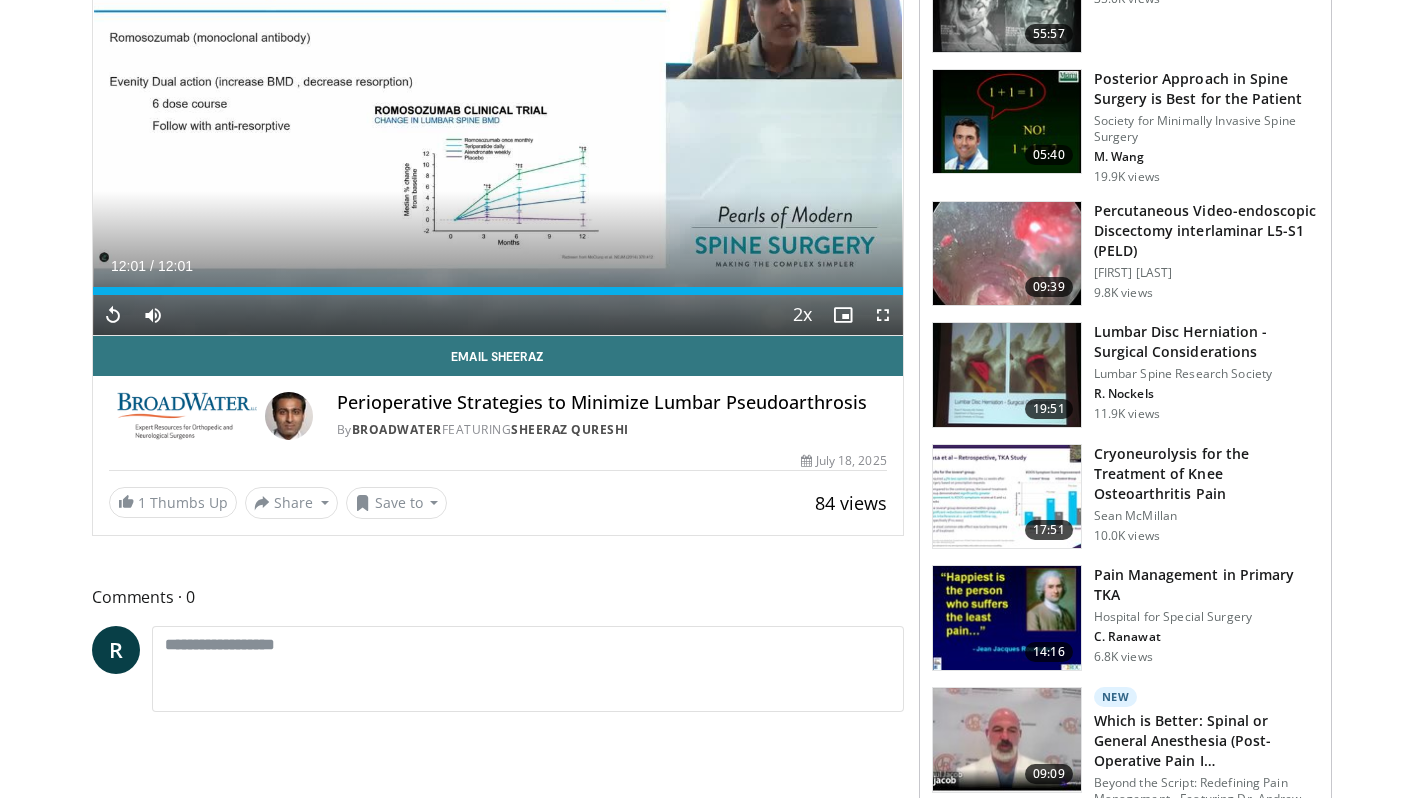 scroll, scrollTop: 379, scrollLeft: 0, axis: vertical 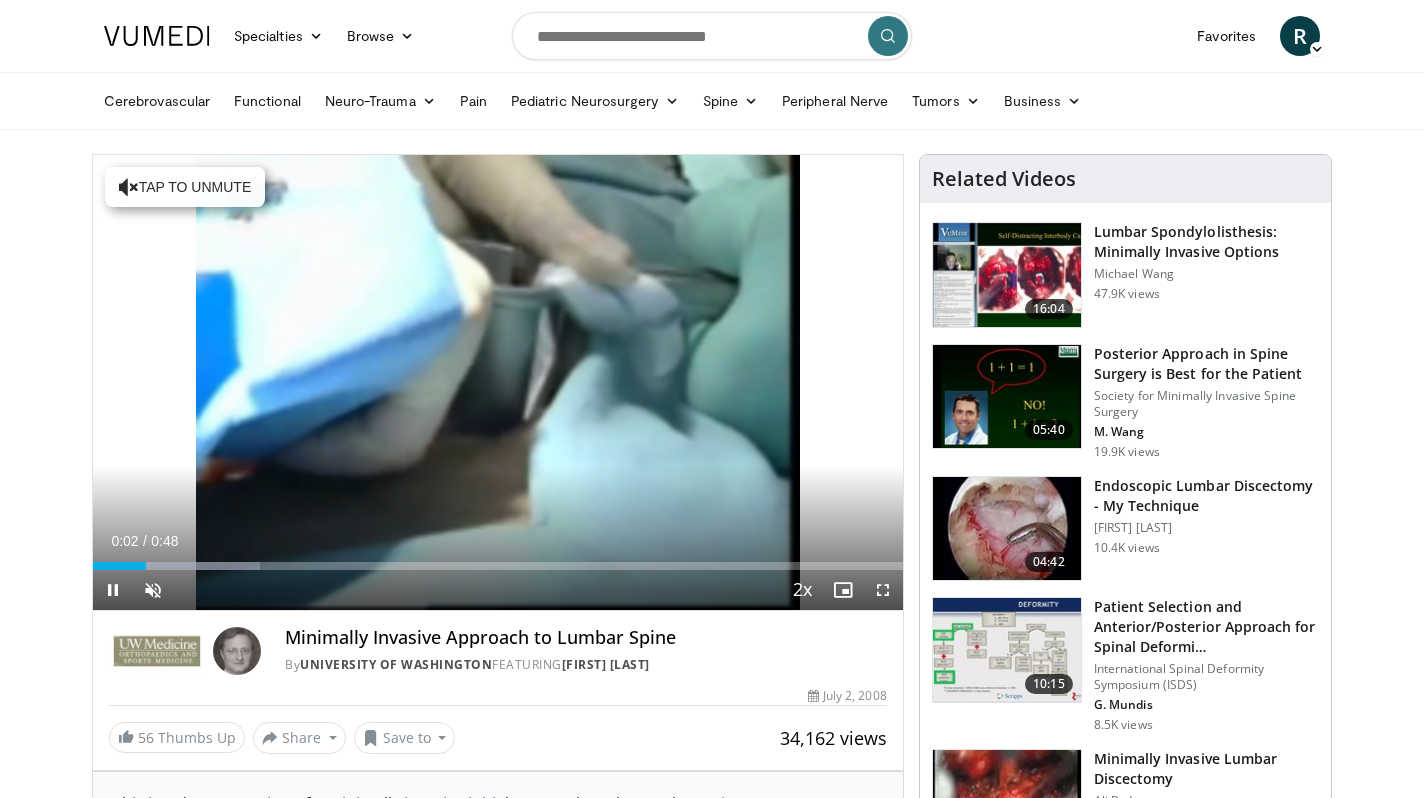 click at bounding box center [113, 590] 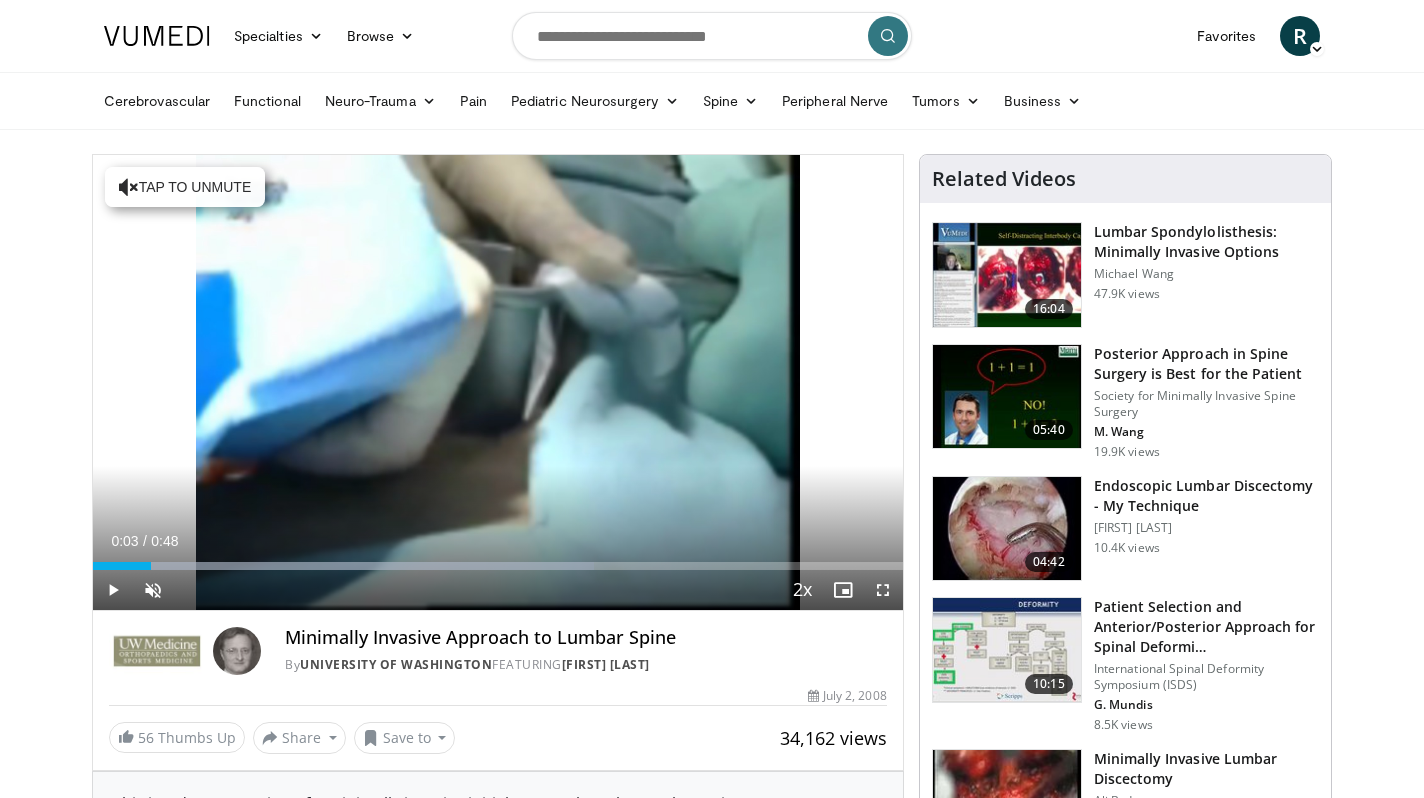 scroll, scrollTop: 0, scrollLeft: 0, axis: both 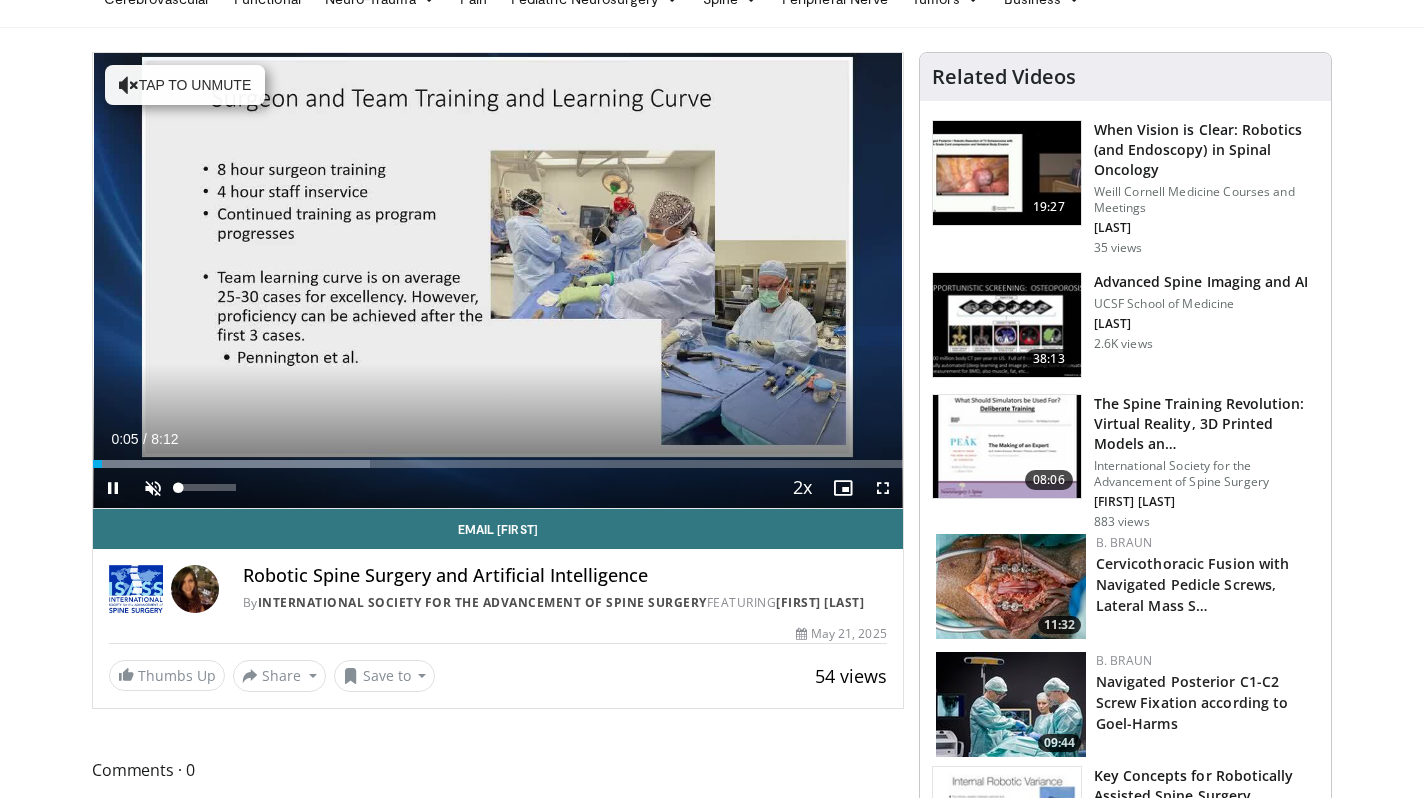 click at bounding box center [153, 488] 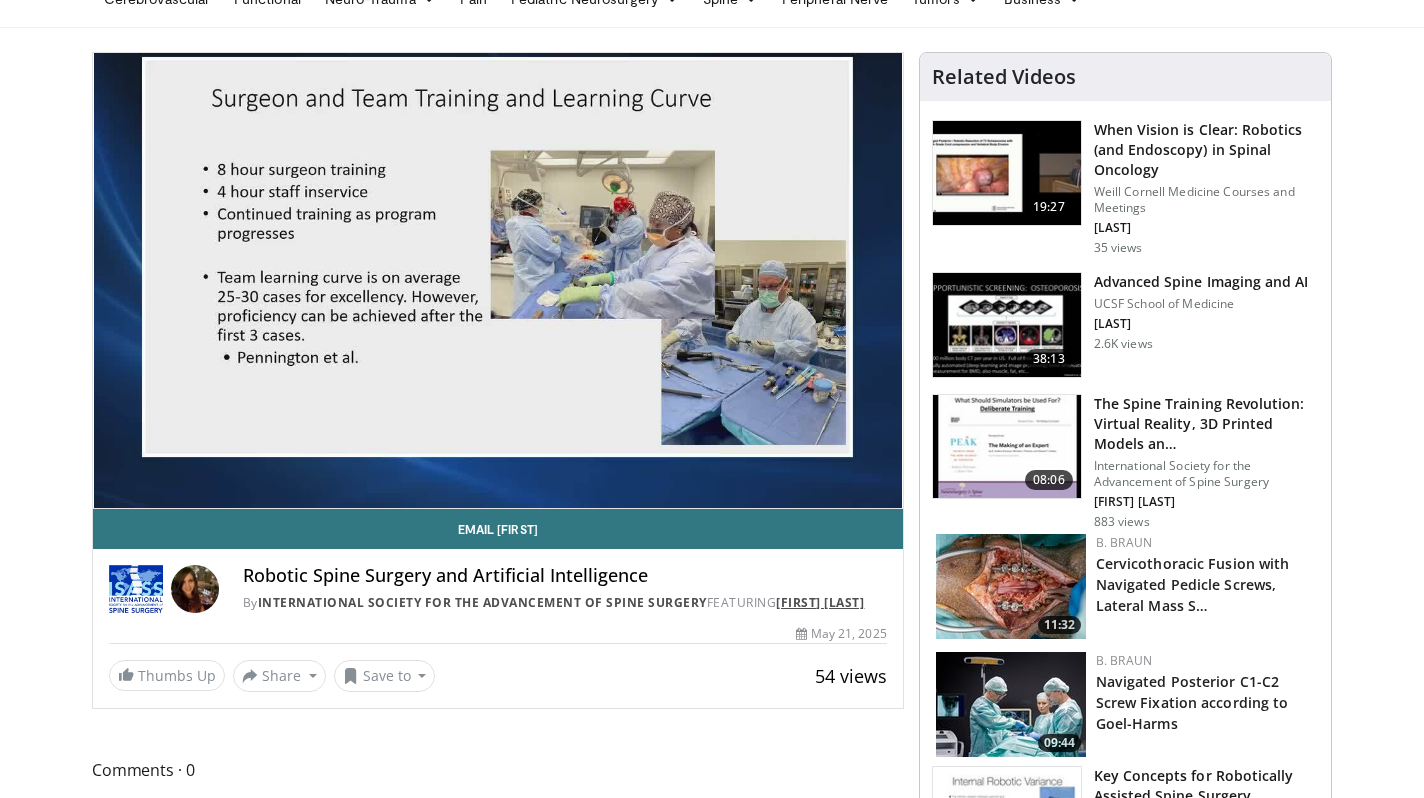 drag, startPoint x: 473, startPoint y: 620, endPoint x: 346, endPoint y: 623, distance: 127.03543 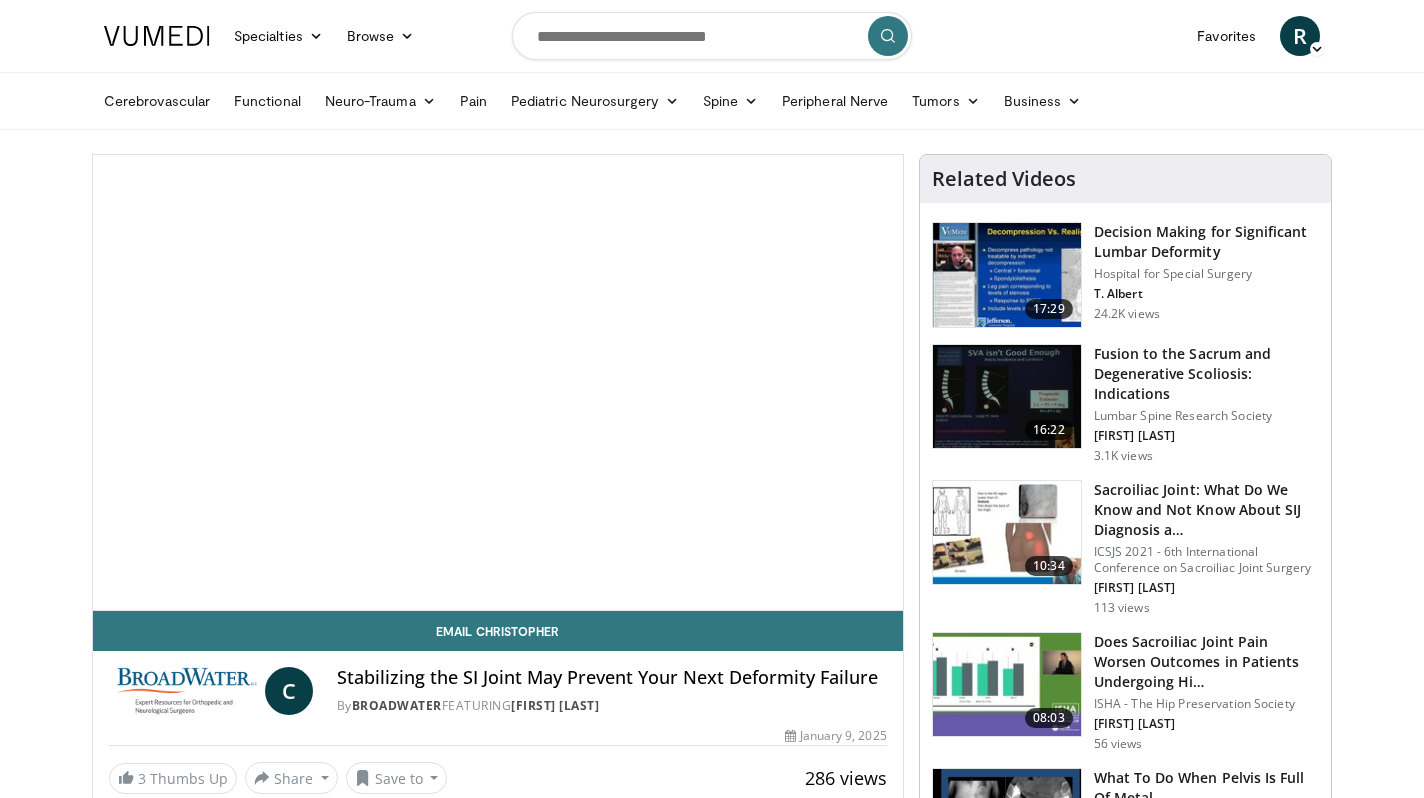 scroll, scrollTop: 0, scrollLeft: 0, axis: both 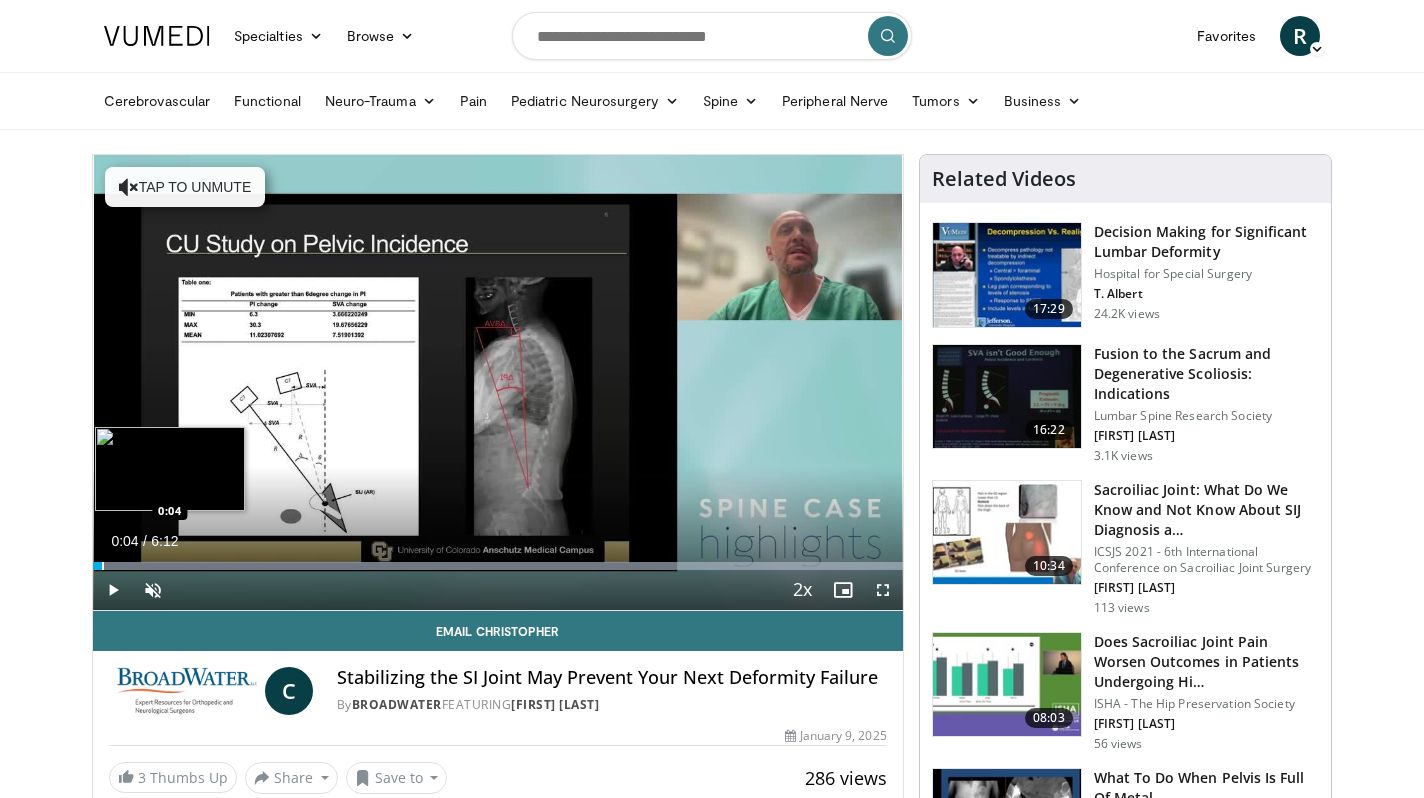 click at bounding box center (103, 566) 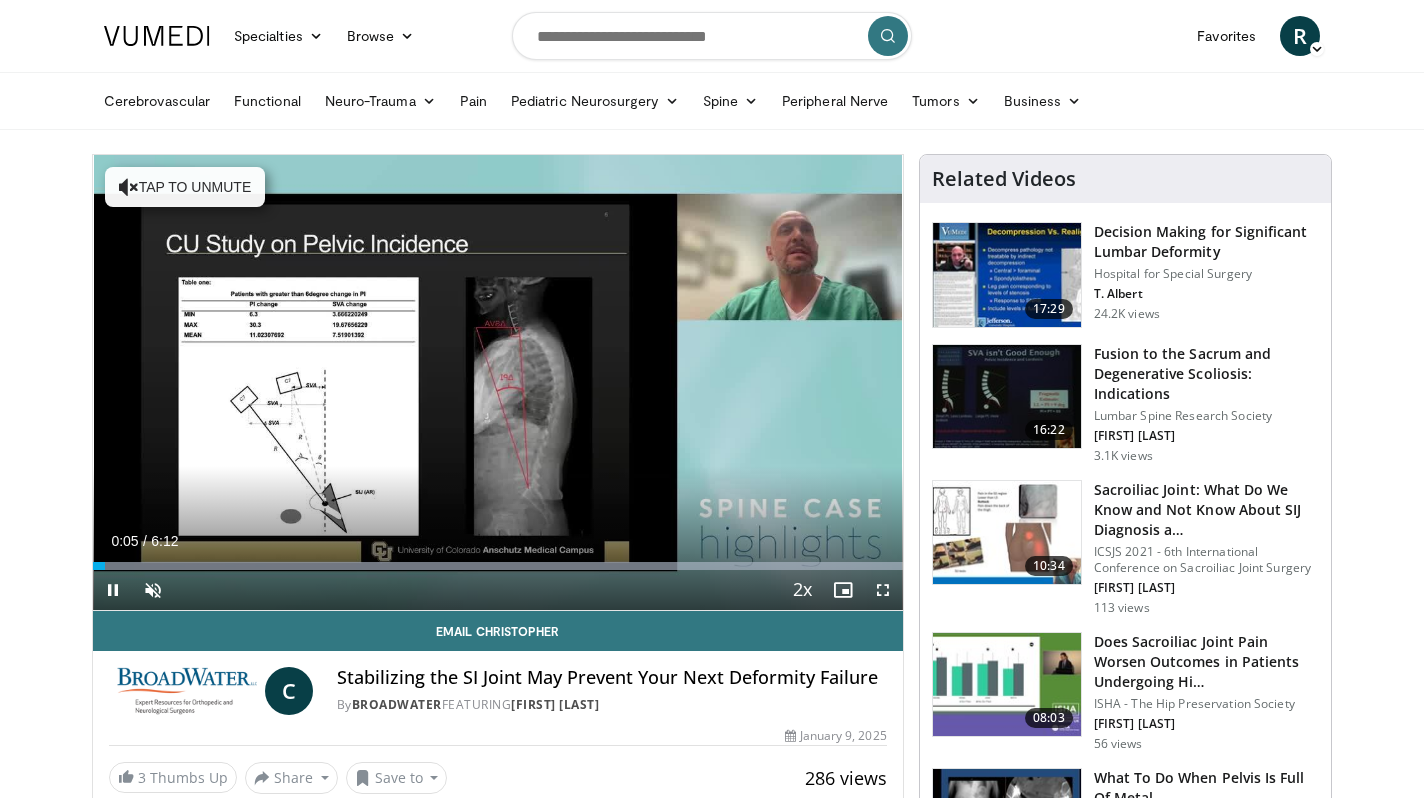 click at bounding box center [113, 590] 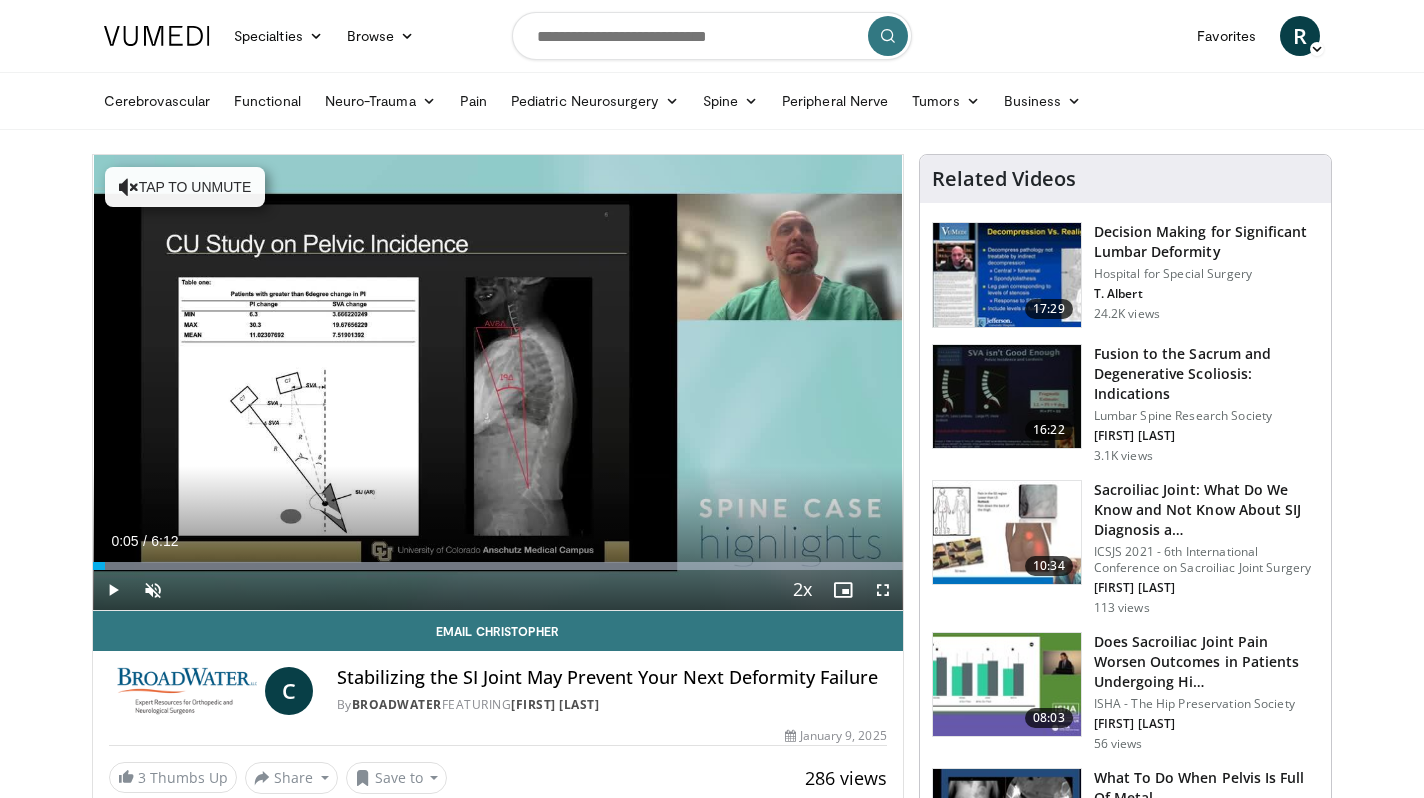 click at bounding box center [113, 590] 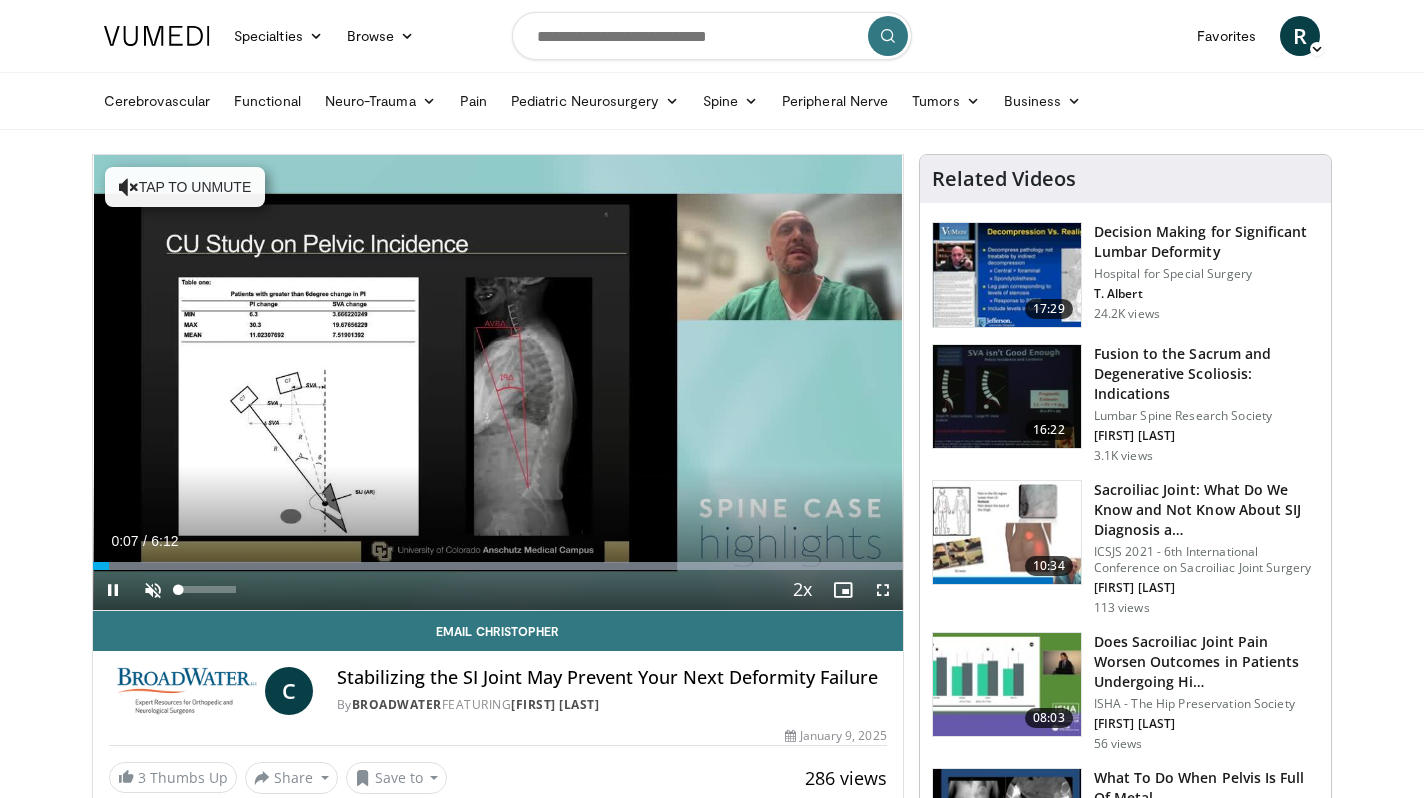 click at bounding box center [153, 590] 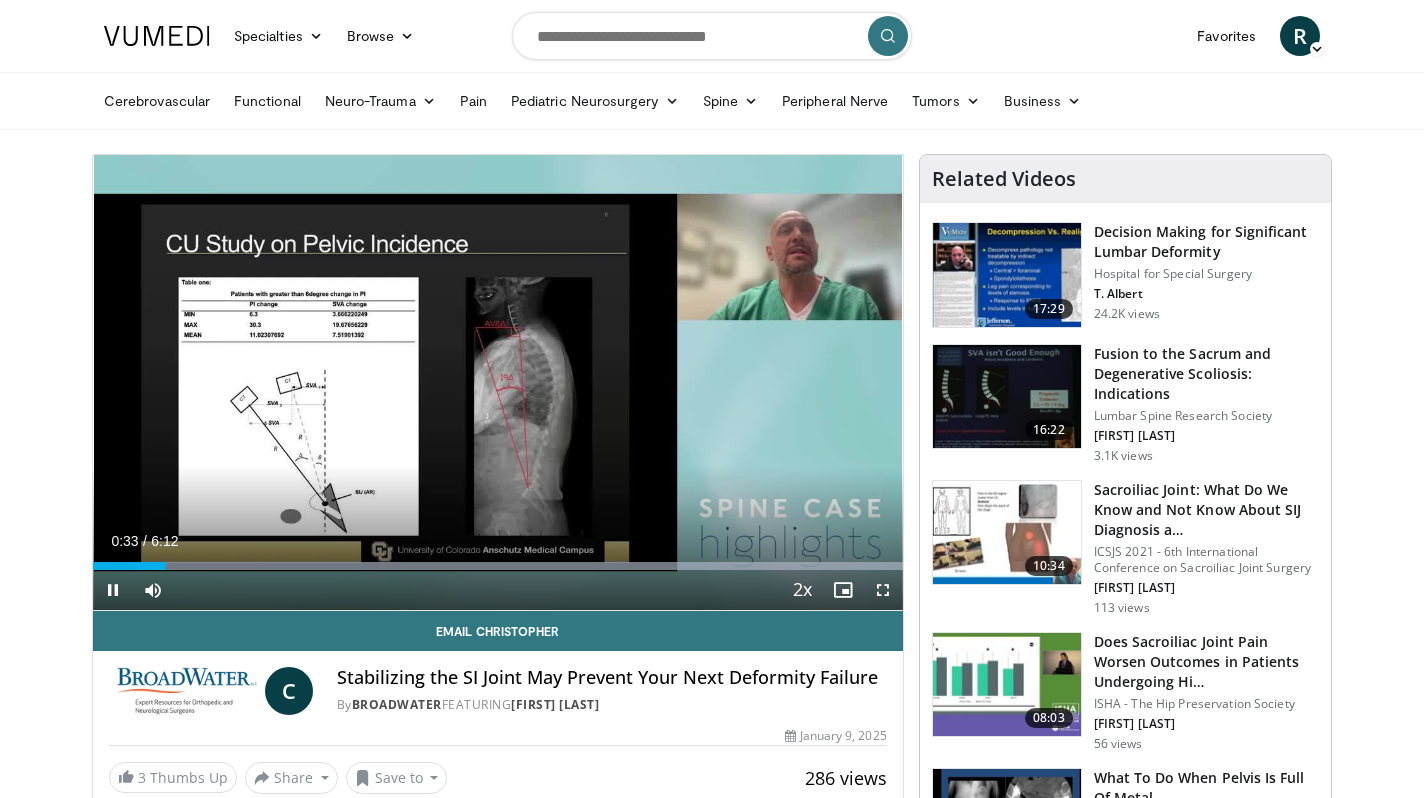 click at bounding box center (883, 590) 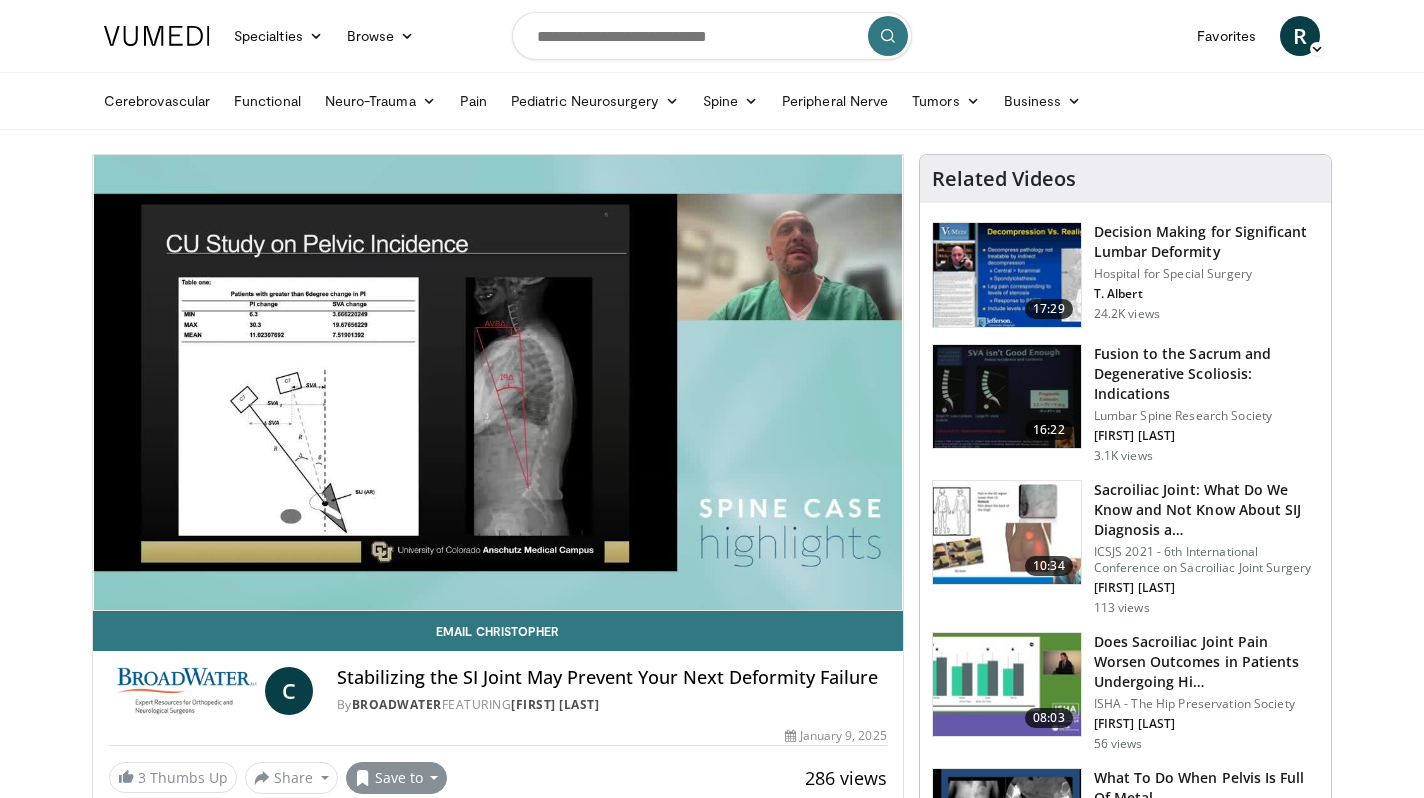 click on "Save to" at bounding box center [397, 778] 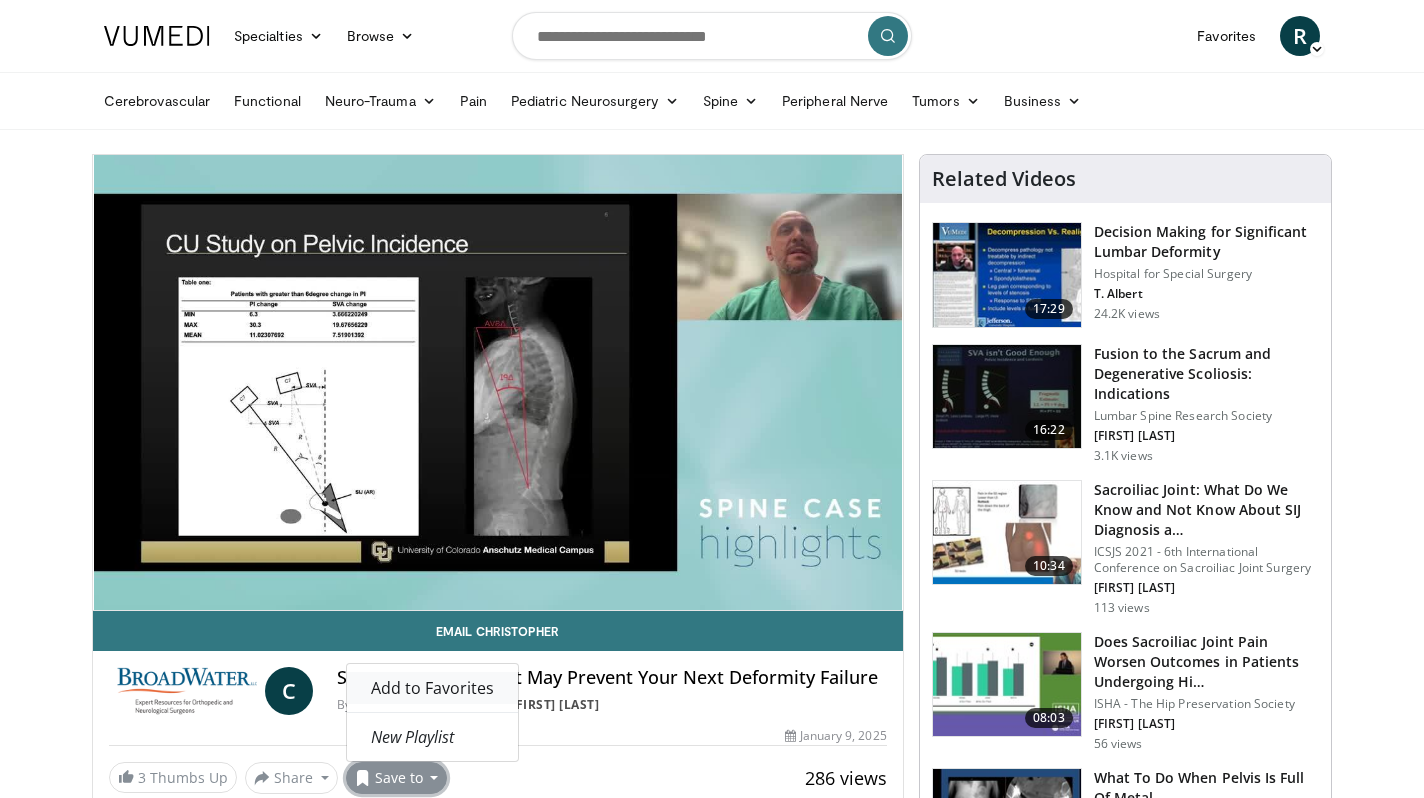 click on "Add to Favorites" at bounding box center [432, 688] 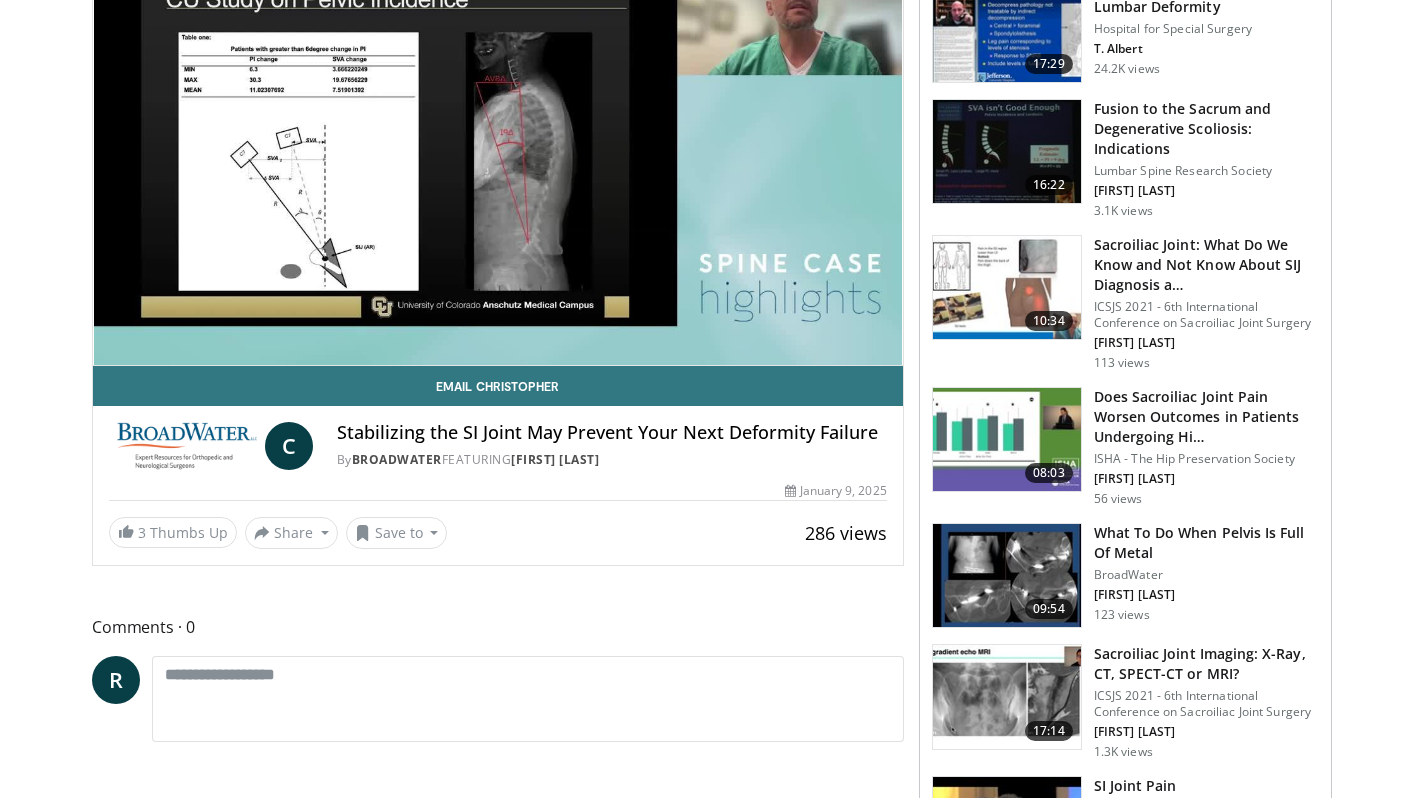 scroll, scrollTop: 312, scrollLeft: 0, axis: vertical 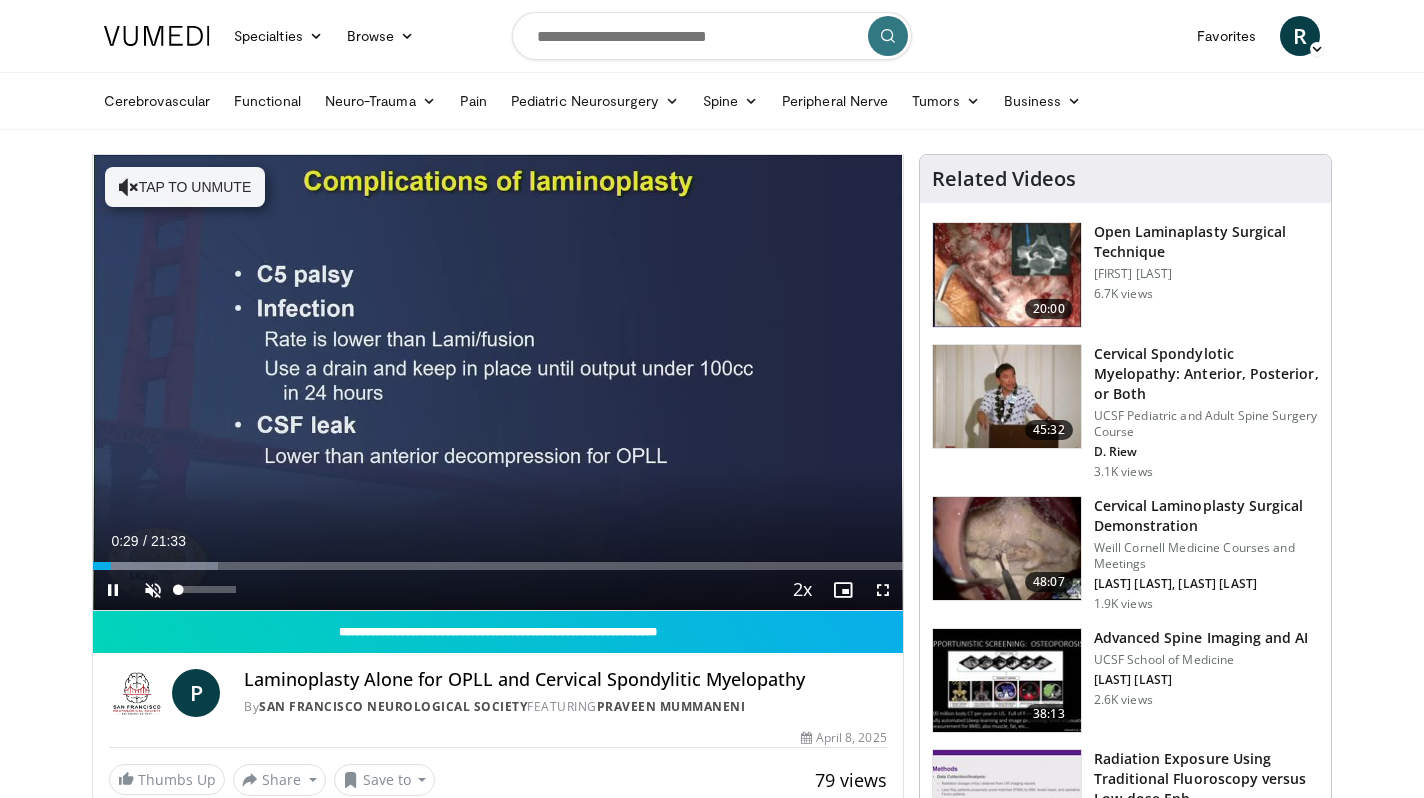click at bounding box center (153, 590) 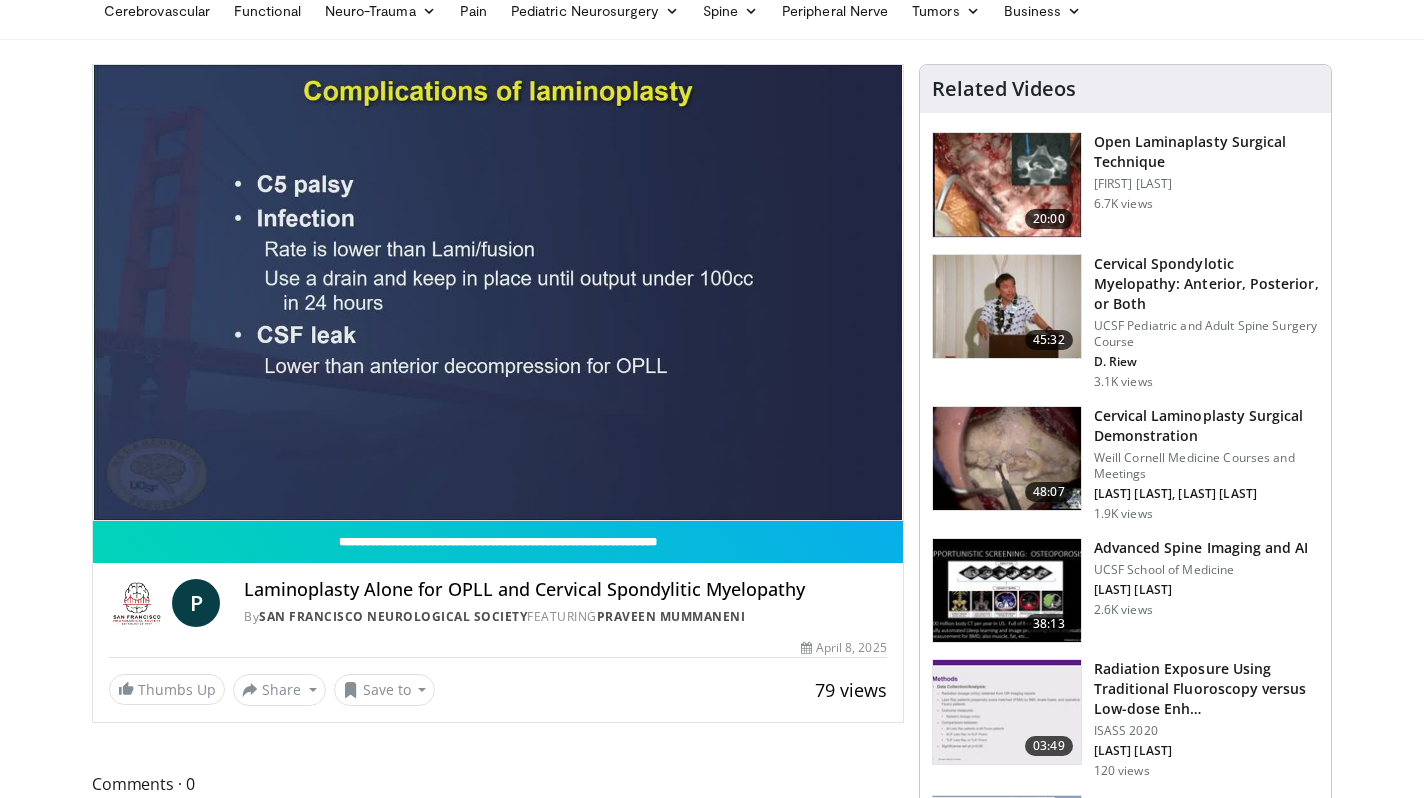 scroll, scrollTop: 93, scrollLeft: 0, axis: vertical 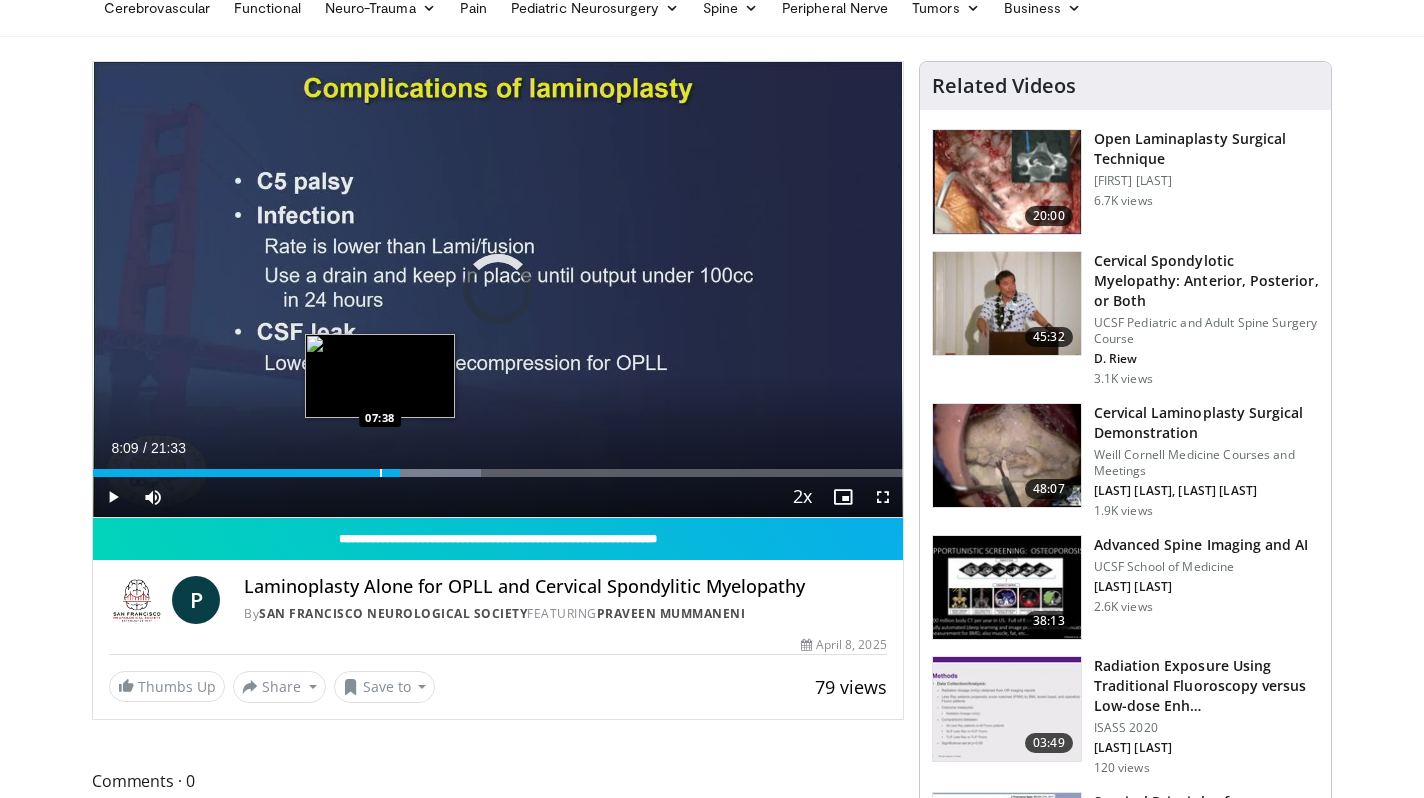 click at bounding box center (381, 473) 